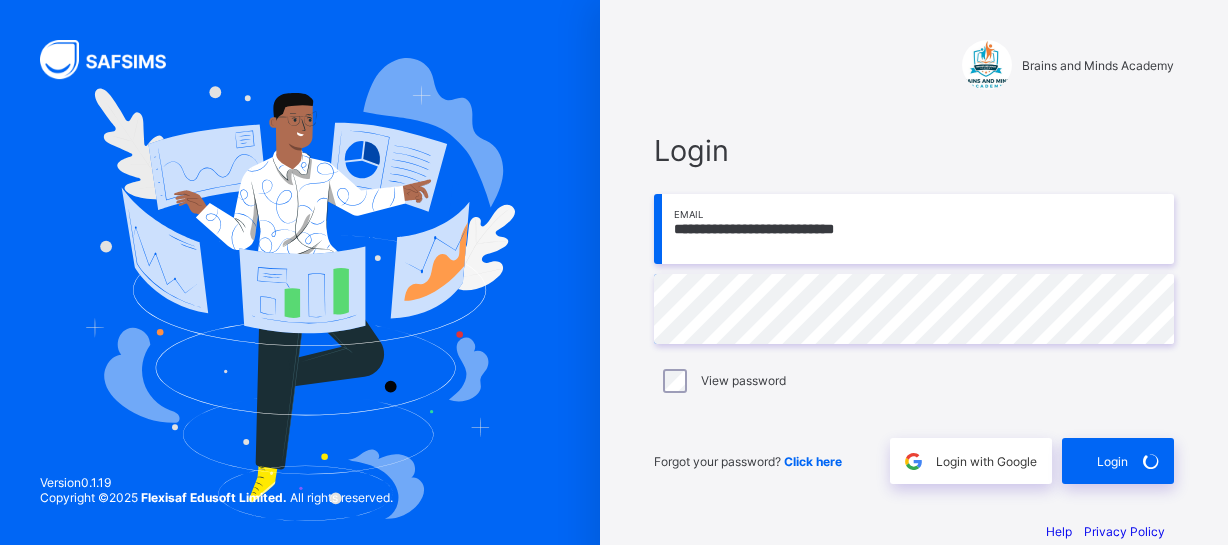 scroll, scrollTop: 0, scrollLeft: 0, axis: both 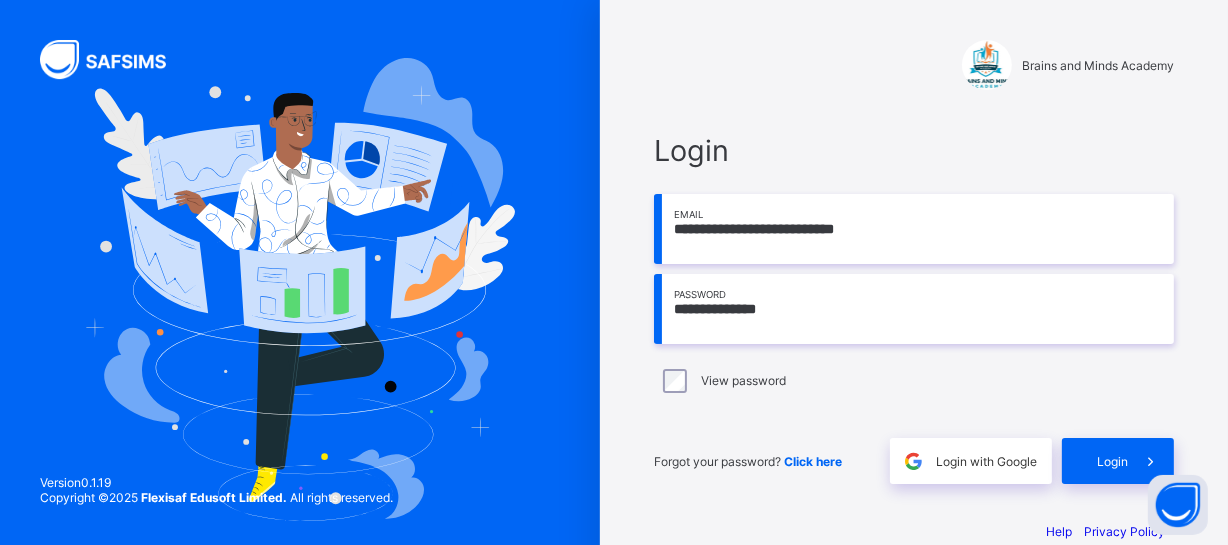 click on "Login" at bounding box center (1112, 461) 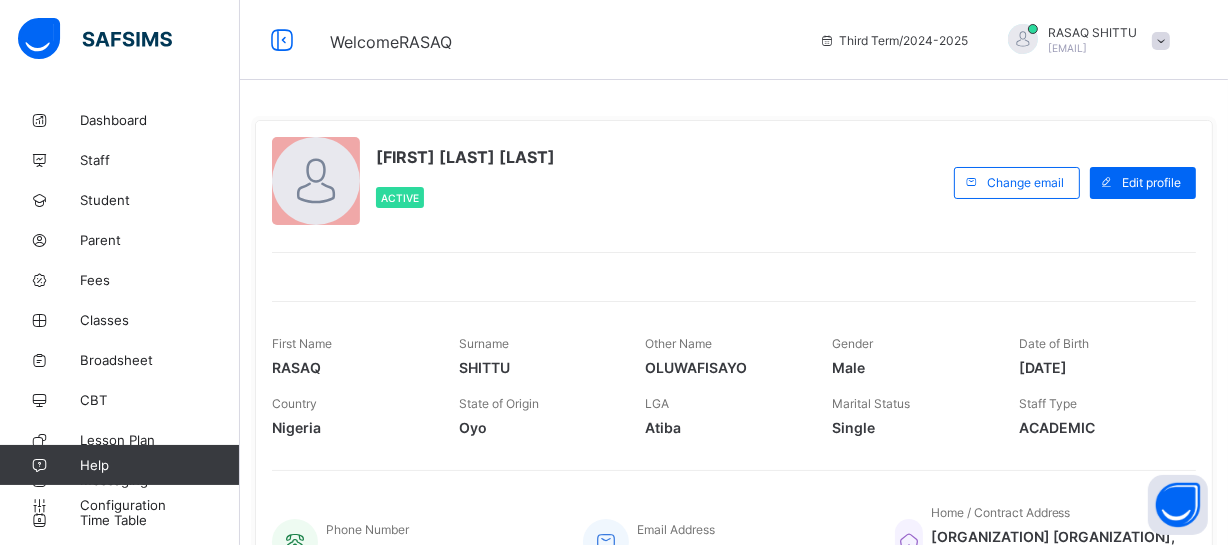 click on "ACADEMIC" at bounding box center [1097, 427] 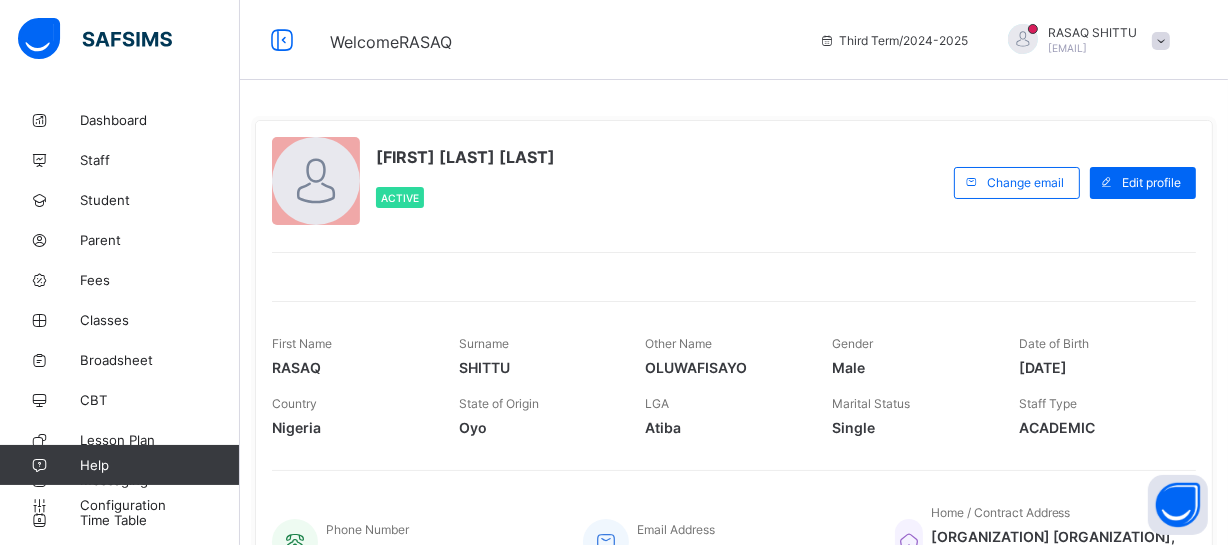 click on "Phone Number [PHONE] Email Address [EMAIL] Home / Contract Address [ORGANIZATION] [ORGANIZATION], [ORGANIZATION] [ORGANIZATION], [AREA] , null" at bounding box center (734, 529) 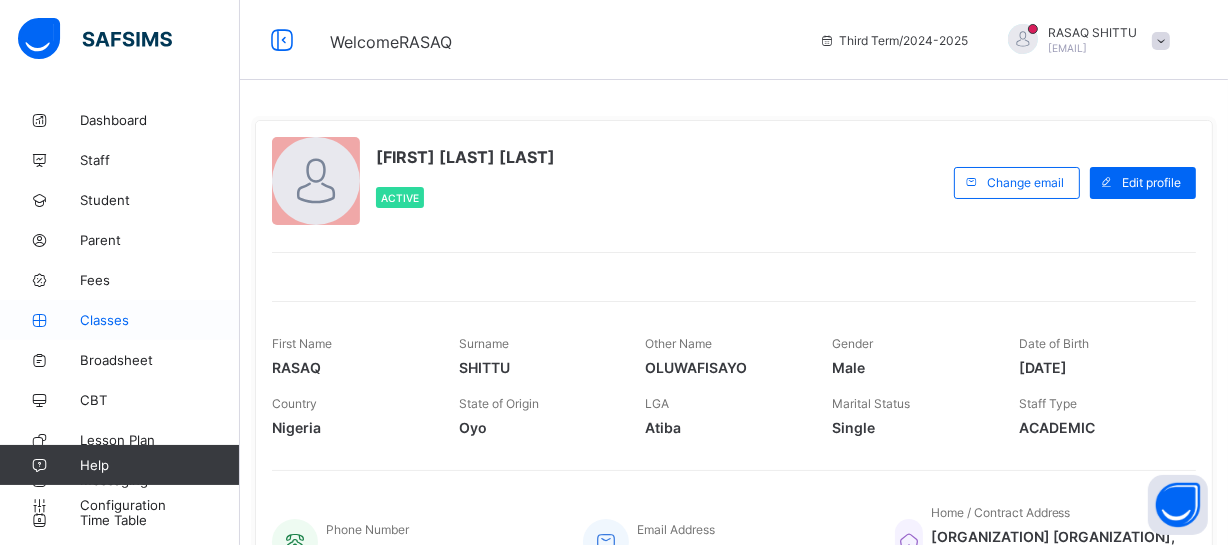 click on "Classes" at bounding box center (160, 320) 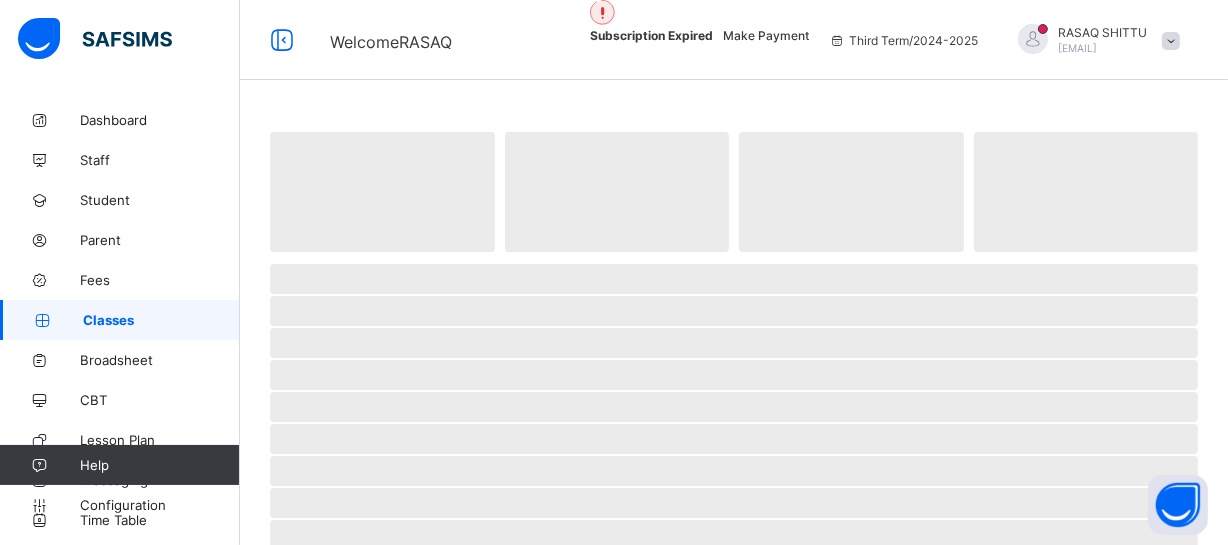 click on "‌" at bounding box center (734, 343) 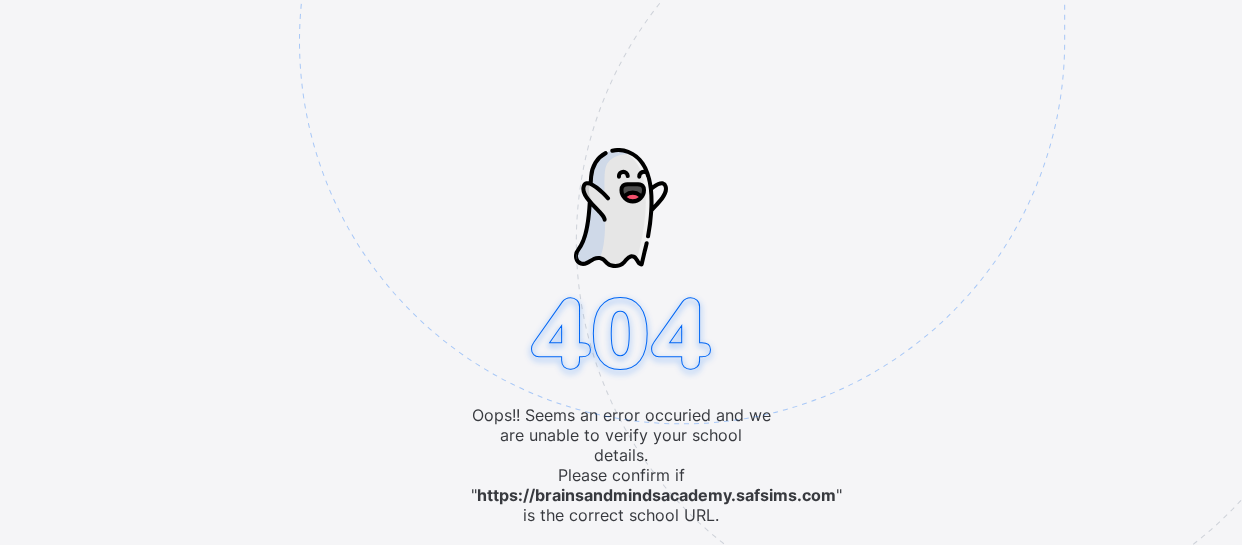 scroll, scrollTop: 0, scrollLeft: 0, axis: both 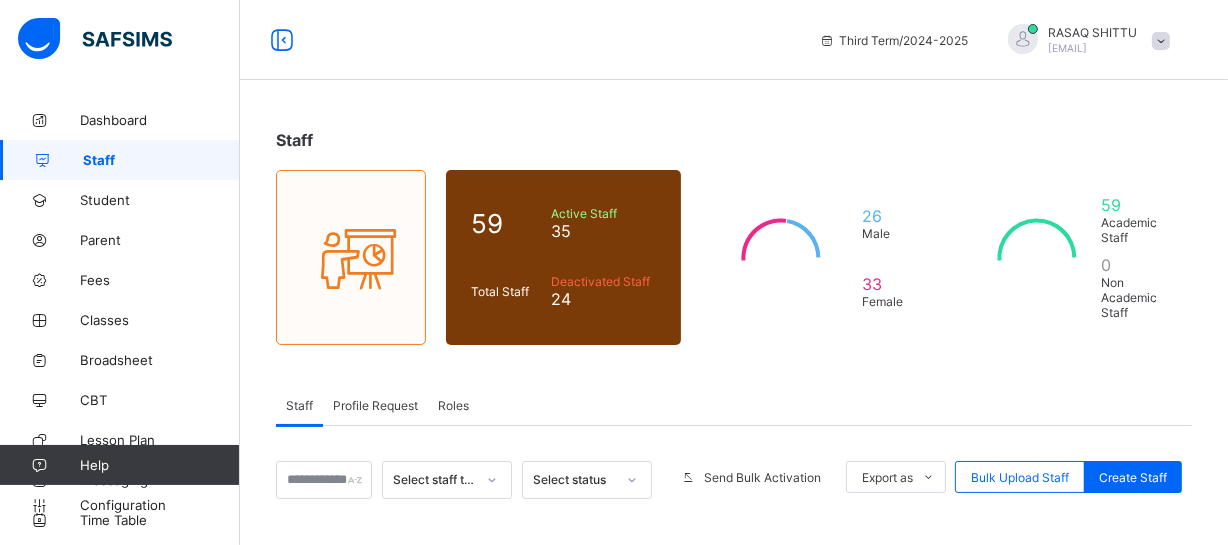 click on "Third Term  /  [YEAR]-[YEAR]   [LAST]   [LAST] [EMAIL]" at bounding box center (614, 40) 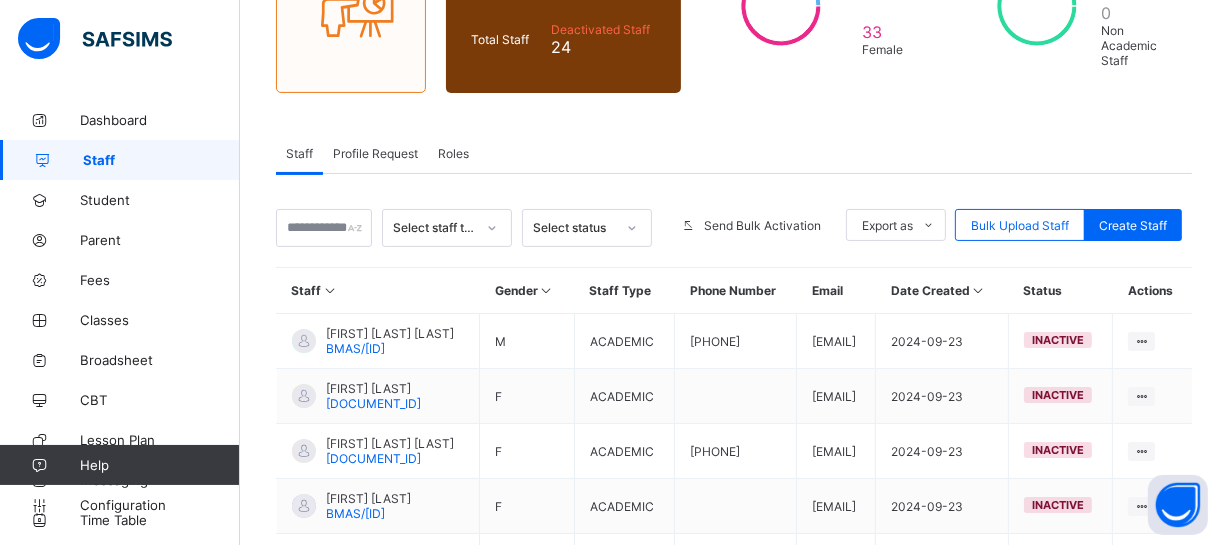 scroll, scrollTop: 254, scrollLeft: 0, axis: vertical 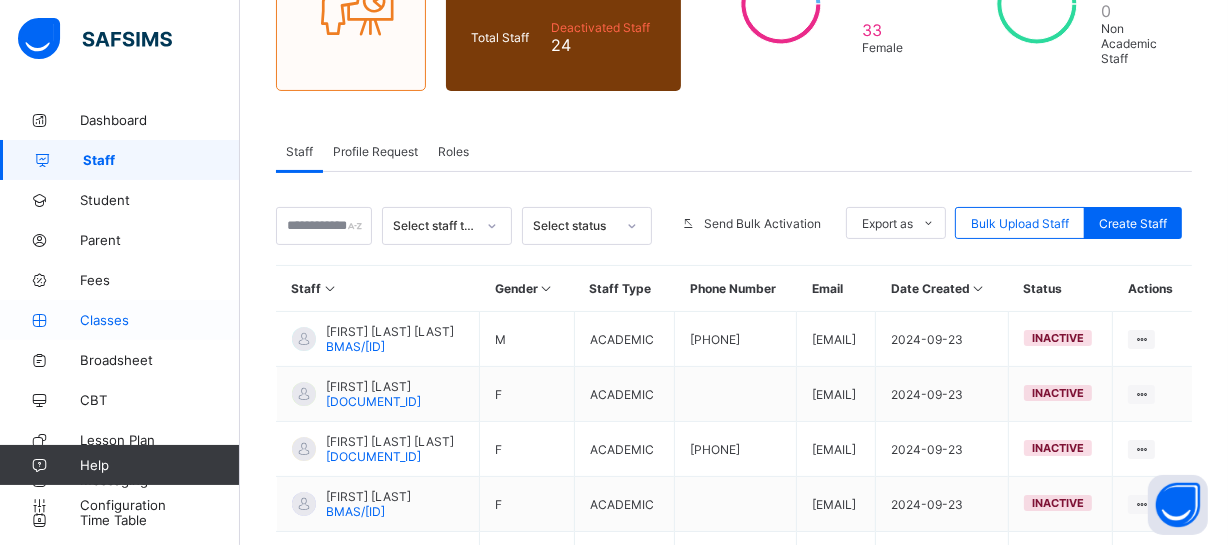 click on "Classes" at bounding box center (160, 320) 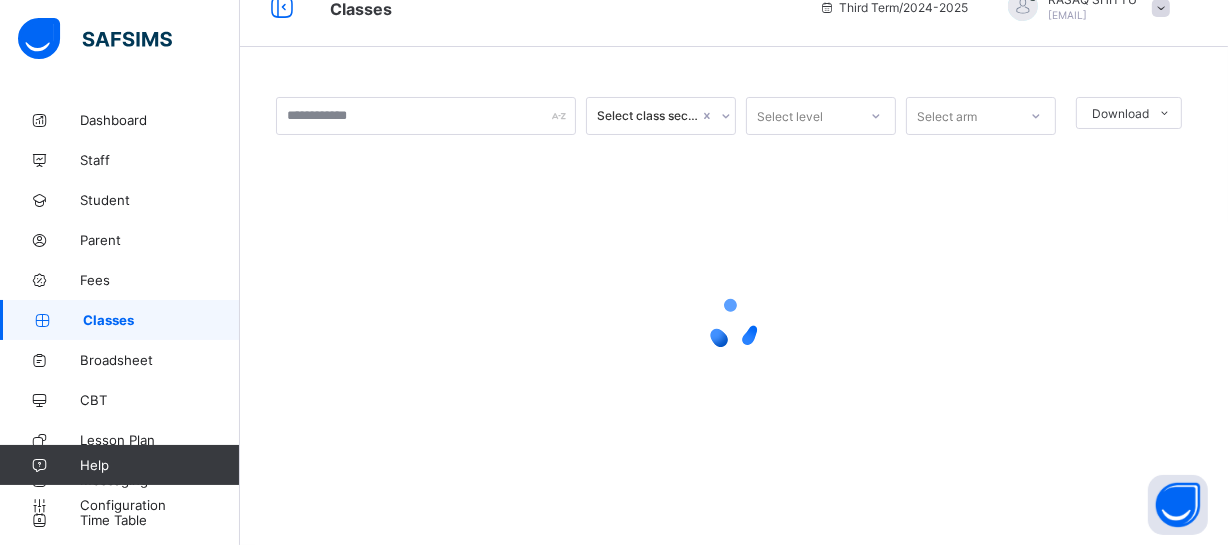 scroll, scrollTop: 32, scrollLeft: 0, axis: vertical 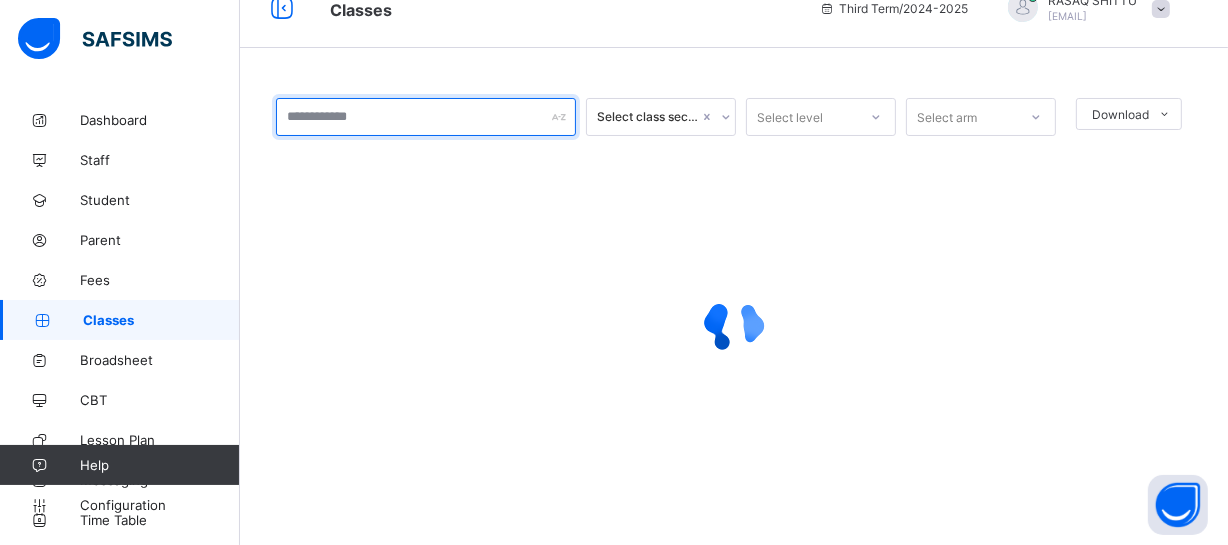 click at bounding box center [426, 117] 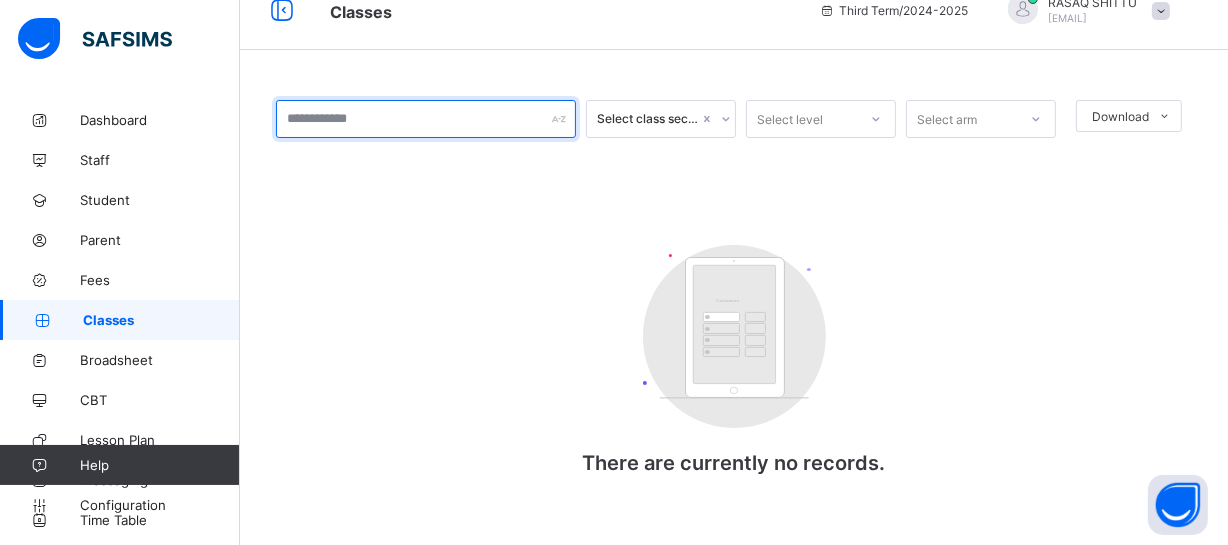 scroll, scrollTop: 30, scrollLeft: 0, axis: vertical 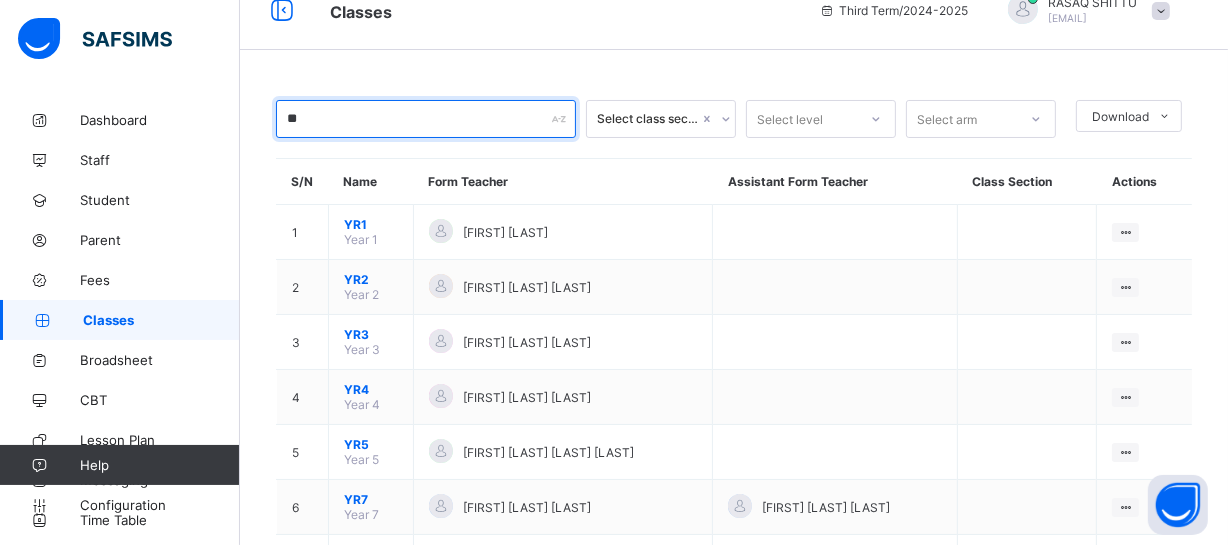 type on "***" 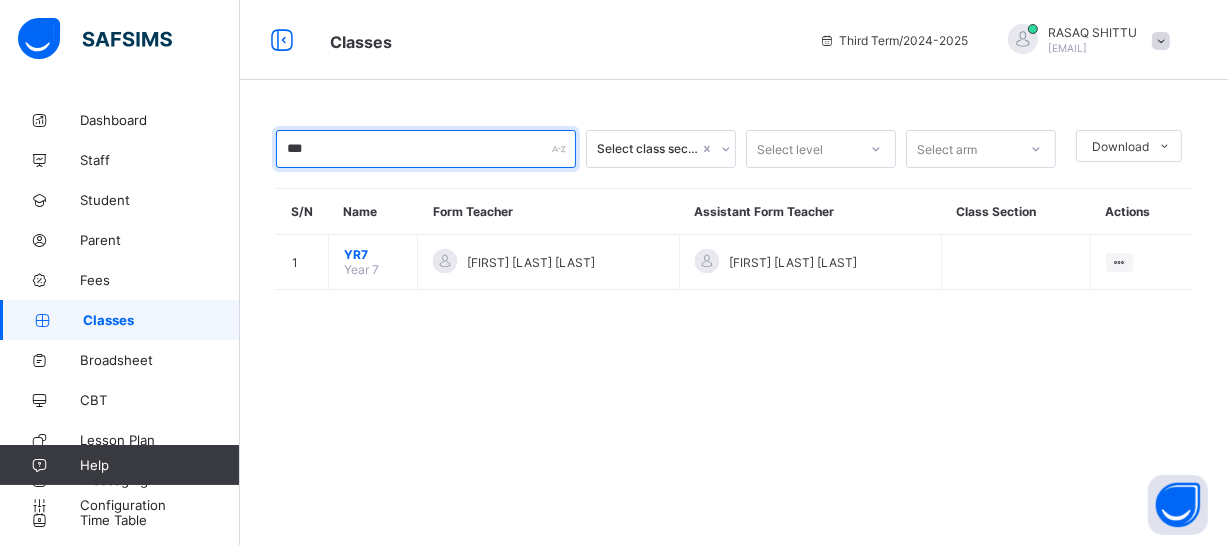scroll, scrollTop: 0, scrollLeft: 0, axis: both 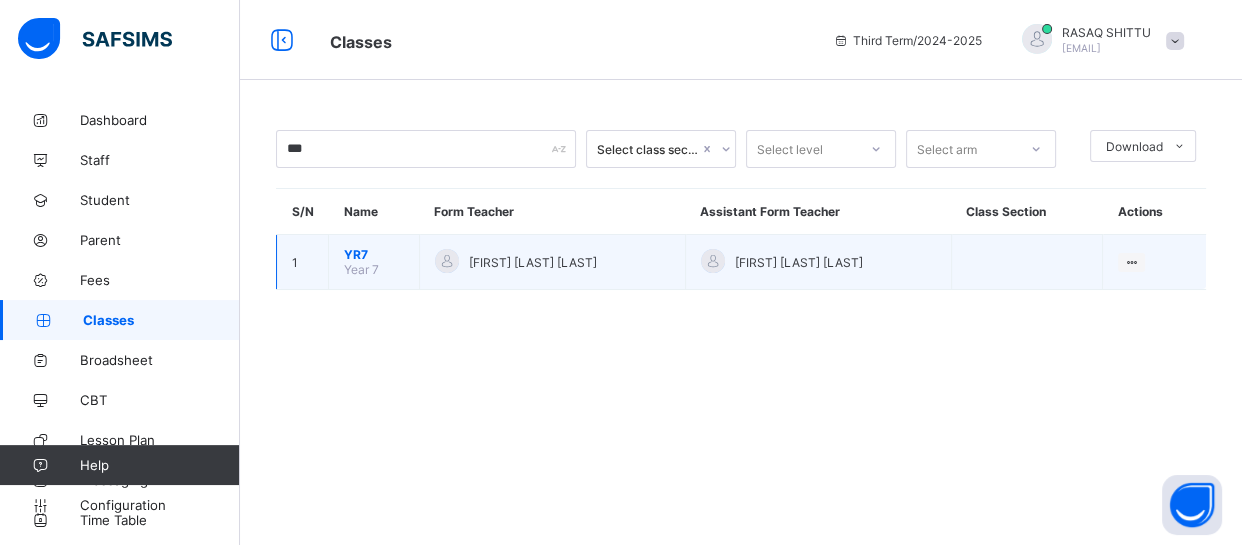 click on "YR7" at bounding box center (374, 254) 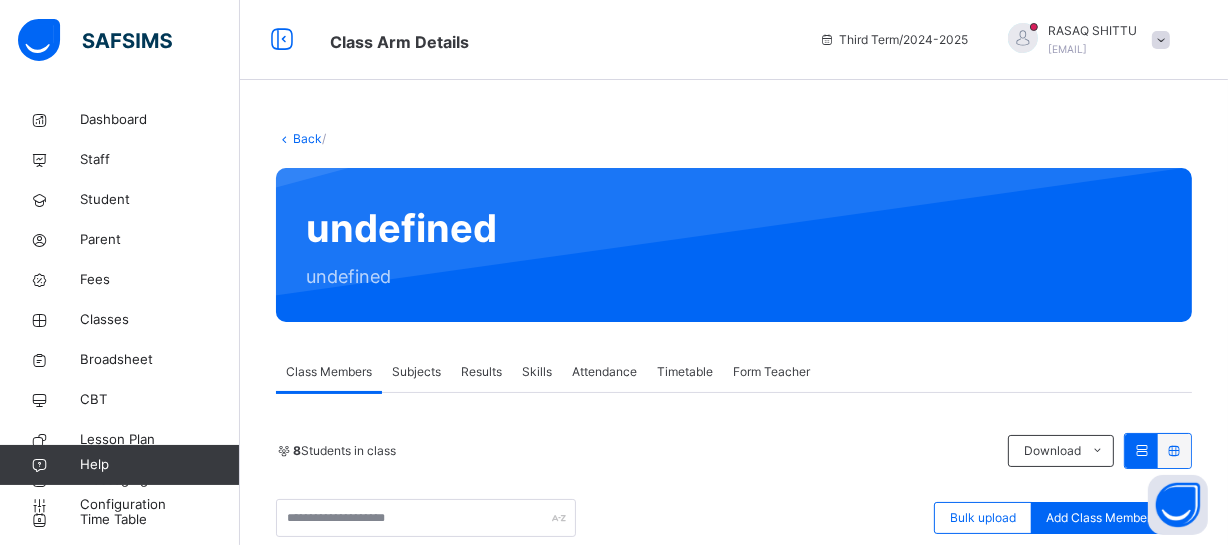 click on "Back  /    undefined undefined Class Members Subjects Results Skills Attendance Timetable Form Teacher Class Members More Options   8  Students in class Download Pdf Report Excel Report Bulk upload Add Class Members Brains and Minds Academy Date: [DATE], [TIME] Class Members Class:  YR7  Total no. of Students:  8 Term:  Third Term Session:  2024-2025 S/NO Admission No. Last Name First Name Other Name There are currently no records. Add Student × Add Student Students Without Class   Customers There are currently no records. Cancel Save × Remove Student From Class This action would delete   from the class. Are you sure you want to carry on? Cancel Yes, Remove Student Bulk Upload Student Upload XLSX File   Select your XLSX file from your computer to upload it using that uploader provided for you below   Drag and Drop files here Select your Excel file Browse file Maximum size 2.5mb Upload Excel File Download XLSX file   Follow the steps below to download and use the excel file effectively    Step 1:" at bounding box center [734, 529] 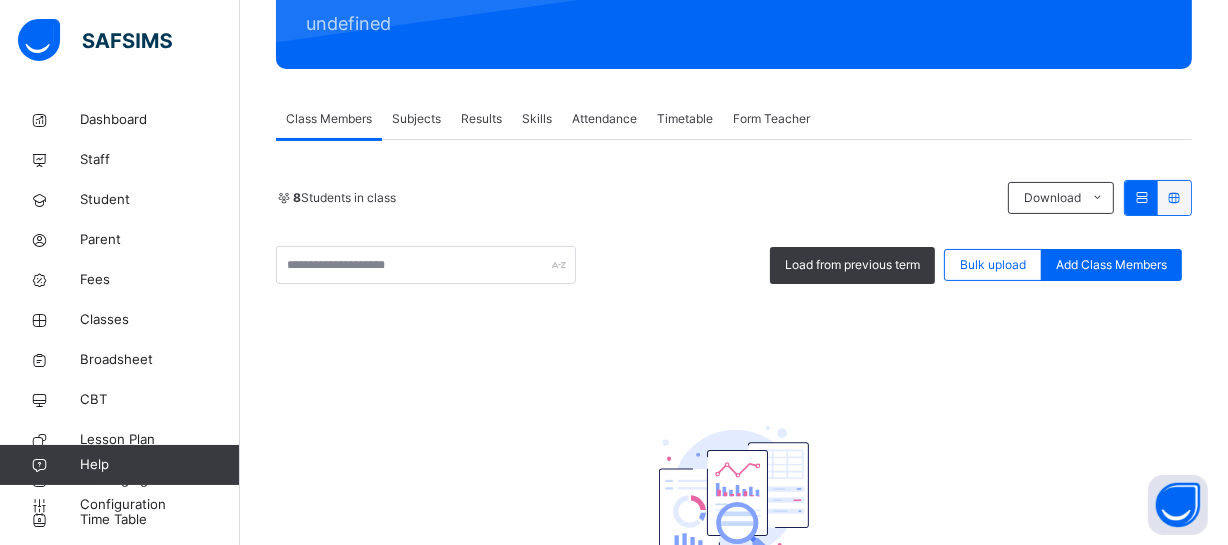 scroll, scrollTop: 290, scrollLeft: 0, axis: vertical 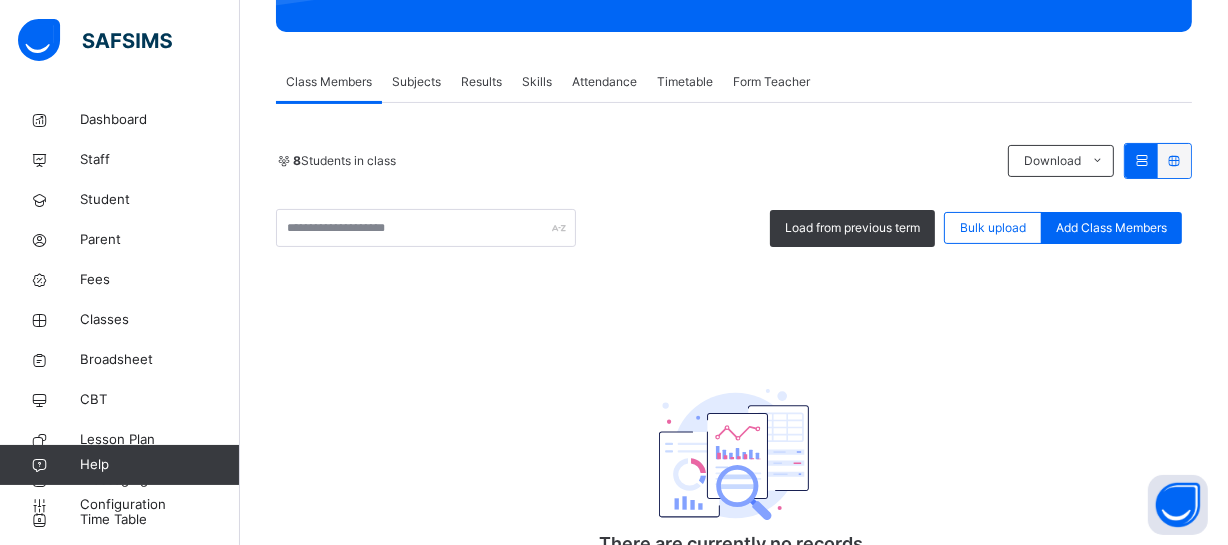 click on "Results" at bounding box center (481, 82) 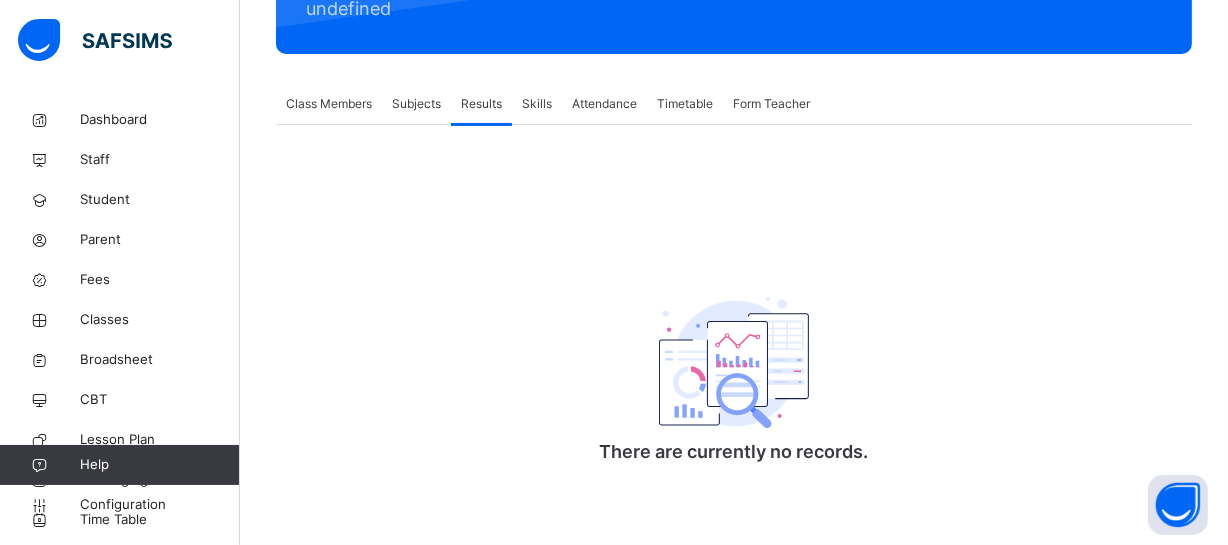 scroll, scrollTop: 269, scrollLeft: 0, axis: vertical 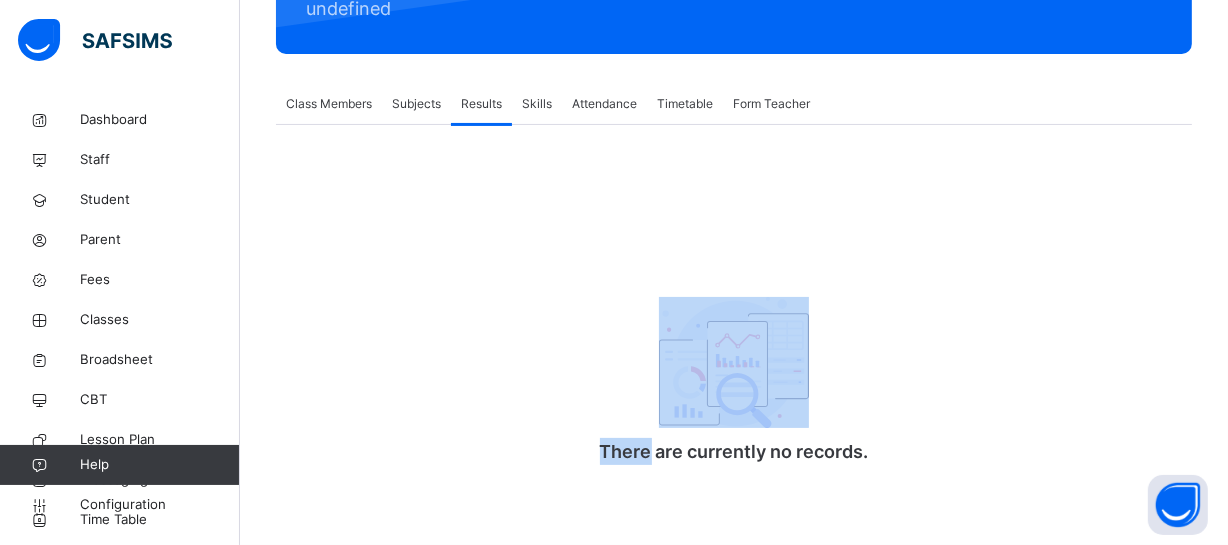 click on "There are currently no records." at bounding box center [734, 310] 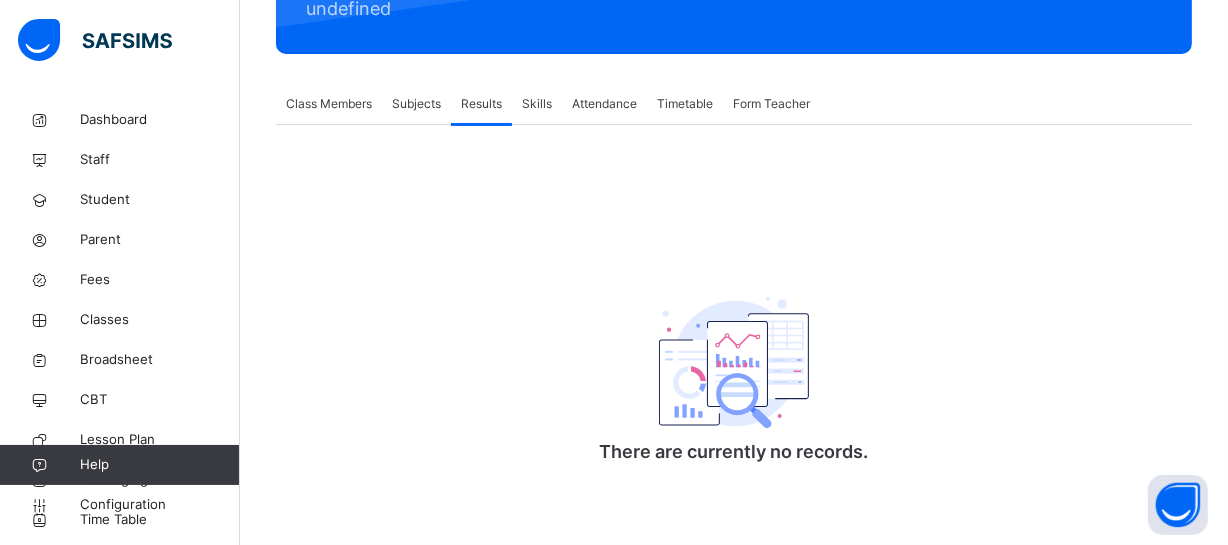 click on "Back  /    undefined undefined Class Members Subjects Results Skills Attendance Timetable Form Teacher Results More Options   8  Students in class DownloadPdf Report Excel Report Load from previous term Bulk upload Add Class Members Brains and Minds Academy Date: [DATE], [TIME] Class Members Class:  YR7  Total no. of Students:  8 Term:  Third Term Session:  [YEAR]-[YEAR] S/NO Admission No. Last Name First Name Other Name There are currently no records. Add Student × Add Student Students Without Class   Customers There are currently no records. Cancel Save × Remove Student From Class This action would delete   from the class. Are you sure you want to carry on? Cancel Yes, Remove Student Bulk Upload Student Upload XLSX File   Select your XLSX file from your computer to upload it using that uploader provided for you below   Drag and Drop files here Select your Excel file Browse file Maximum size 2.5mb Upload Excel File Download XLSX file      Step 1:  Download XLSX File  Step 2:   Step 3:   Step 4:  ×" at bounding box center (734, 188) 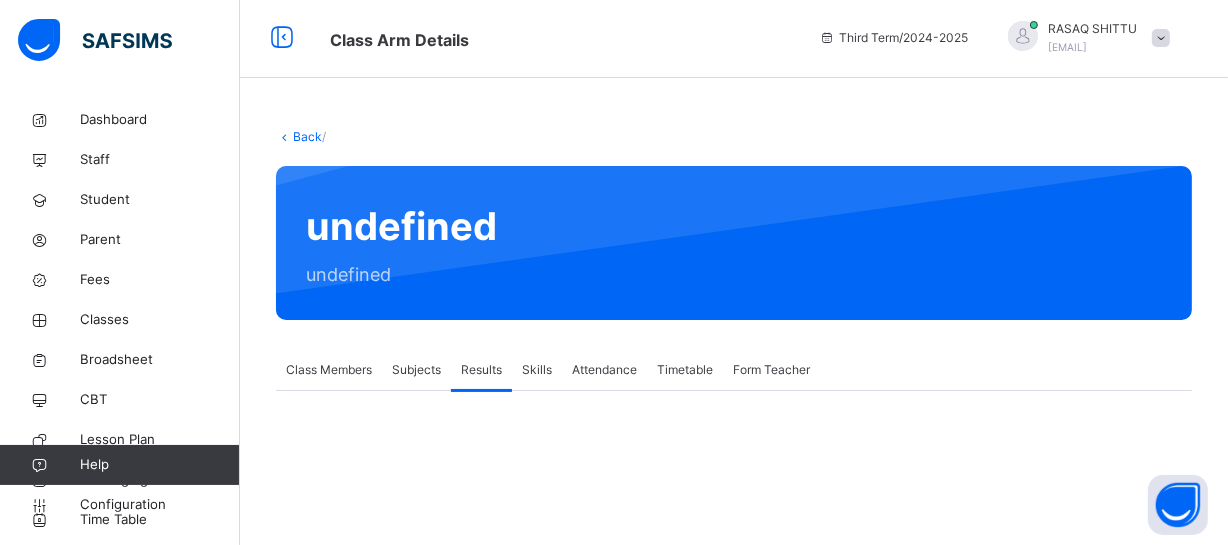 scroll, scrollTop: 0, scrollLeft: 0, axis: both 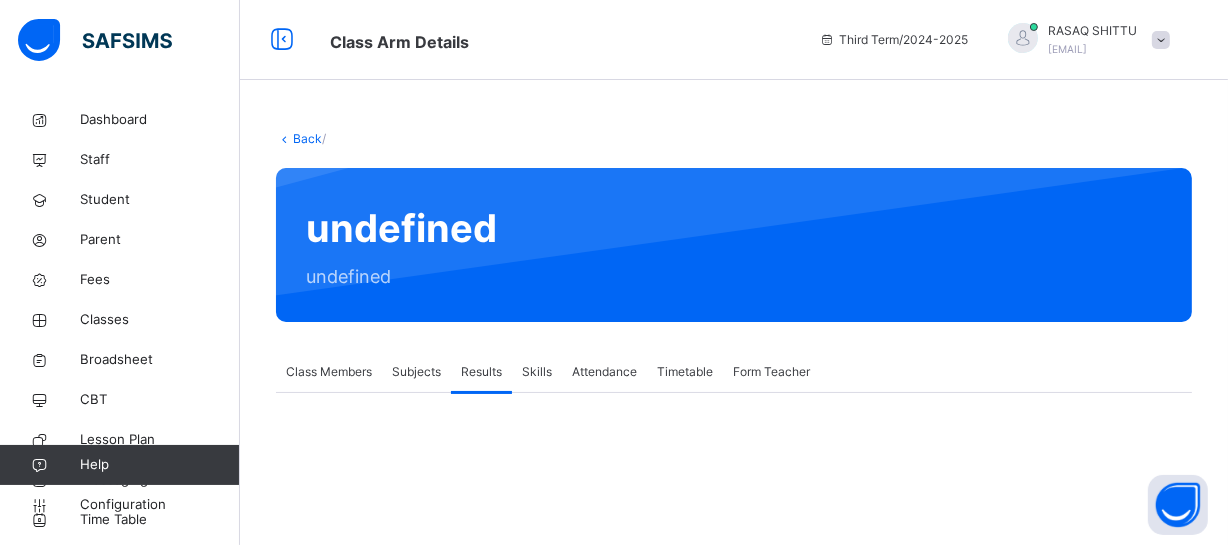 click on "Back" at bounding box center (307, 138) 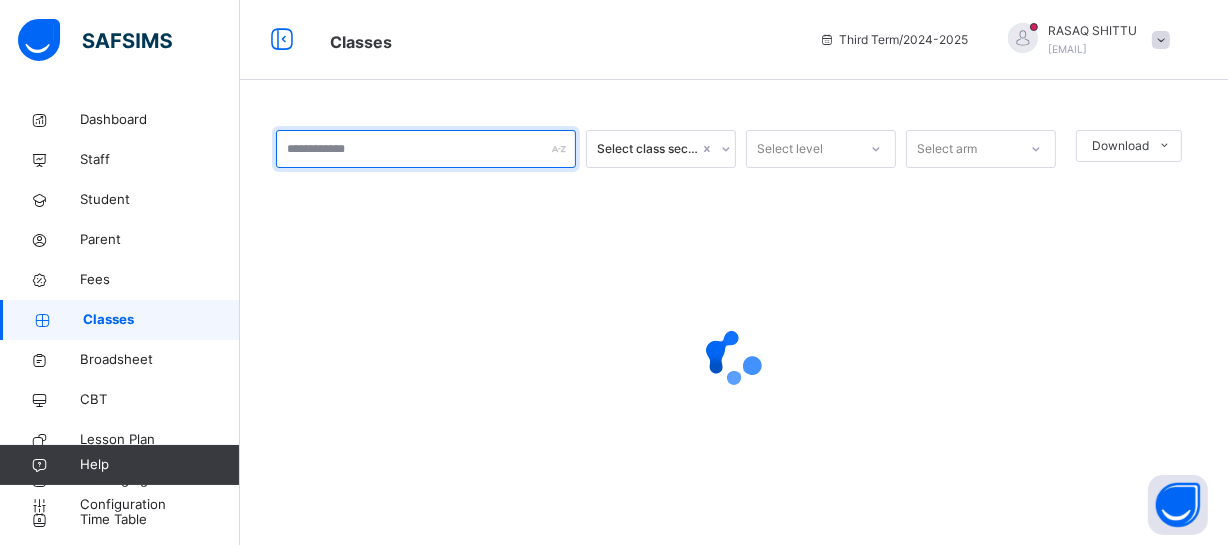 click at bounding box center [426, 149] 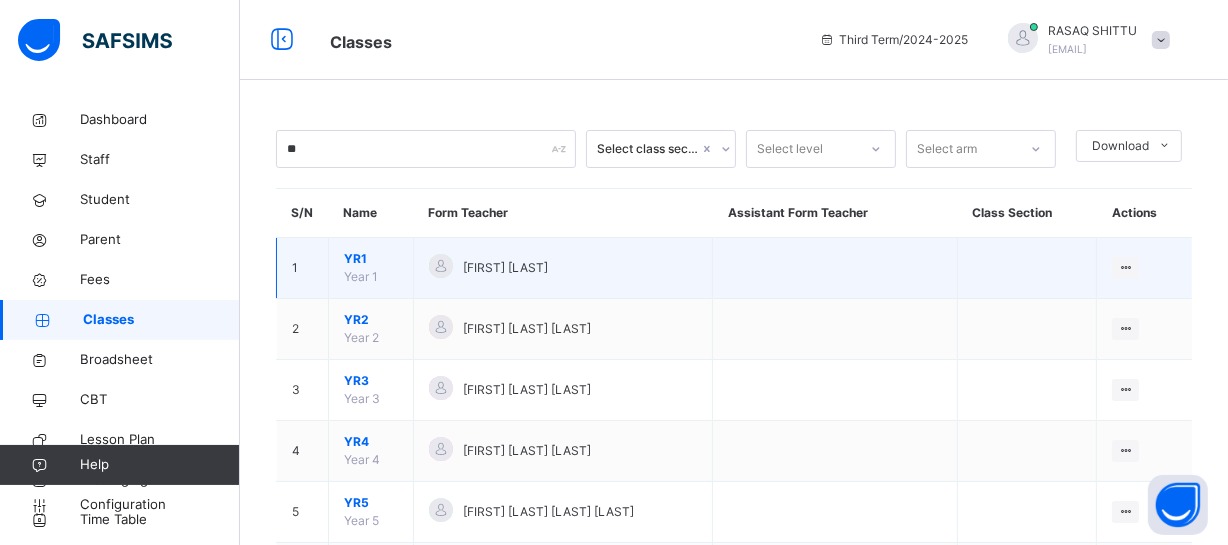 click at bounding box center (1026, 268) 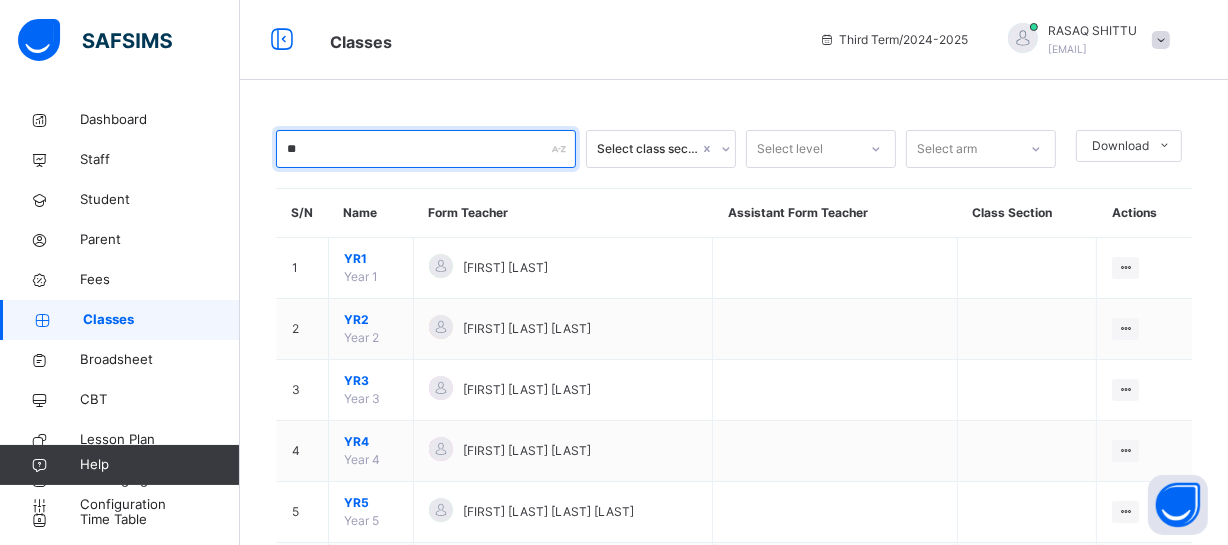 click on "**" at bounding box center (426, 149) 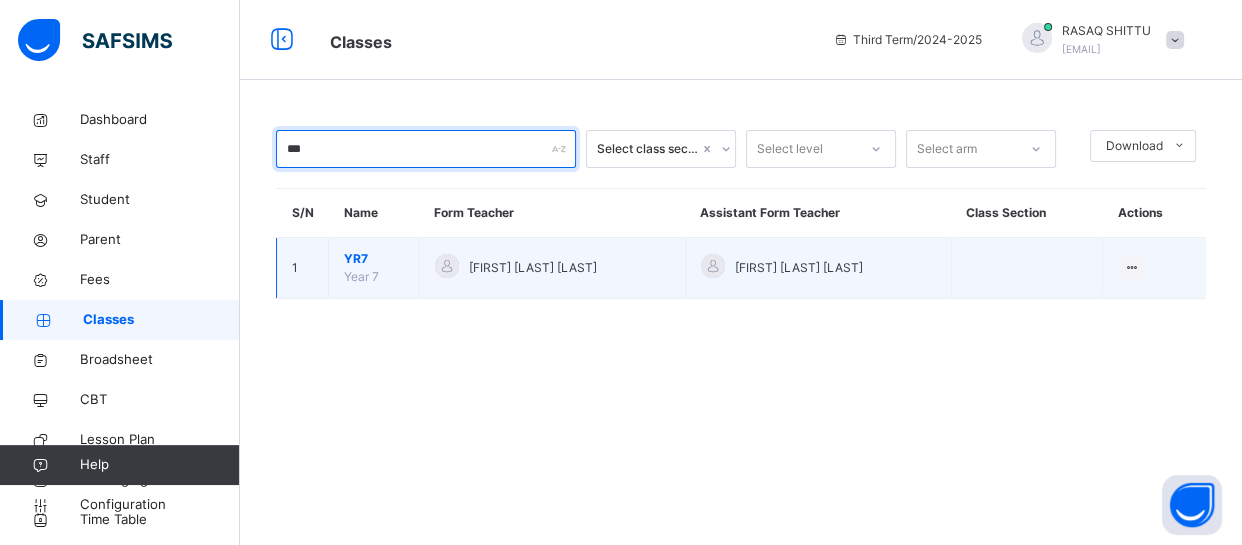 type on "***" 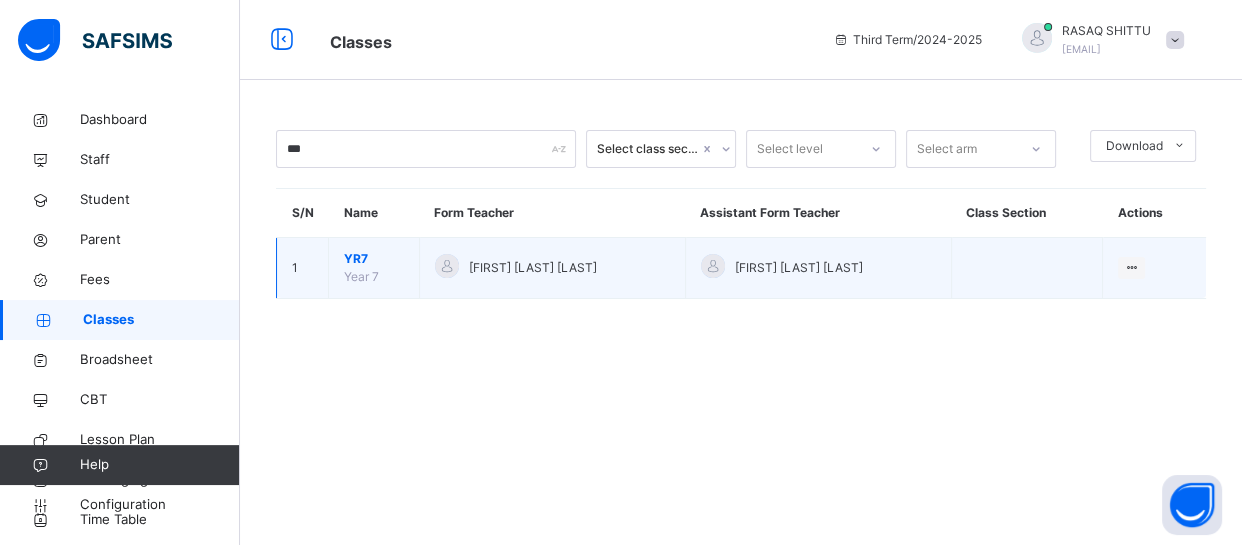 click on "YR7" at bounding box center [374, 259] 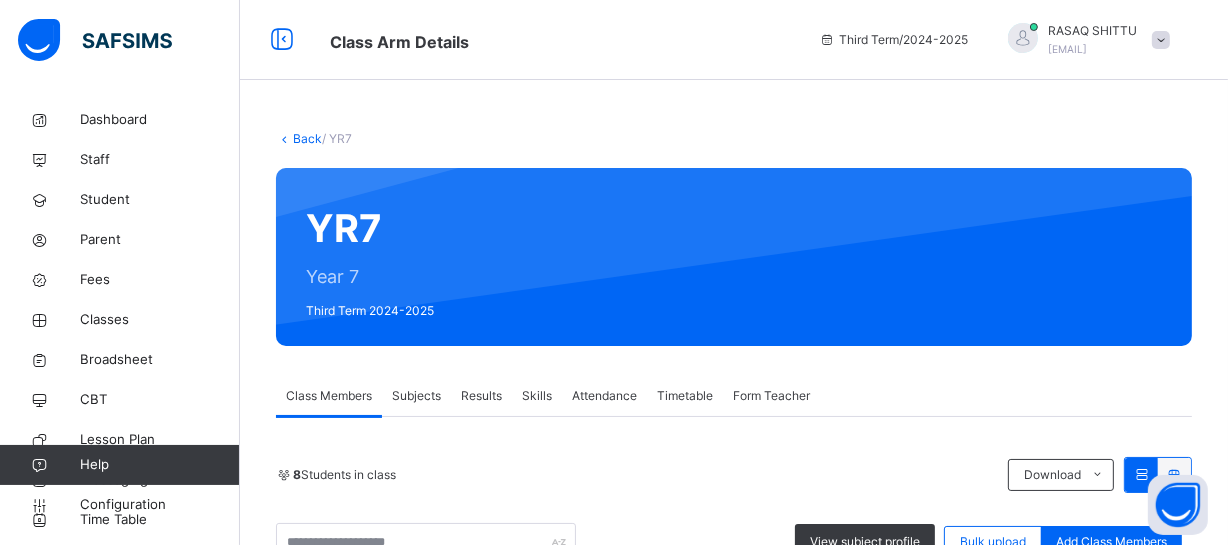 drag, startPoint x: 364, startPoint y: 260, endPoint x: 420, endPoint y: 356, distance: 111.13955 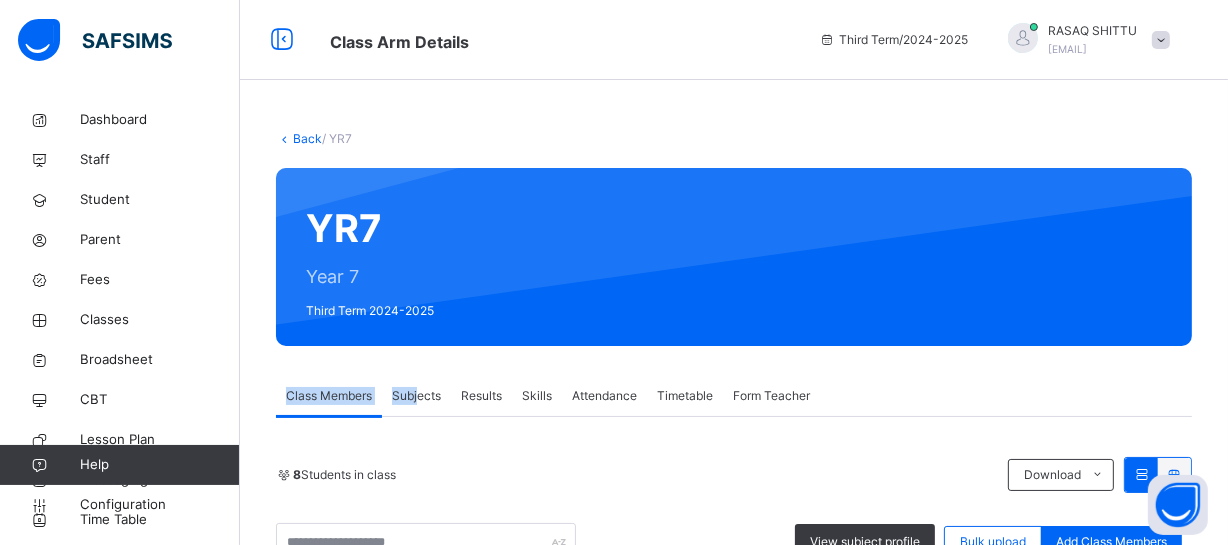 click on "Results" at bounding box center [481, 396] 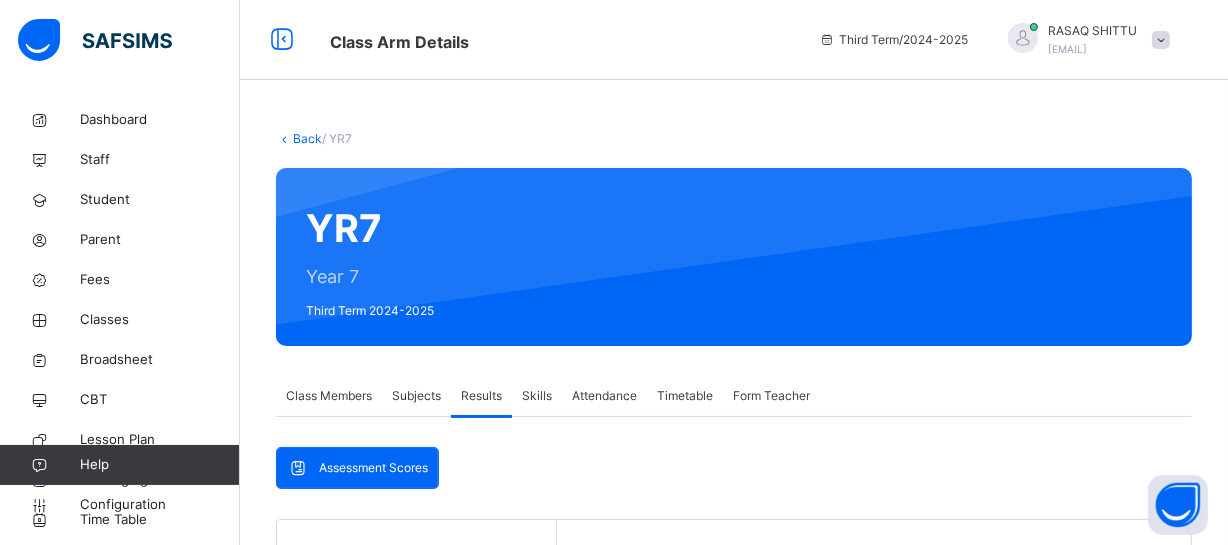 drag, startPoint x: 682, startPoint y: 424, endPoint x: 702, endPoint y: 429, distance: 20.615528 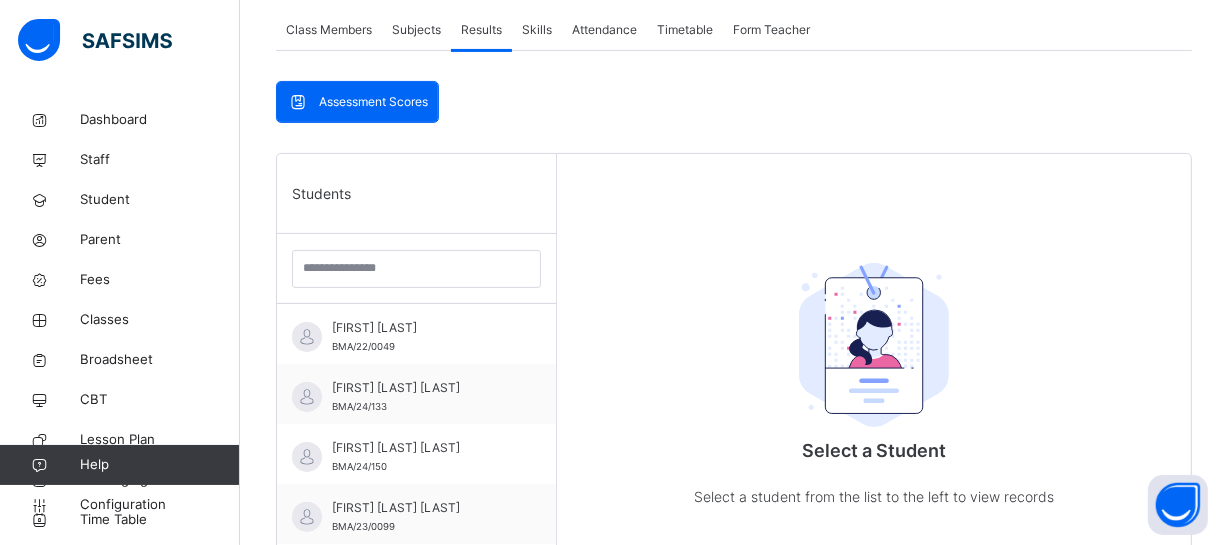 scroll, scrollTop: 400, scrollLeft: 0, axis: vertical 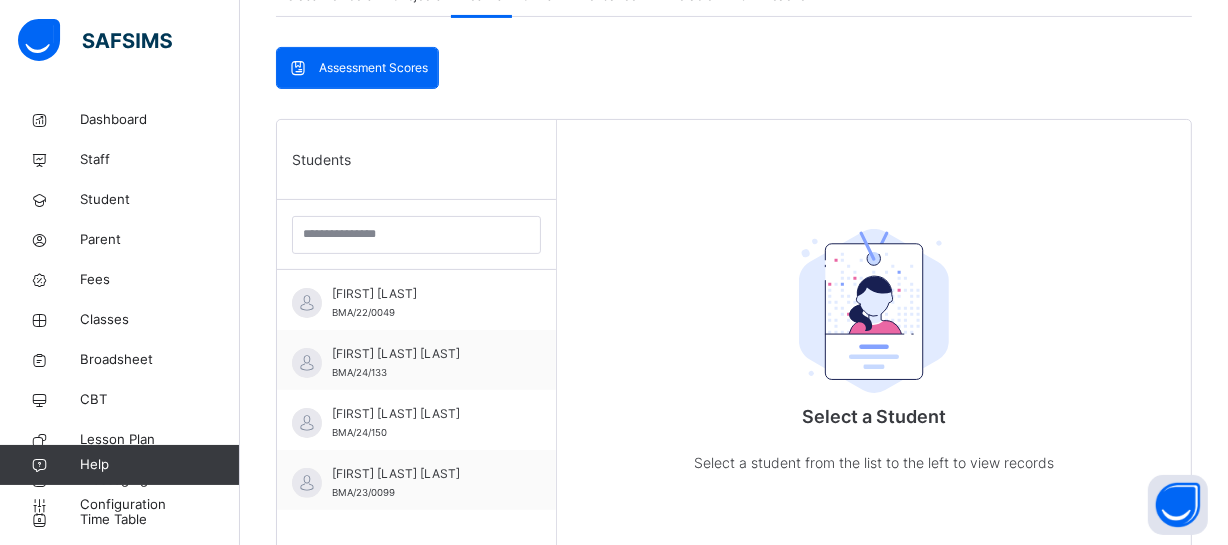 click on "Select a Student" at bounding box center [874, 416] 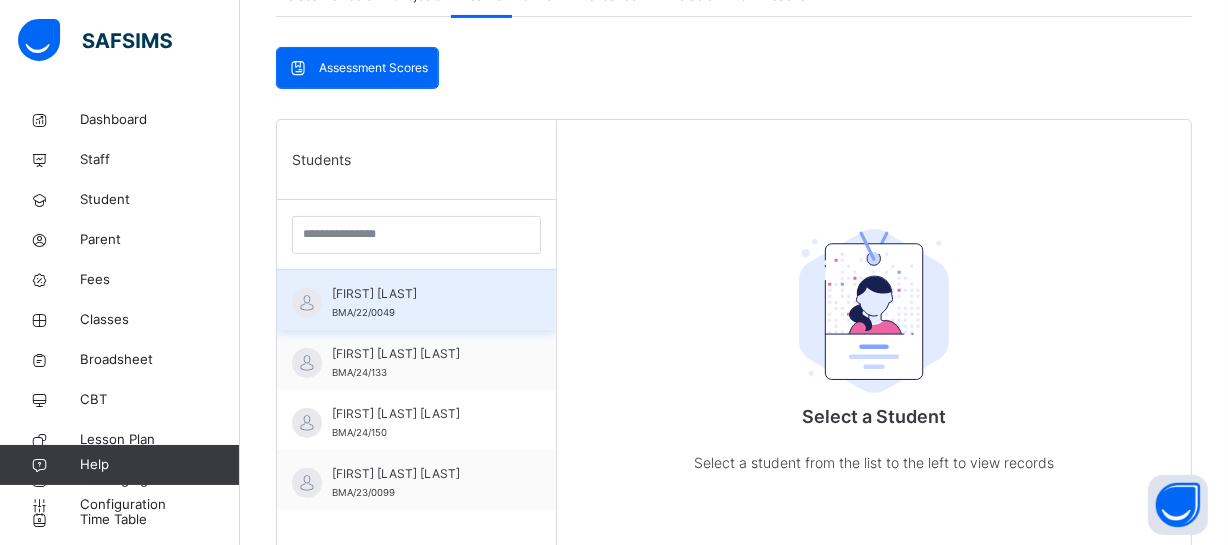 click on "[FIRST] [LAST]" at bounding box center (421, 294) 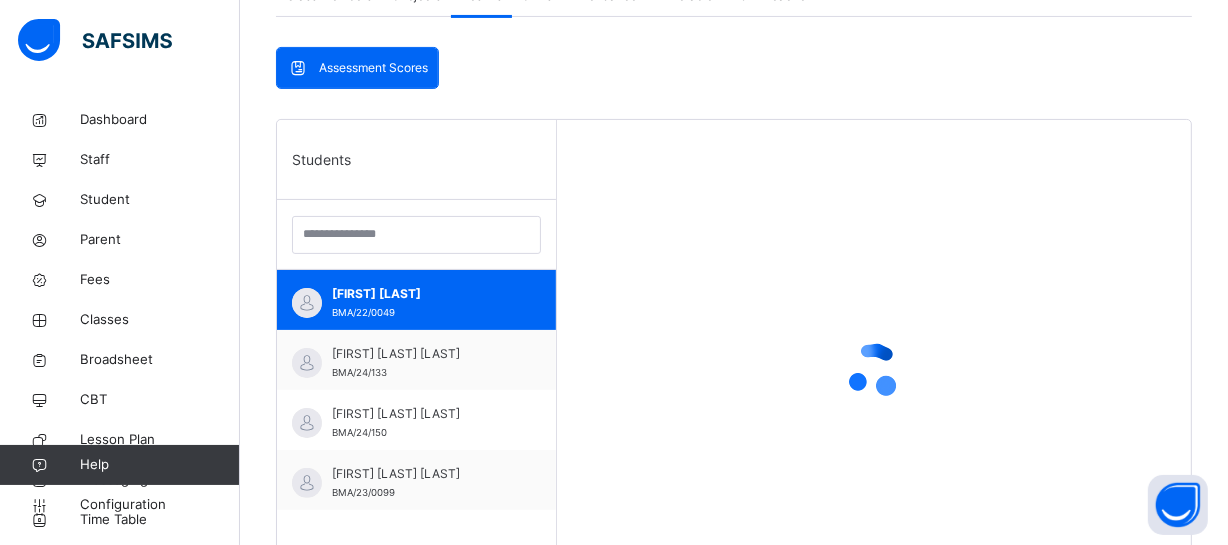 drag, startPoint x: 1074, startPoint y: 176, endPoint x: 1150, endPoint y: 247, distance: 104.00481 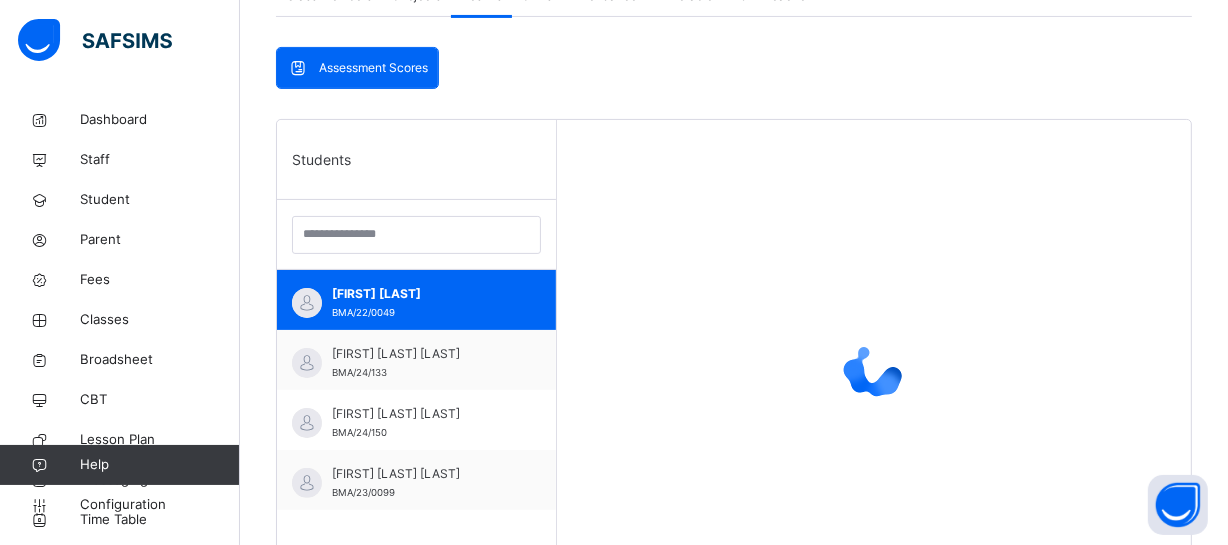 click at bounding box center [874, 370] 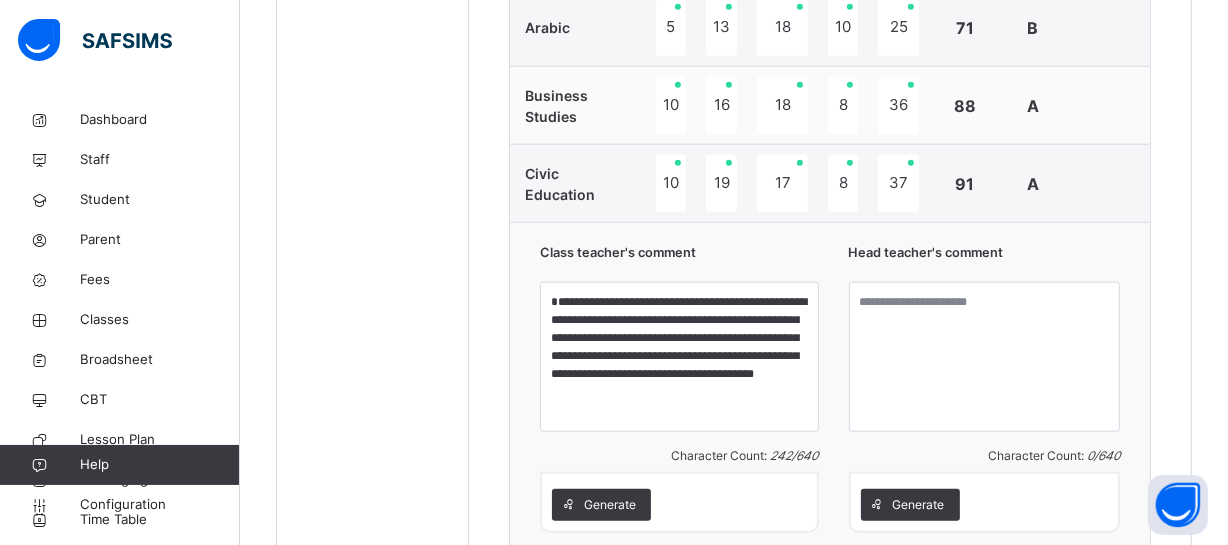 scroll, scrollTop: 1740, scrollLeft: 0, axis: vertical 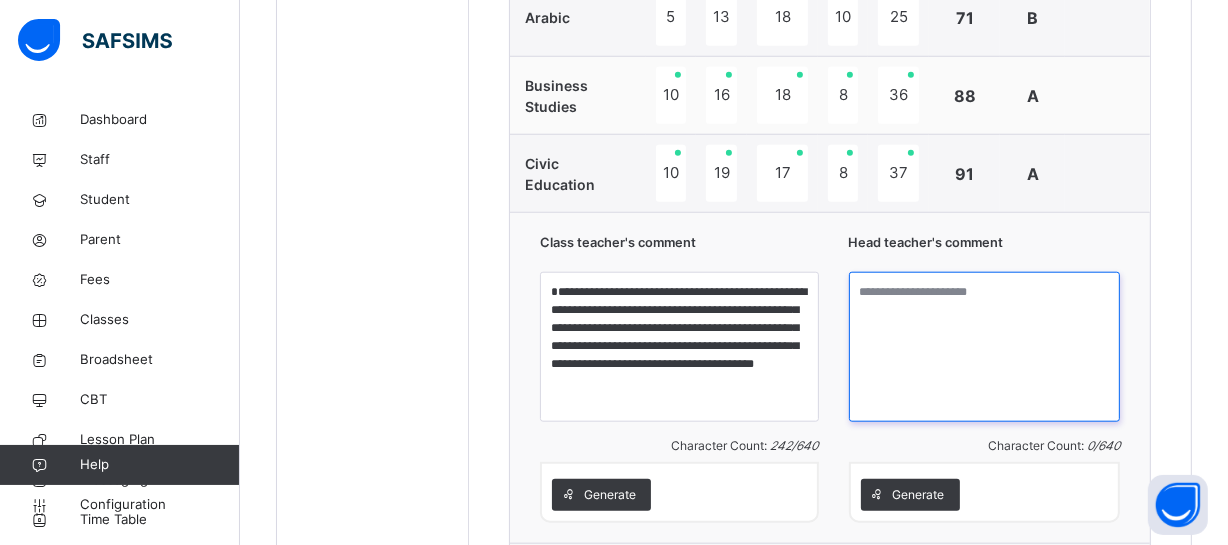 click at bounding box center [984, 347] 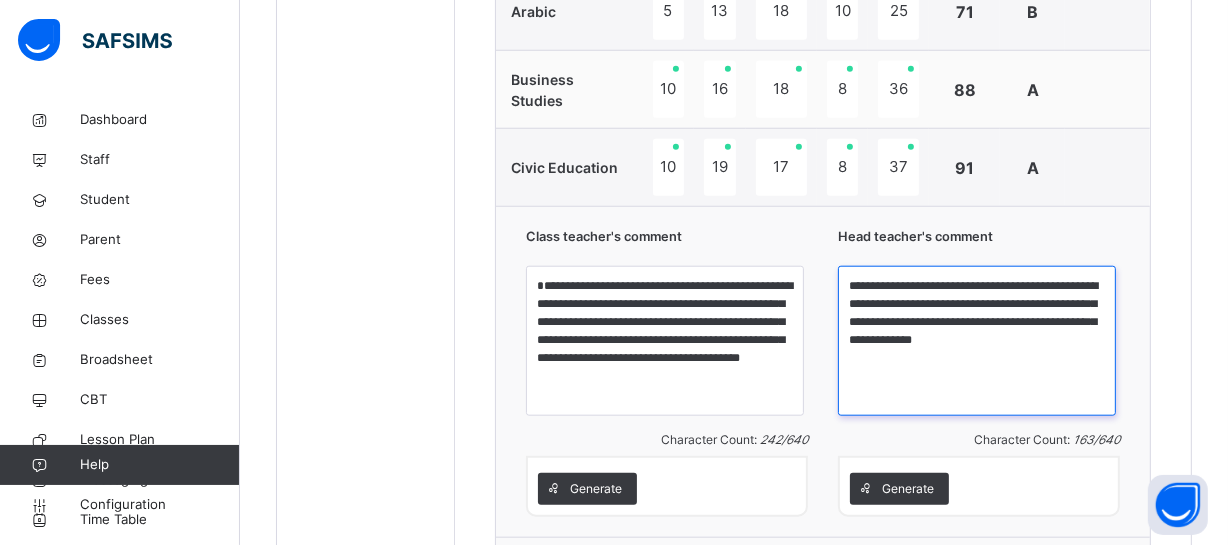 type on "**********" 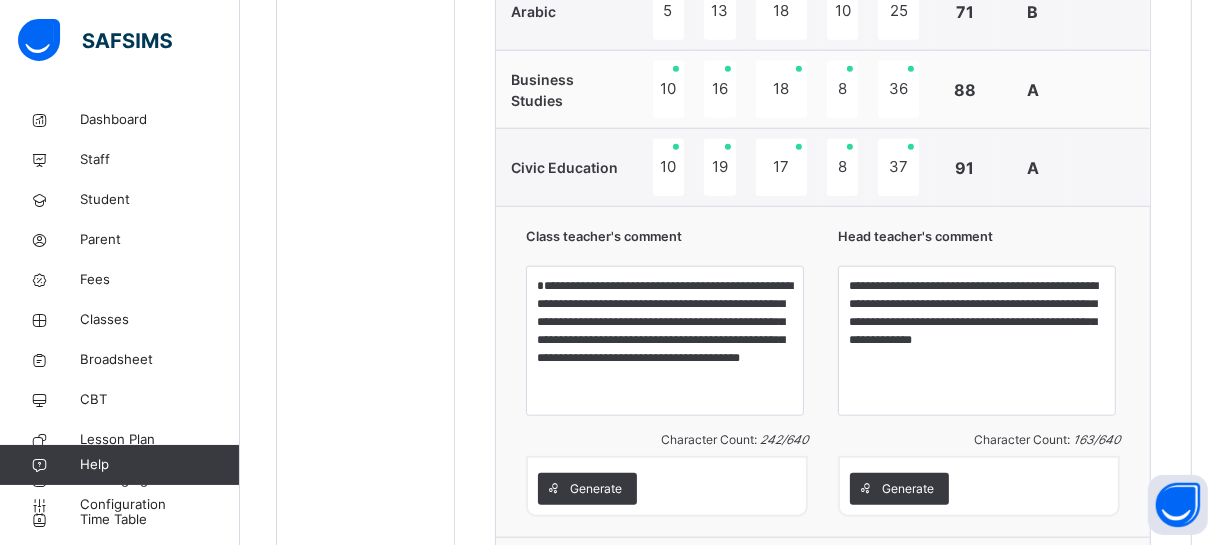 click on "Generate" at bounding box center (979, 489) 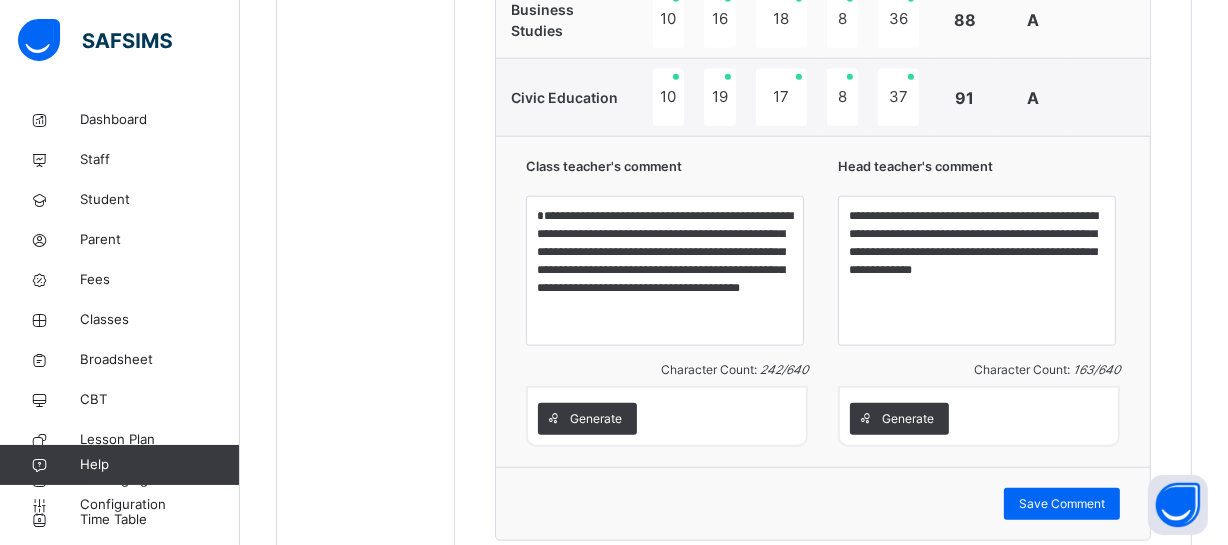 scroll, scrollTop: 1812, scrollLeft: 0, axis: vertical 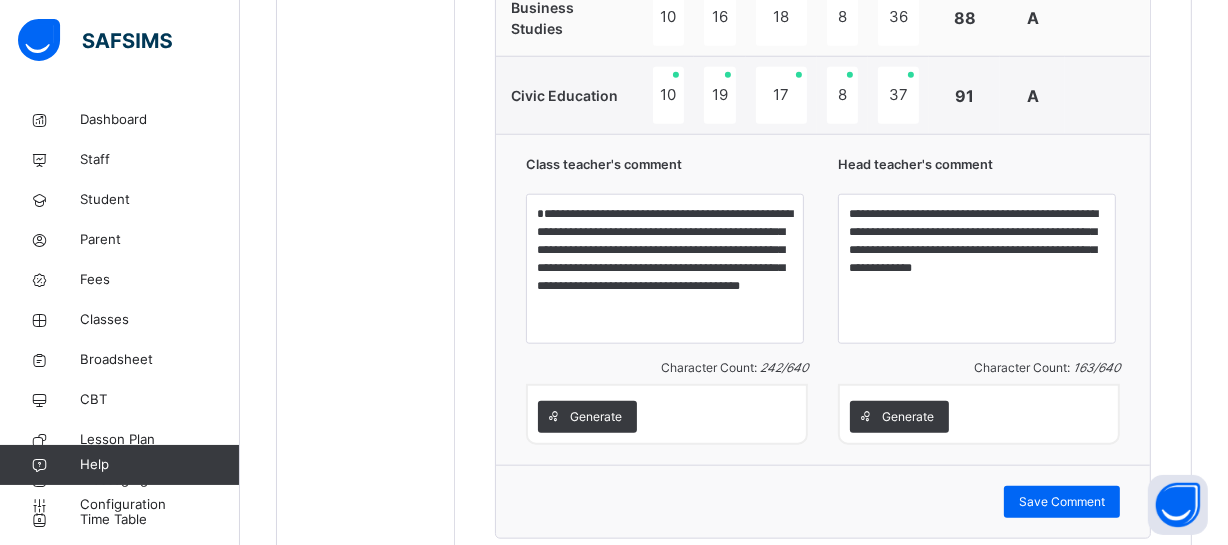 click on "Save Comment" at bounding box center (1062, 502) 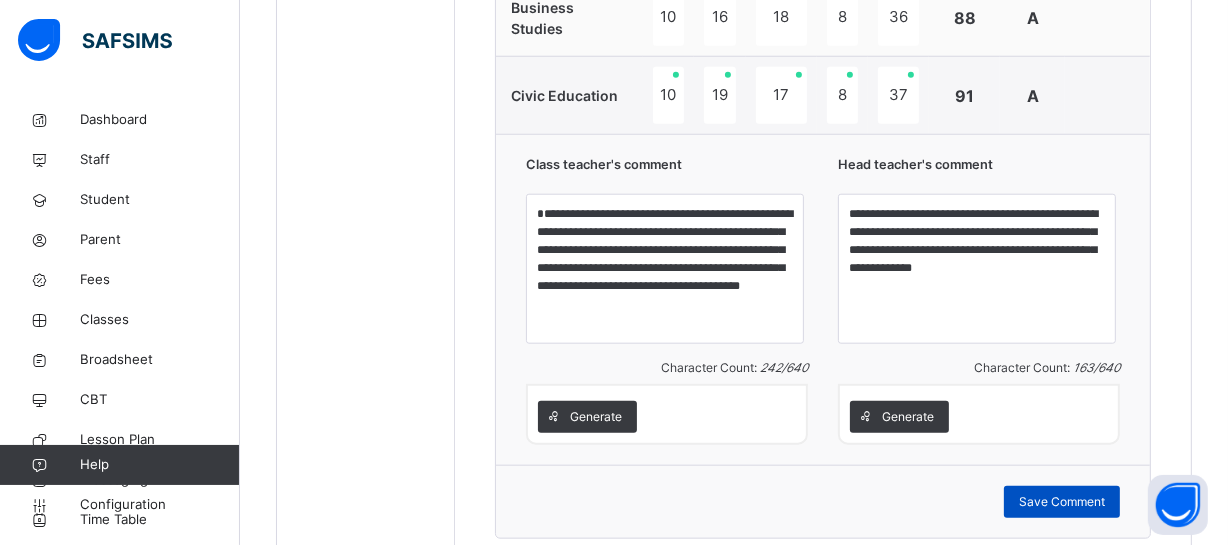 click on "Save Comment" at bounding box center [1062, 502] 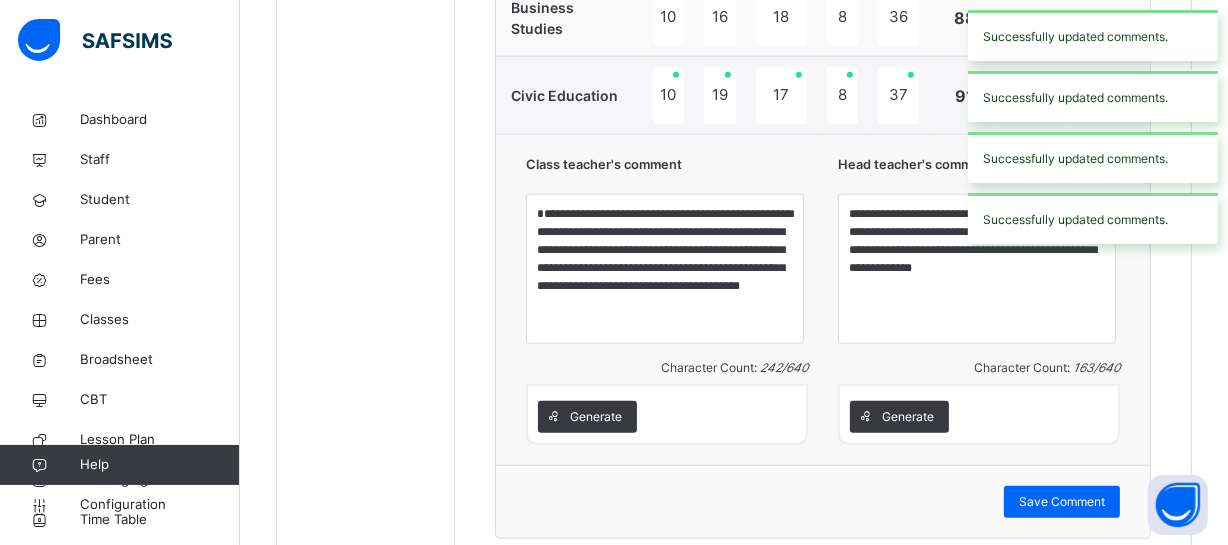 click on "Students [LAST] [FIRST] [LAST]/[ID] [FIRST] [LAST] [LAST] [LAST] [FIRST] [LAST] [LAST]/[ID] [FIRST] [LAST] [LAST]/[ID] [LAST] [FIRST] [LAST] [LAST]/[ID] [FIRST] [LAST] [LAST]/[ID] [FIRST] [LAST] [LAST] [LAST]/[ID] [FIRST] [LAST] [LAST]/[ID] [LAST] [FIRST] [LAST] [LAST]/[ID]" at bounding box center [366, -357] 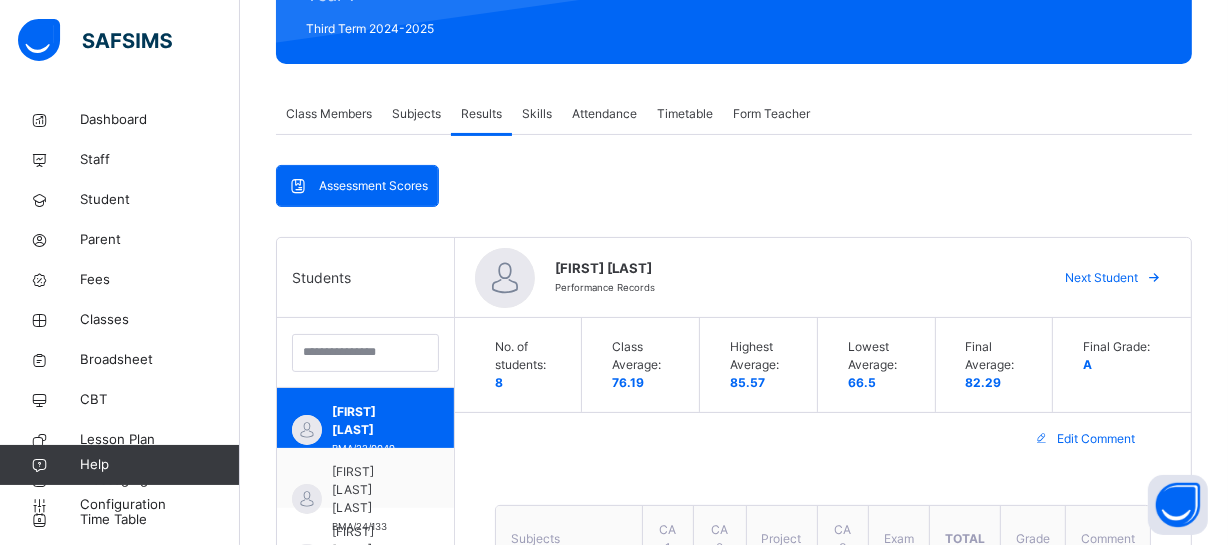 scroll, scrollTop: 346, scrollLeft: 0, axis: vertical 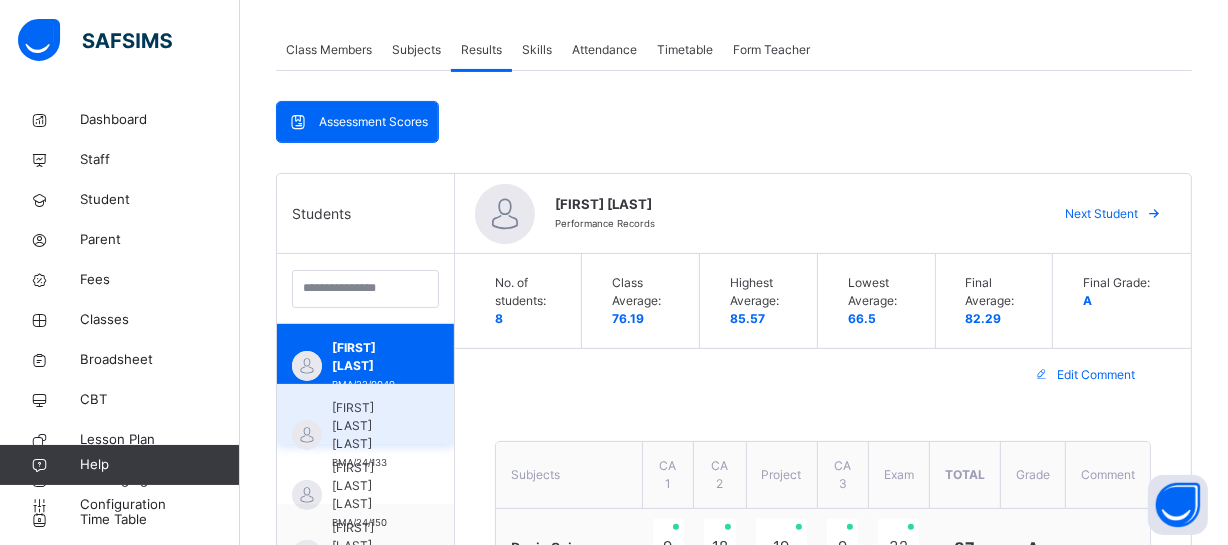 click on "[FIRST] [LAST] [LAST]" at bounding box center (370, 426) 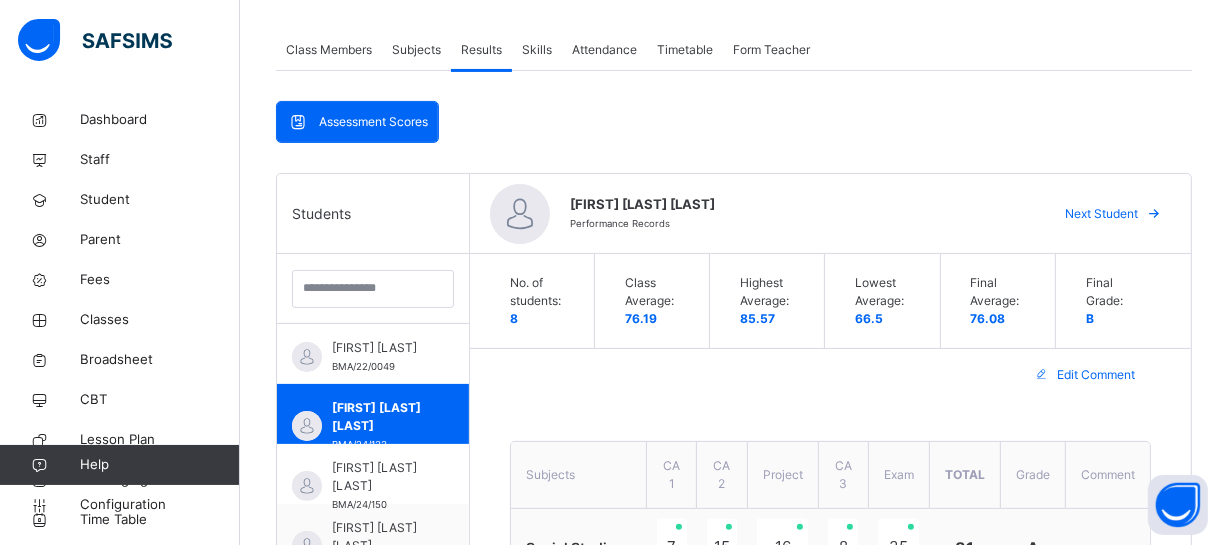click on "Edit Comment" at bounding box center (830, 375) 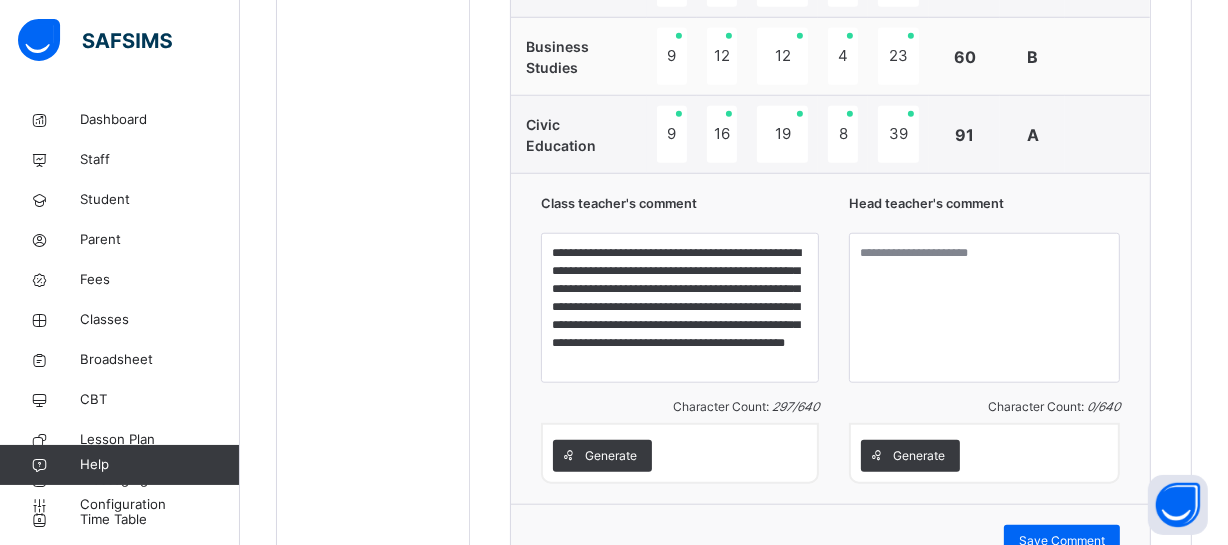 scroll, scrollTop: 1619, scrollLeft: 0, axis: vertical 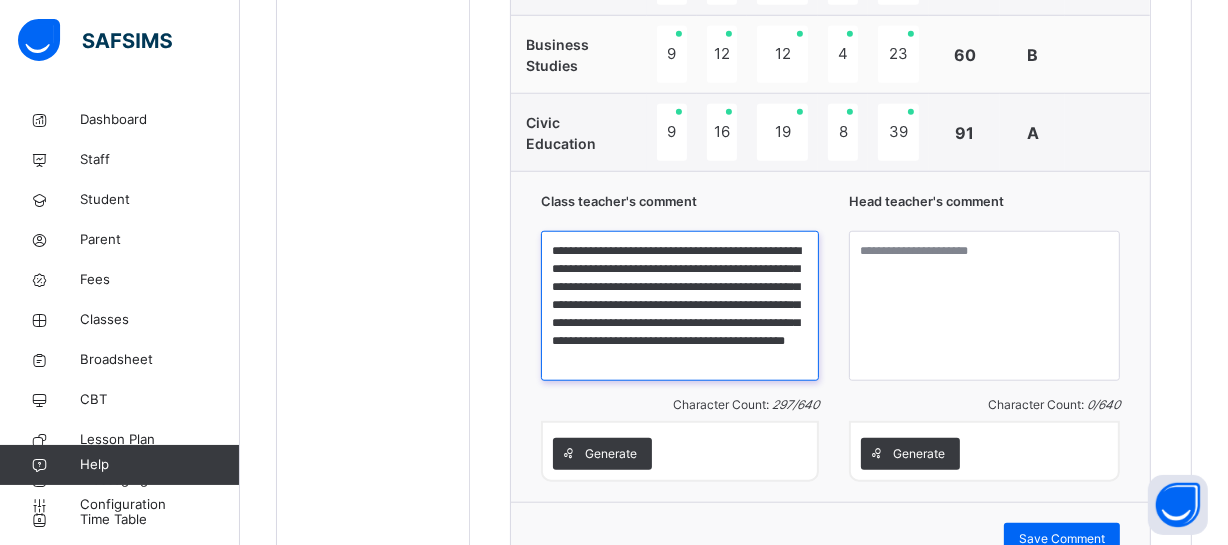 click on "**********" at bounding box center (680, 306) 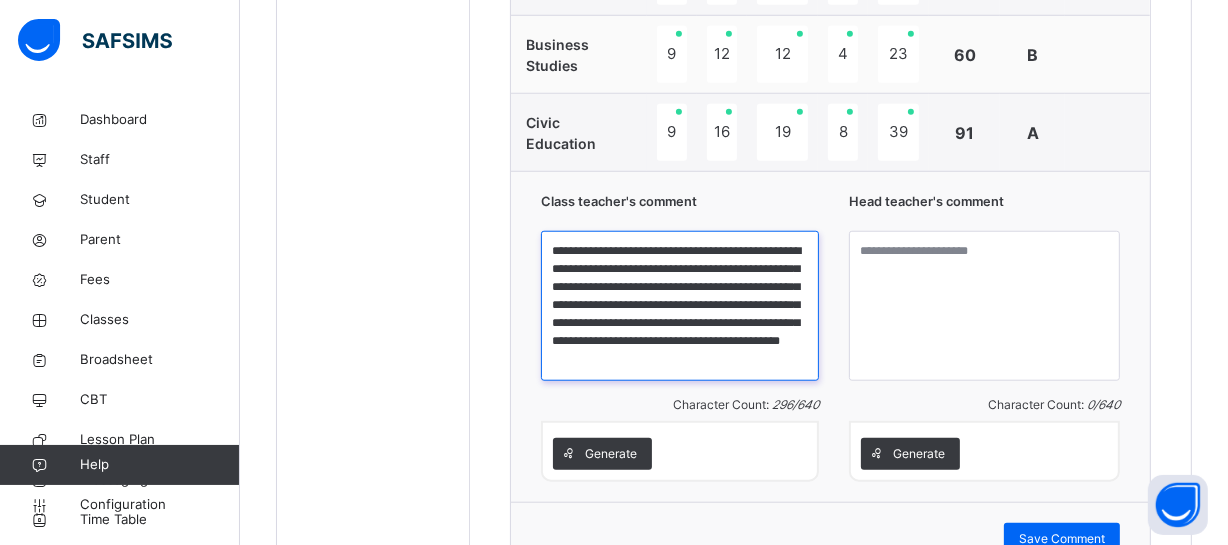 scroll, scrollTop: 3, scrollLeft: 0, axis: vertical 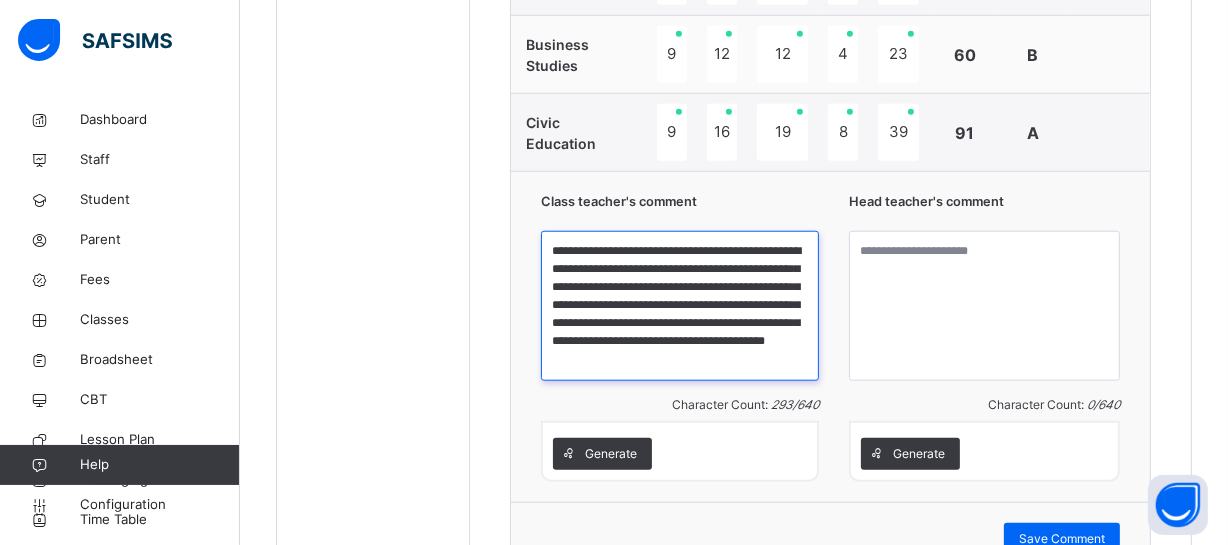 type on "**********" 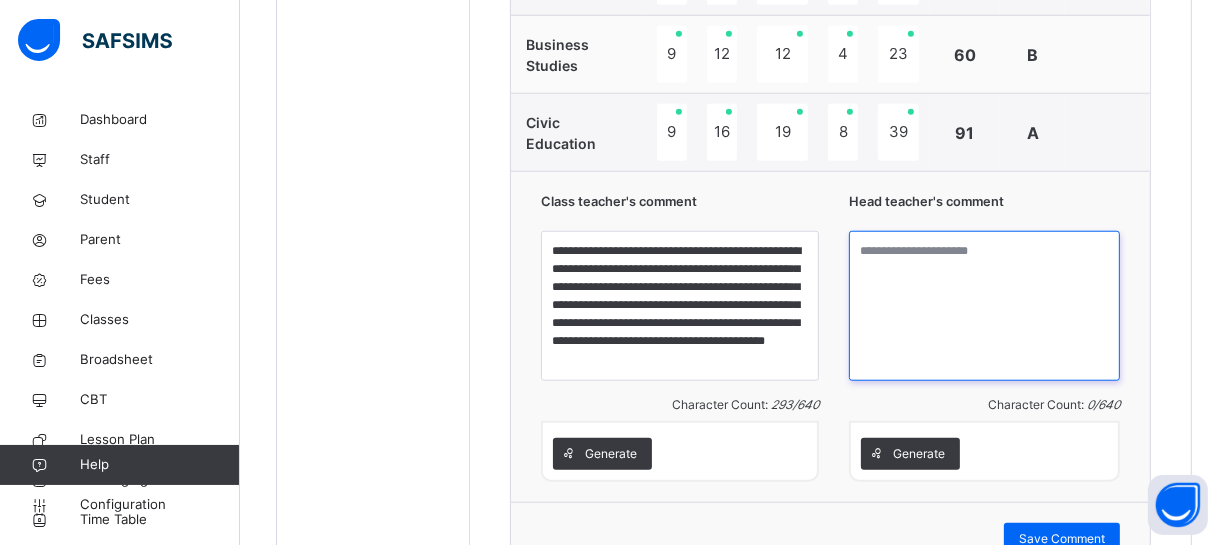 click at bounding box center (984, 306) 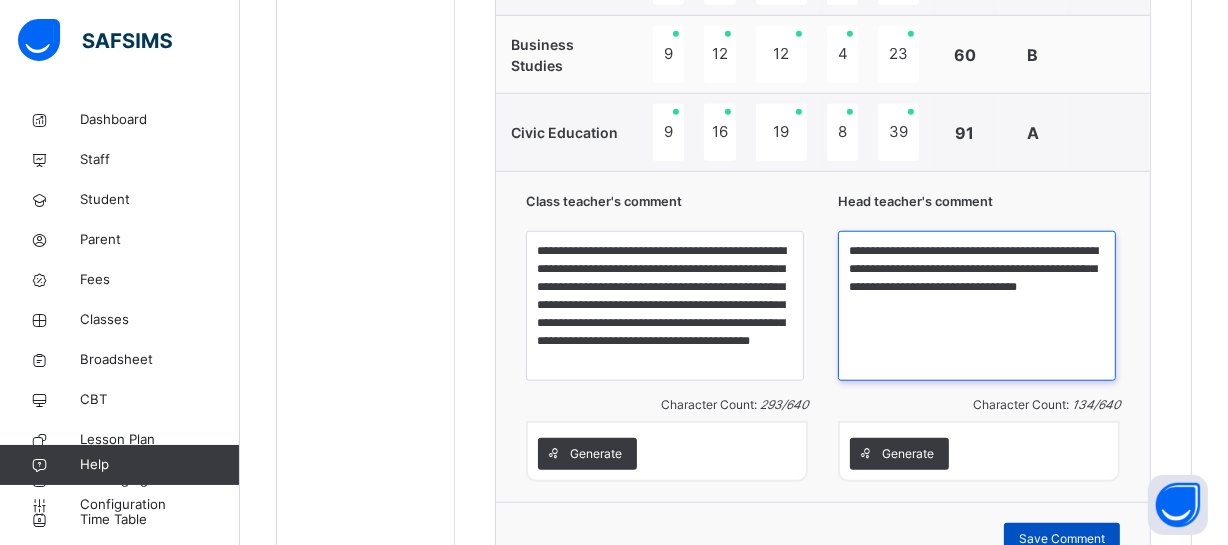 type on "**********" 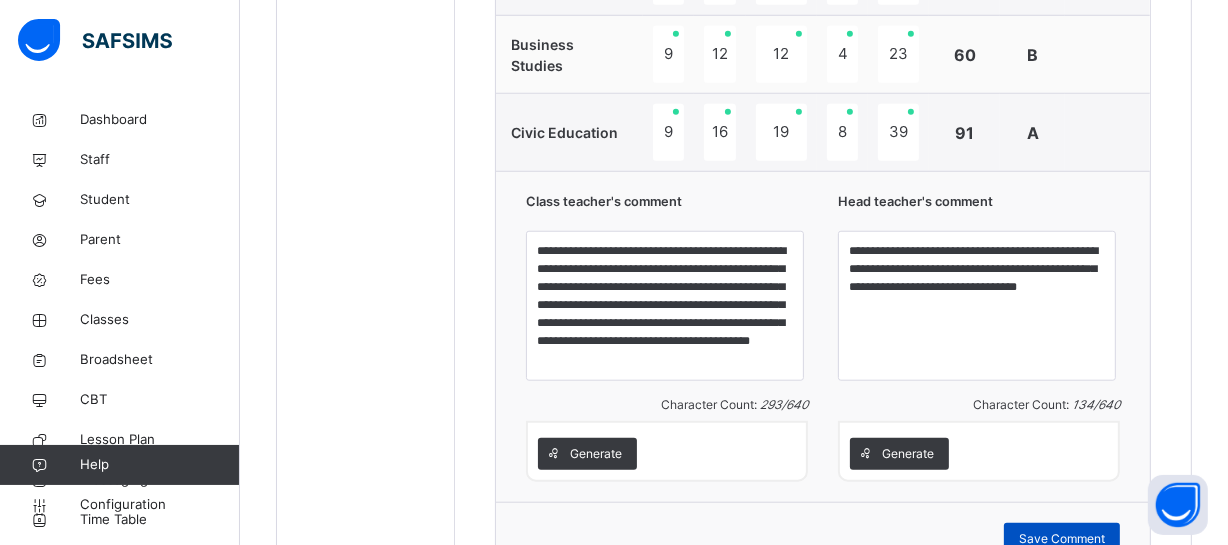 click on "Save Comment" at bounding box center [1062, 539] 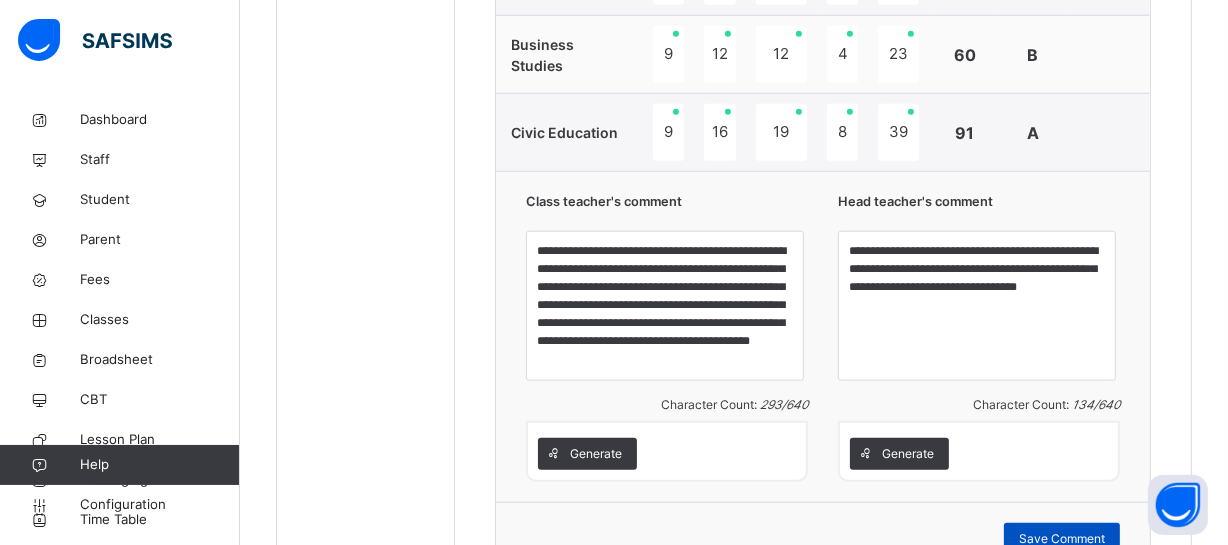 click on "Save Comment" at bounding box center [1062, 539] 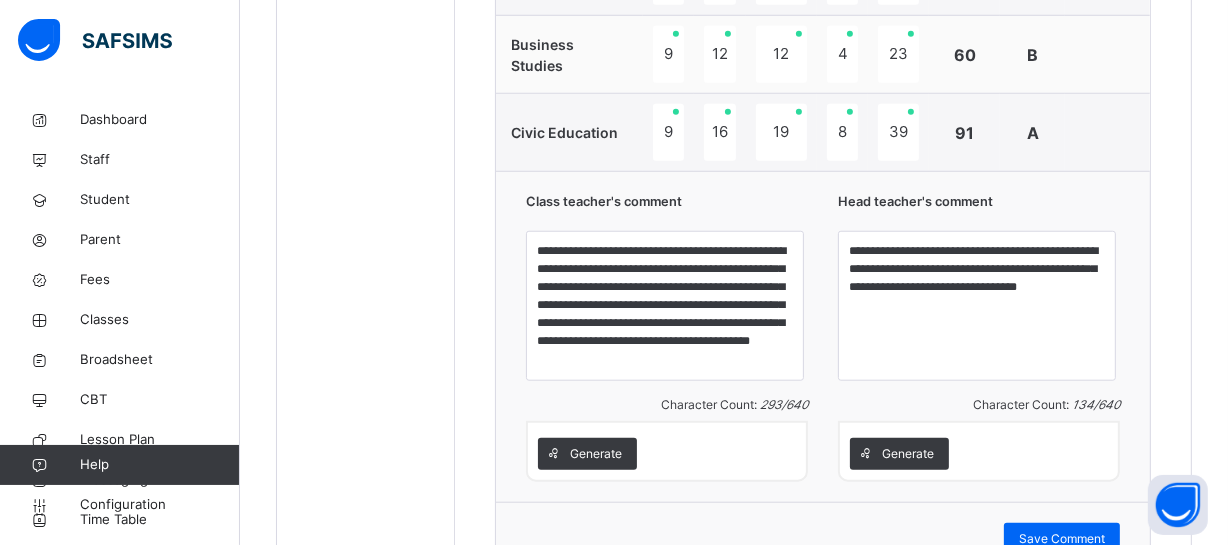 click on "Students [LAST] [FIRST] [LAST]/[ID] [FIRST] [LAST] [LAST] [LAST] [FIRST] [LAST] [LAST]/[ID] [FIRST] [LAST] [LAST]/[ID] [LAST] [FIRST] [LAST] [LAST]/[ID] [FIRST] [LAST] [LAST]/[ID] [FIRST] [LAST] [LAST] [LAST]/[ID] [FIRST] [LAST] [LAST]/[ID] [LAST] [FIRST] [LAST] [LAST]/[ID]" at bounding box center [366, -242] 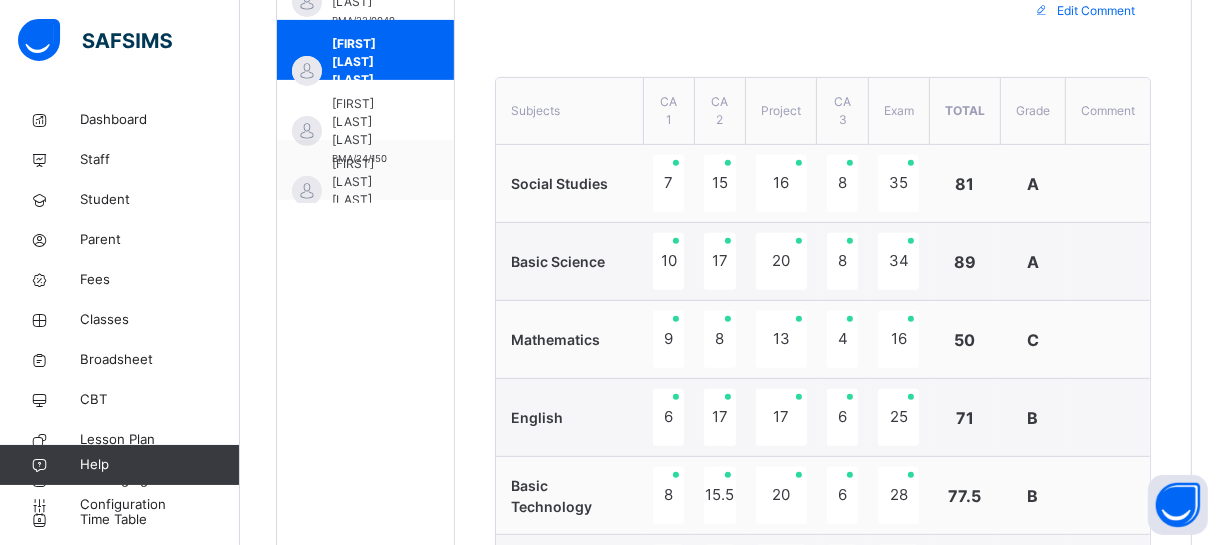 scroll, scrollTop: 710, scrollLeft: 0, axis: vertical 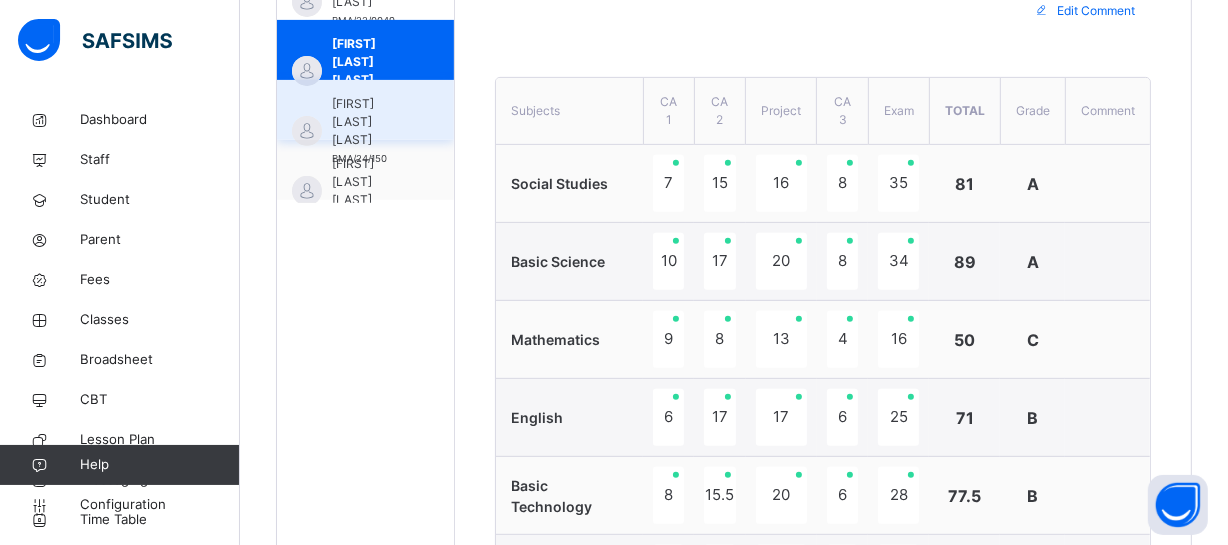 click on "[FIRST] [LAST] [LAST]" at bounding box center [370, 122] 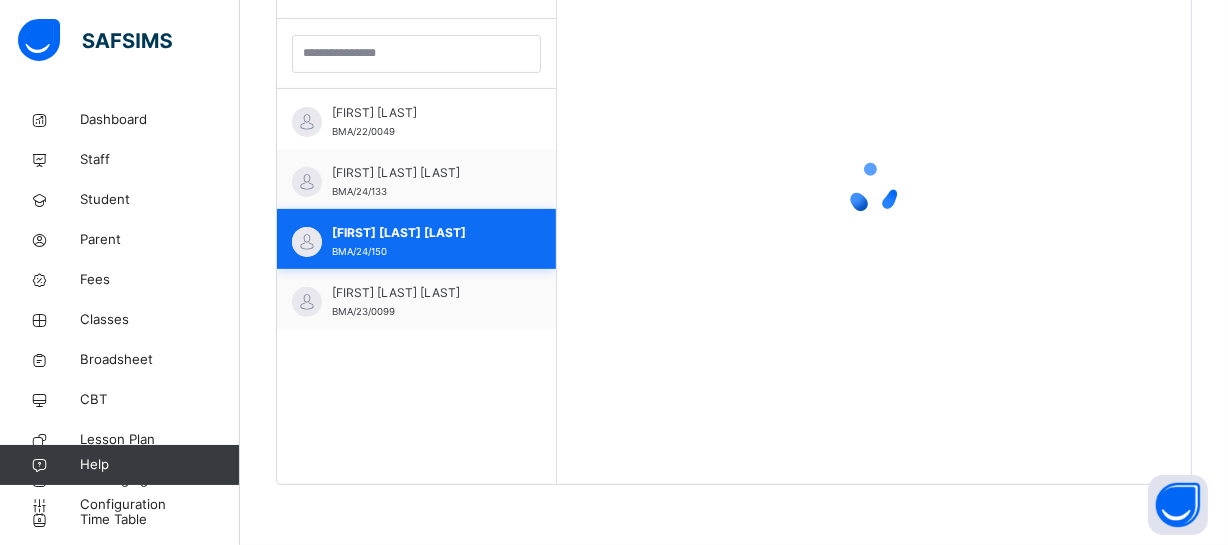 scroll, scrollTop: 580, scrollLeft: 0, axis: vertical 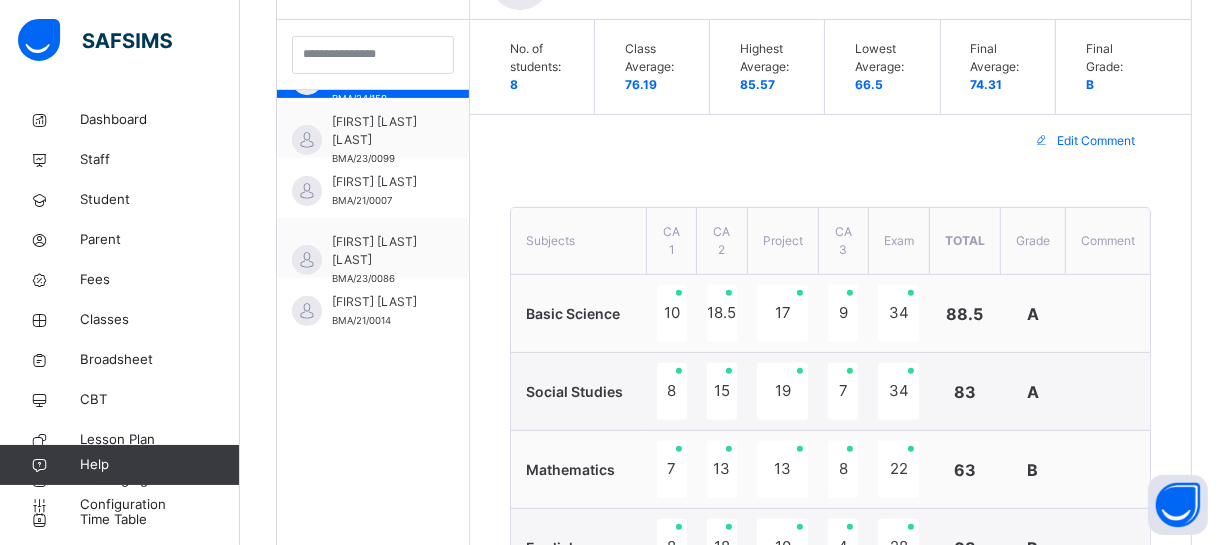 click on "Students [LAST] [FIRST] [LAST]/[ID] [FIRST] [LAST] [LAST] [LAST] [FIRST] [LAST] [LAST]/[ID] [FIRST] [LAST] [LAST]/[ID] [LAST] [FIRST] [LAST] [LAST]/[ID] [FIRST] [LAST] [LAST]/[ID] [FIRST] [LAST] [LAST] [LAST]/[ID] [FIRST] [LAST] [LAST]/[ID] [LAST] [FIRST] [LAST] [LAST]/[ID]" at bounding box center (373, 839) 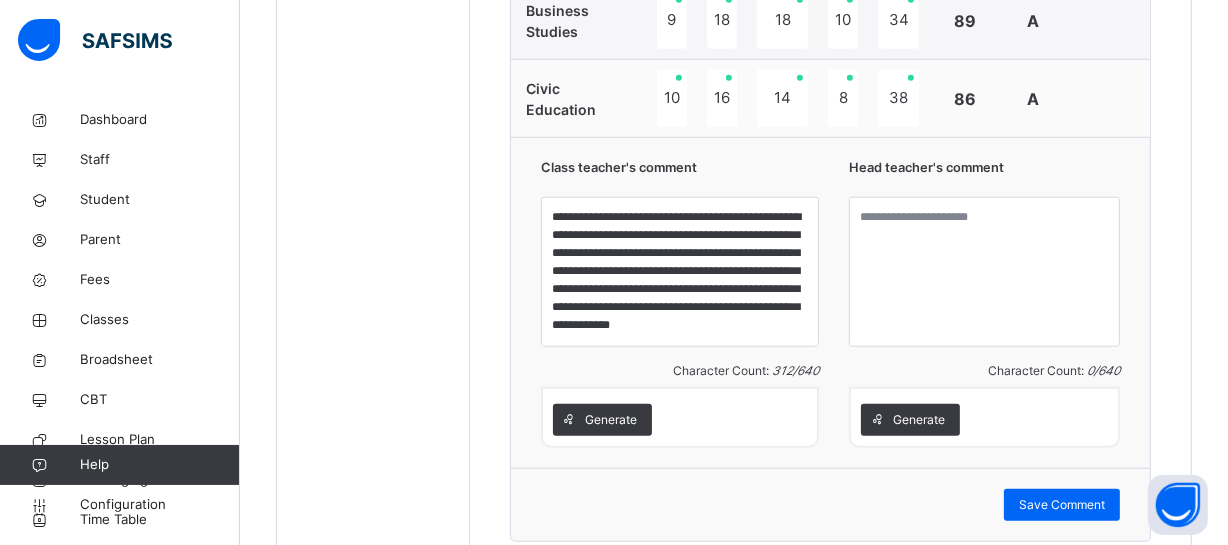 scroll, scrollTop: 1744, scrollLeft: 0, axis: vertical 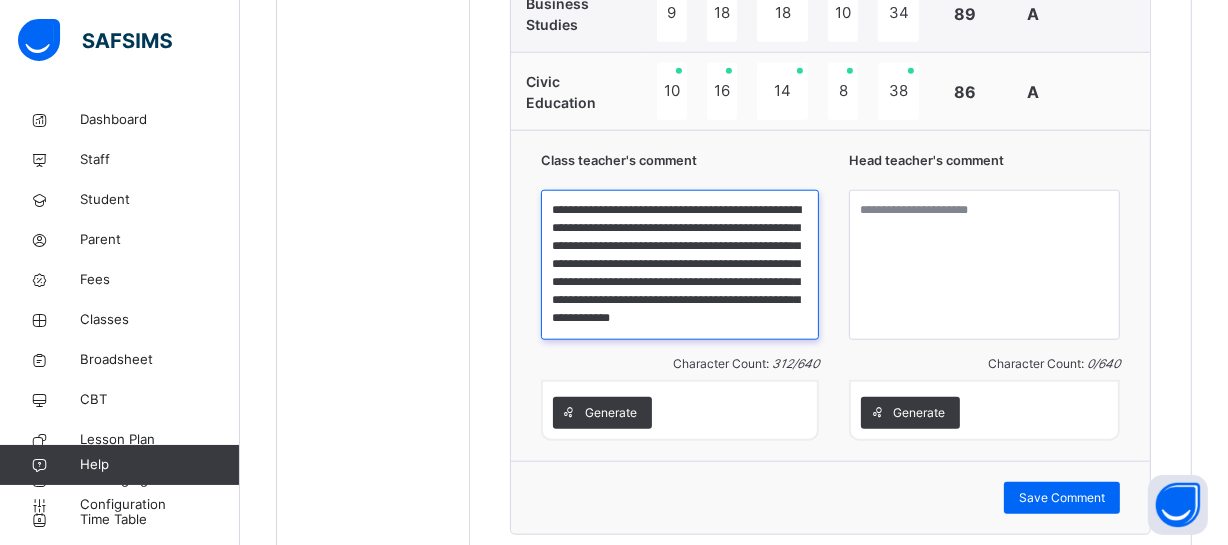 click on "**********" at bounding box center [680, 265] 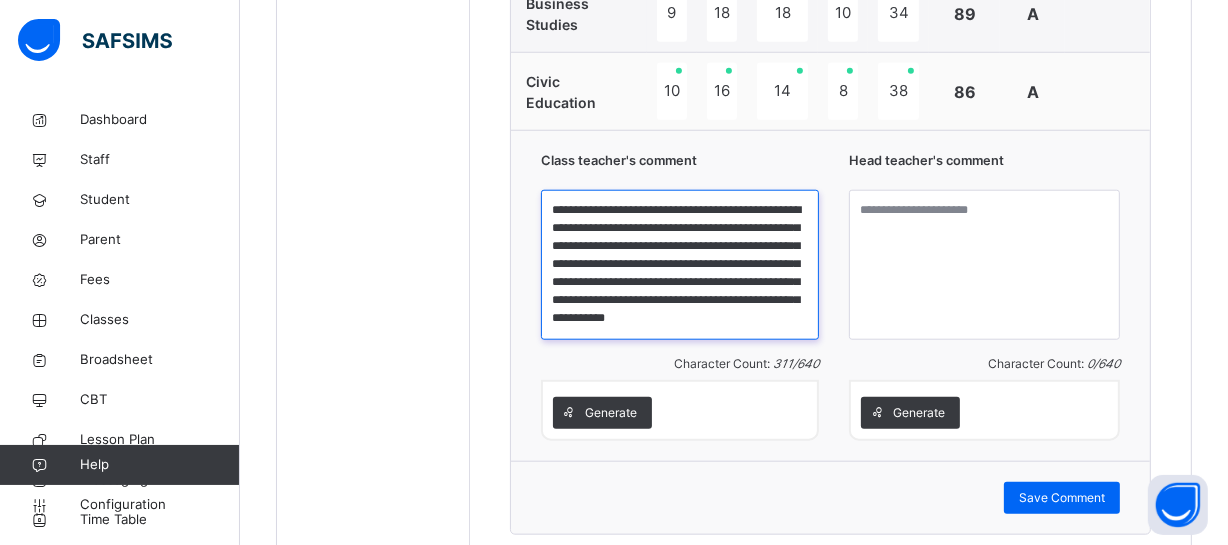 scroll, scrollTop: 3, scrollLeft: 0, axis: vertical 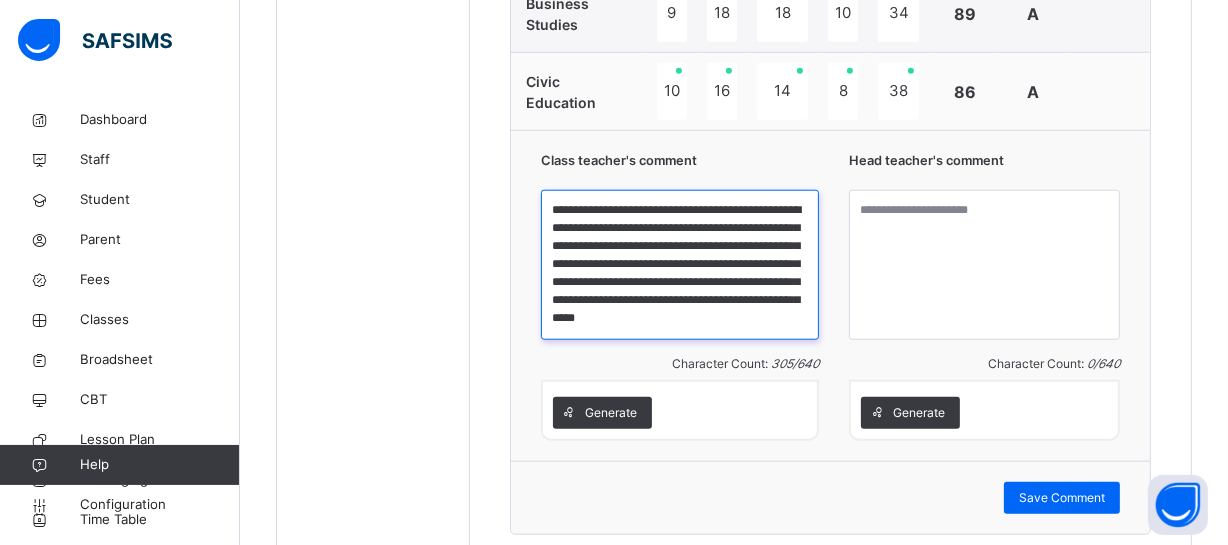 type on "**********" 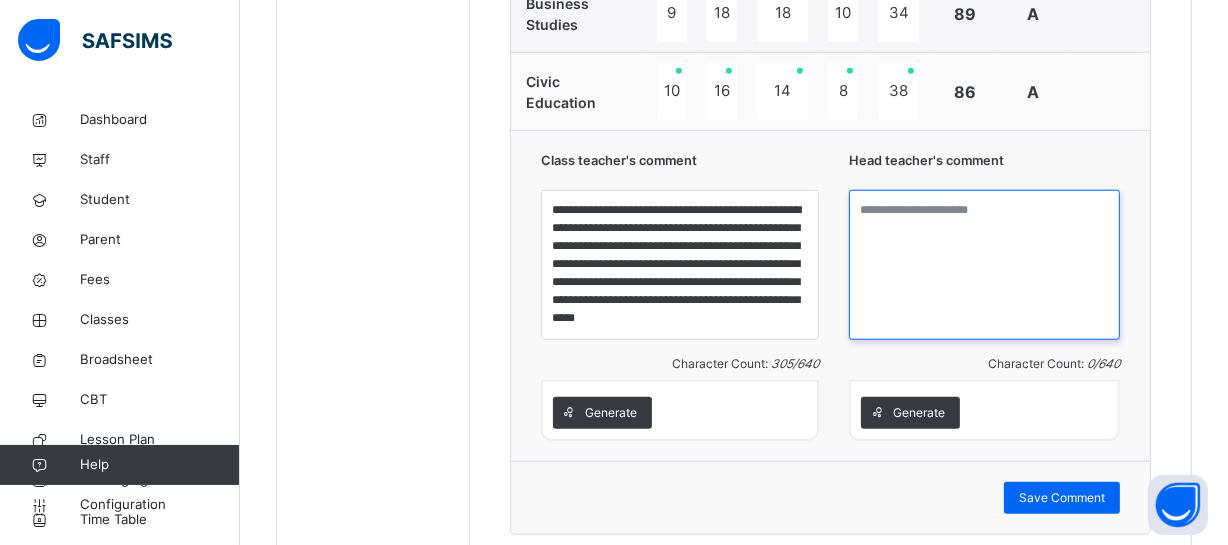 click at bounding box center (984, 265) 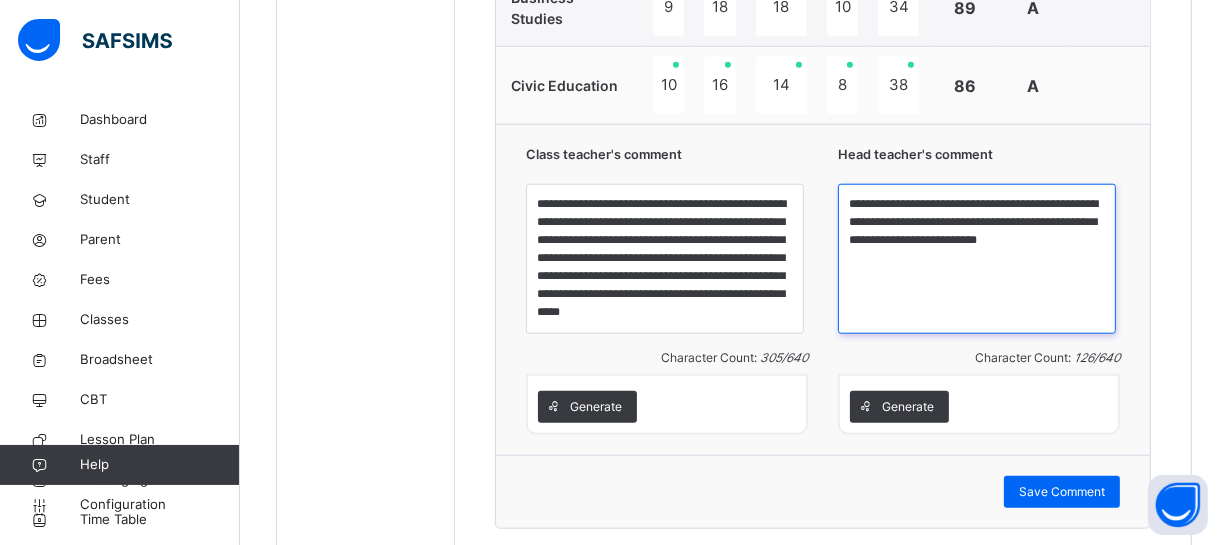click on "**********" at bounding box center [977, 259] 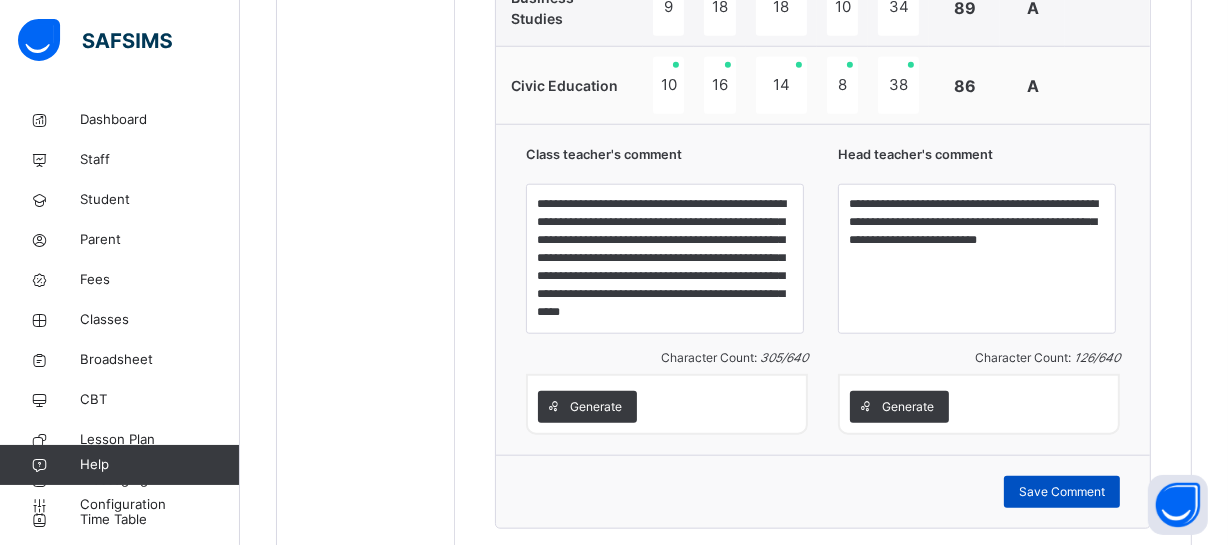 click on "Save Comment" at bounding box center [1062, 492] 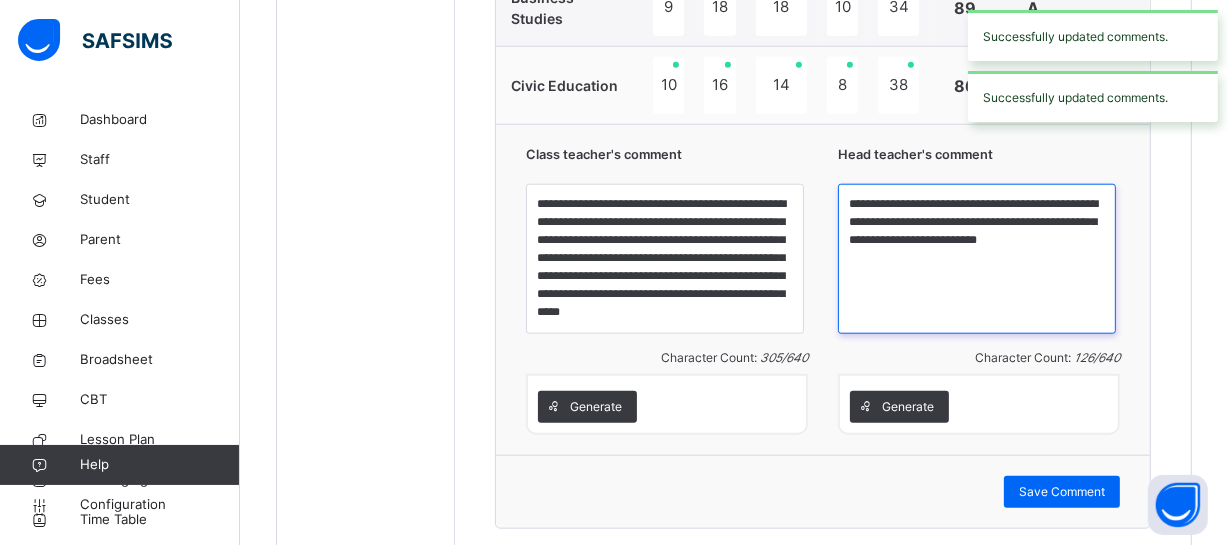 click on "**********" at bounding box center (977, 259) 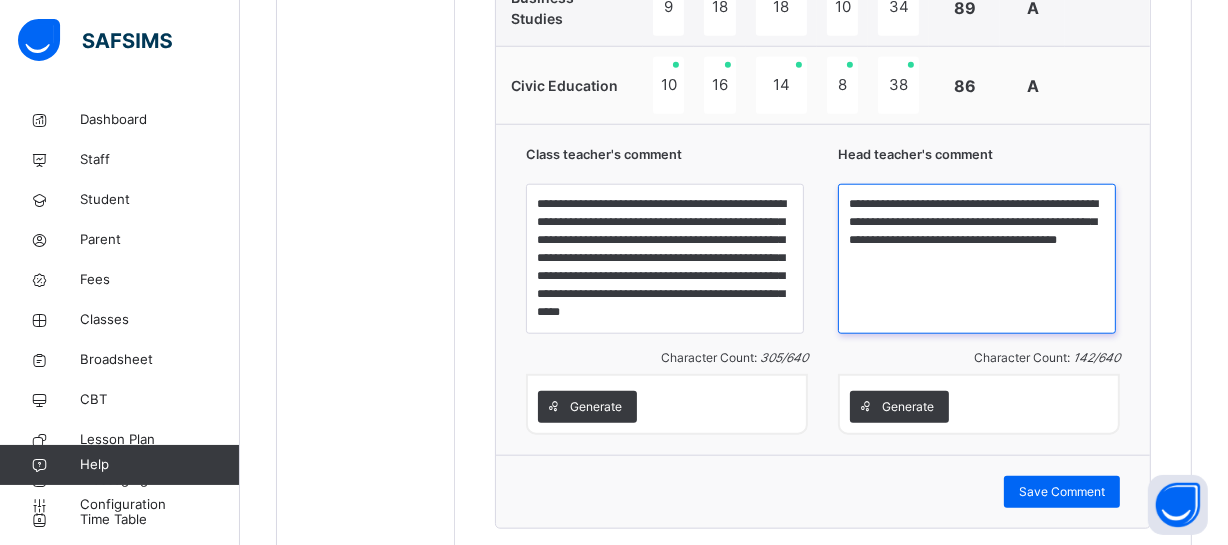 click on "**********" at bounding box center (977, 259) 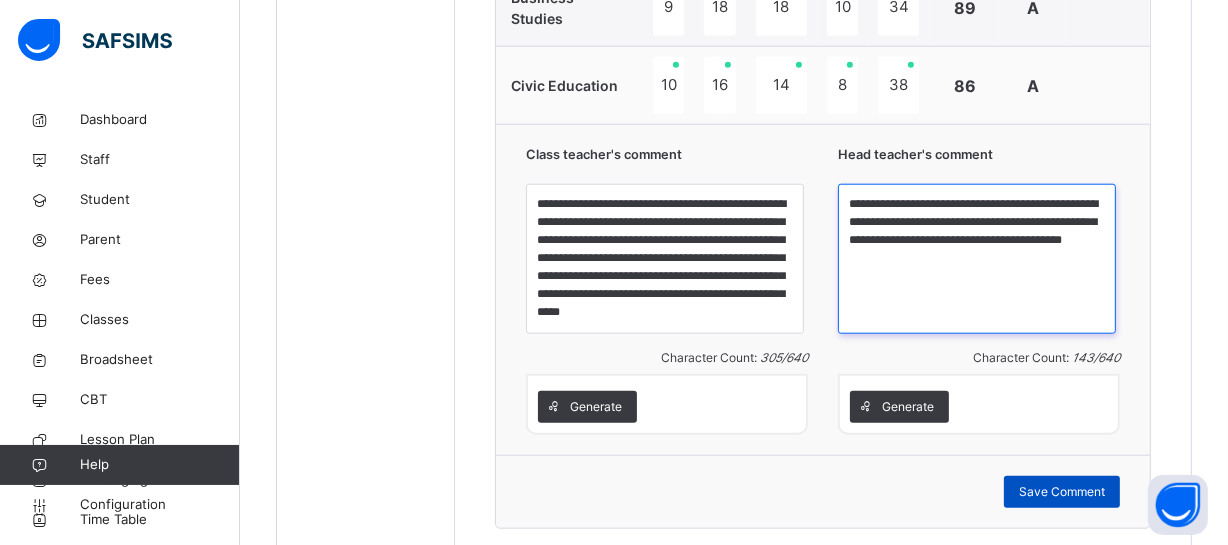 type on "**********" 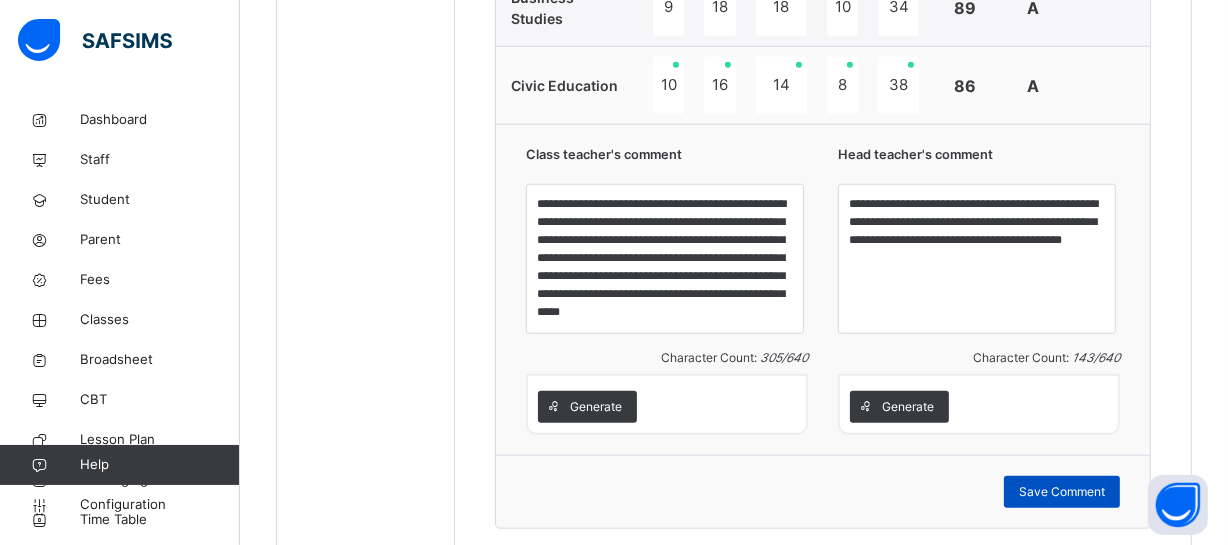 click on "Save Comment" at bounding box center (1062, 492) 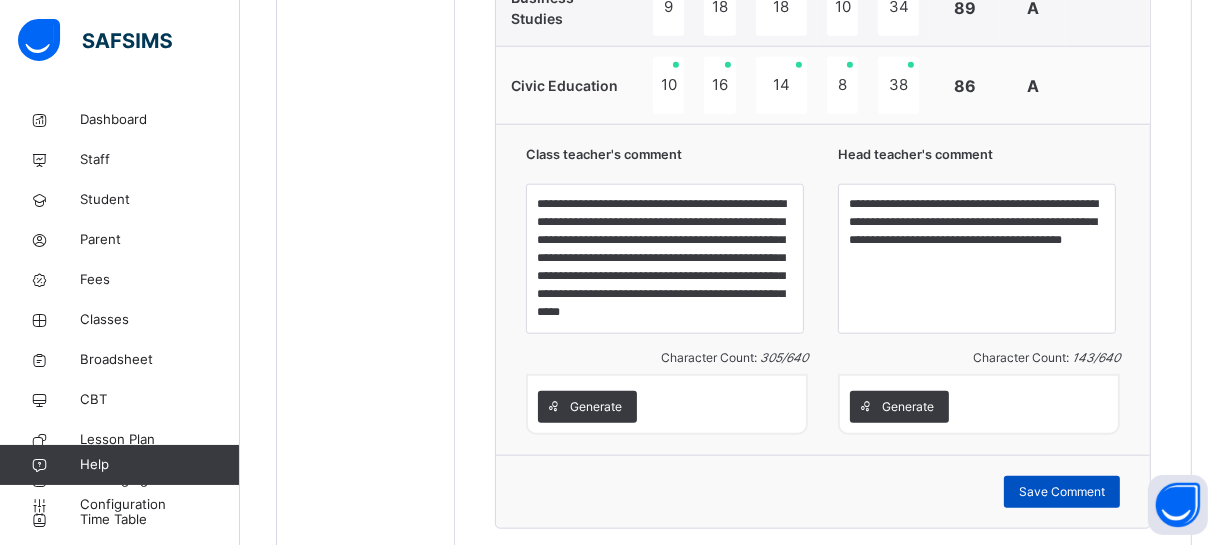 click on "Save Comment" at bounding box center [1062, 492] 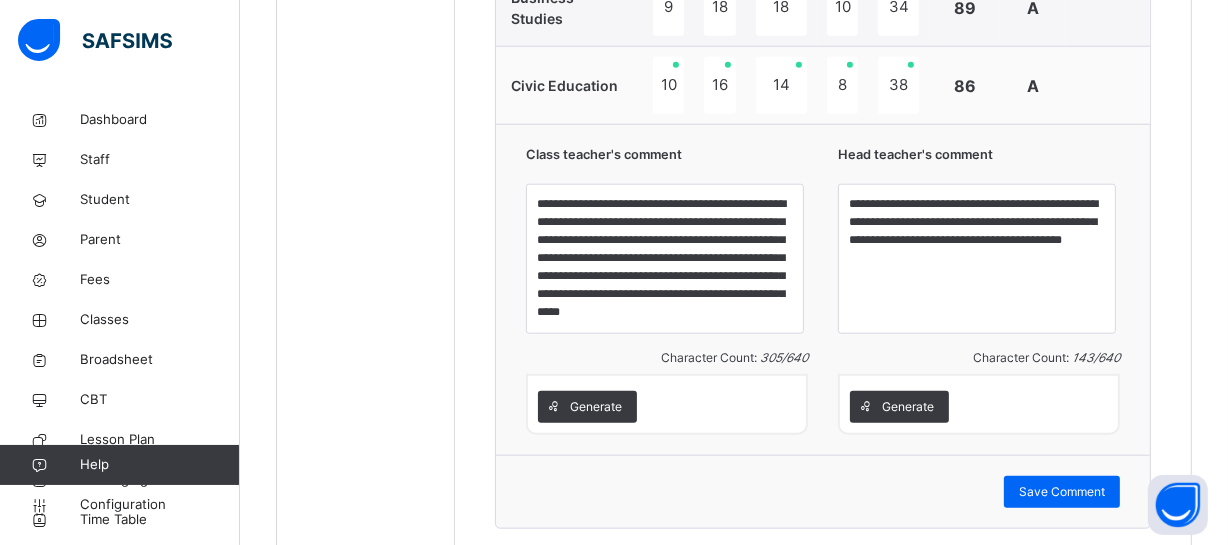 click on "Students [LAST] [FIRST] [LAST]/[ID] [FIRST] [LAST] [LAST] [LAST] [FIRST] [LAST] [LAST]/[ID] [FIRST] [LAST] [LAST]/[ID] [LAST] [FIRST] [LAST] [LAST]/[ID] [FIRST] [LAST] [LAST]/[ID] [FIRST] [LAST] [LAST] [LAST]/[ID] [FIRST] [LAST] [LAST]/[ID] [LAST] [FIRST] [LAST] [LAST]/[ID]" at bounding box center [366, -328] 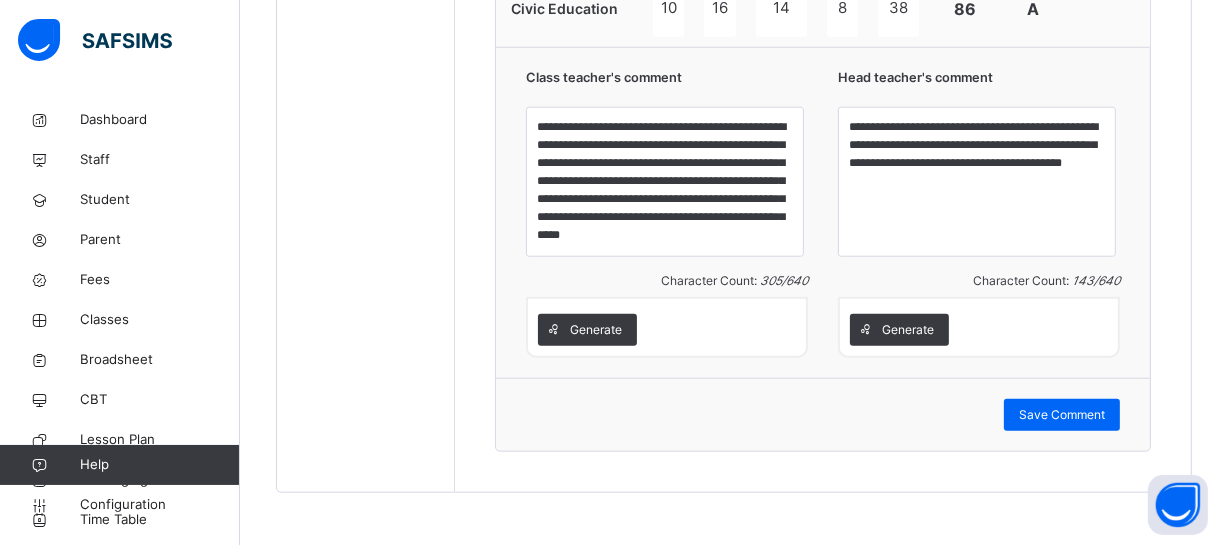 scroll, scrollTop: 1832, scrollLeft: 0, axis: vertical 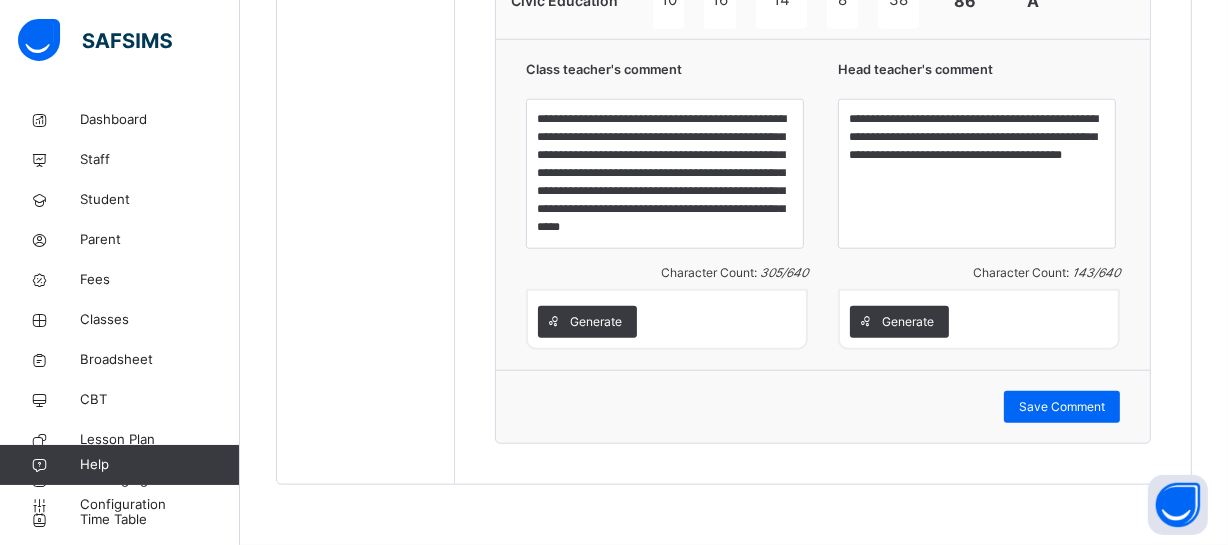 click on "Save Comment" at bounding box center (823, 406) 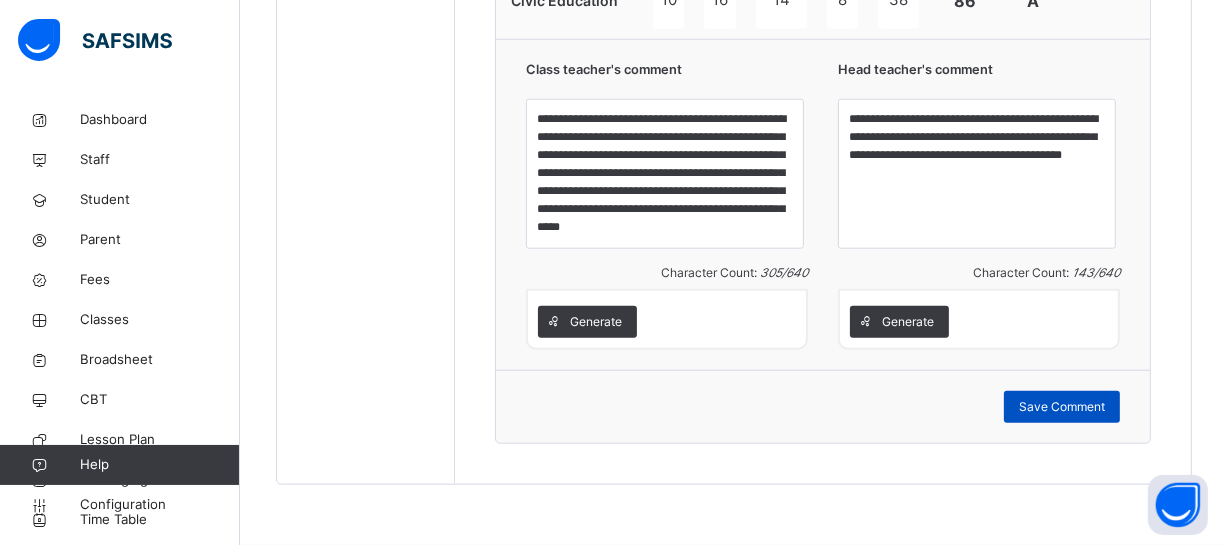 click on "Save Comment" at bounding box center [1062, 407] 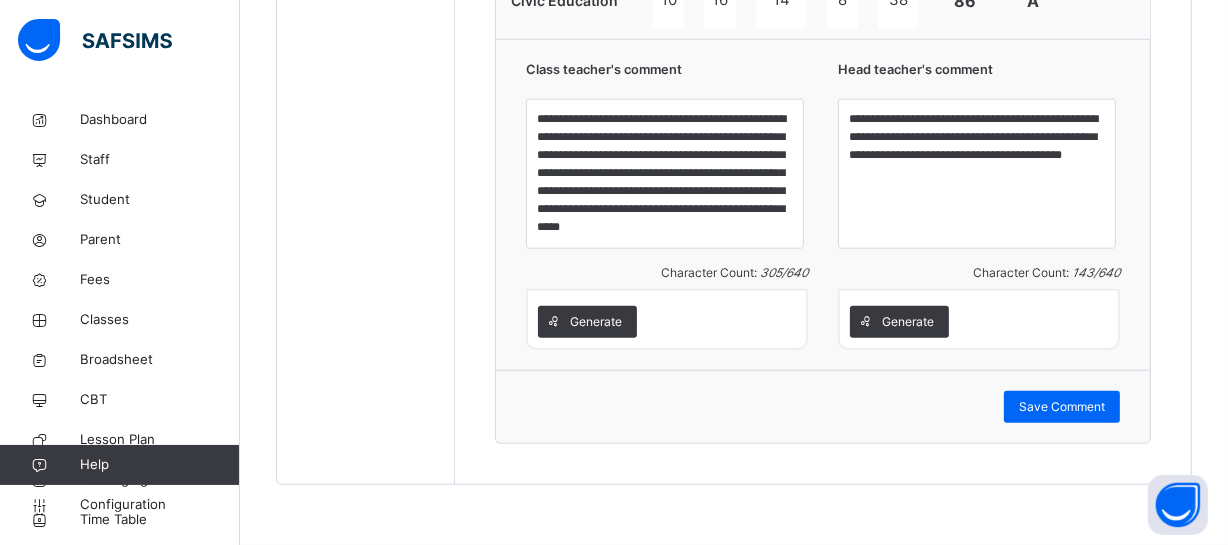 click on "Students [LAST] [FIRST] [LAST]/[ID] [FIRST] [LAST] [LAST] [LAST] [FIRST] [LAST] [LAST]/[ID] [FIRST] [LAST] [LAST]/[ID] [LAST] [FIRST] [LAST] [LAST]/[ID] [FIRST] [LAST] [LAST]/[ID] [FIRST] [LAST] [LAST] [LAST]/[ID] [FIRST] [LAST] [LAST]/[ID] [LAST] [FIRST] [LAST] [LAST]/[ID]" at bounding box center [366, -413] 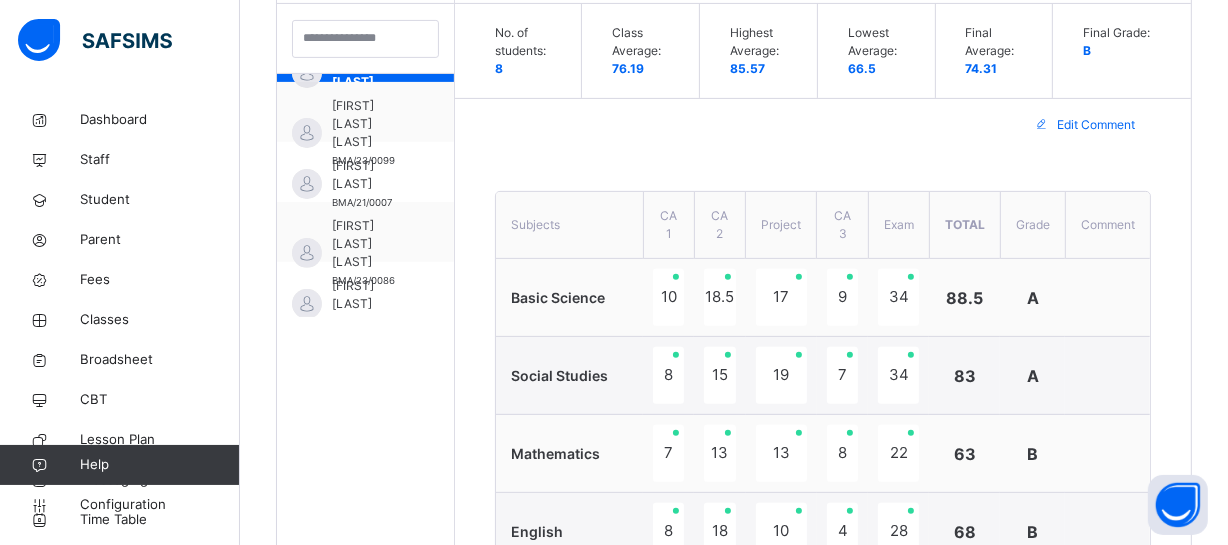 scroll, scrollTop: 632, scrollLeft: 0, axis: vertical 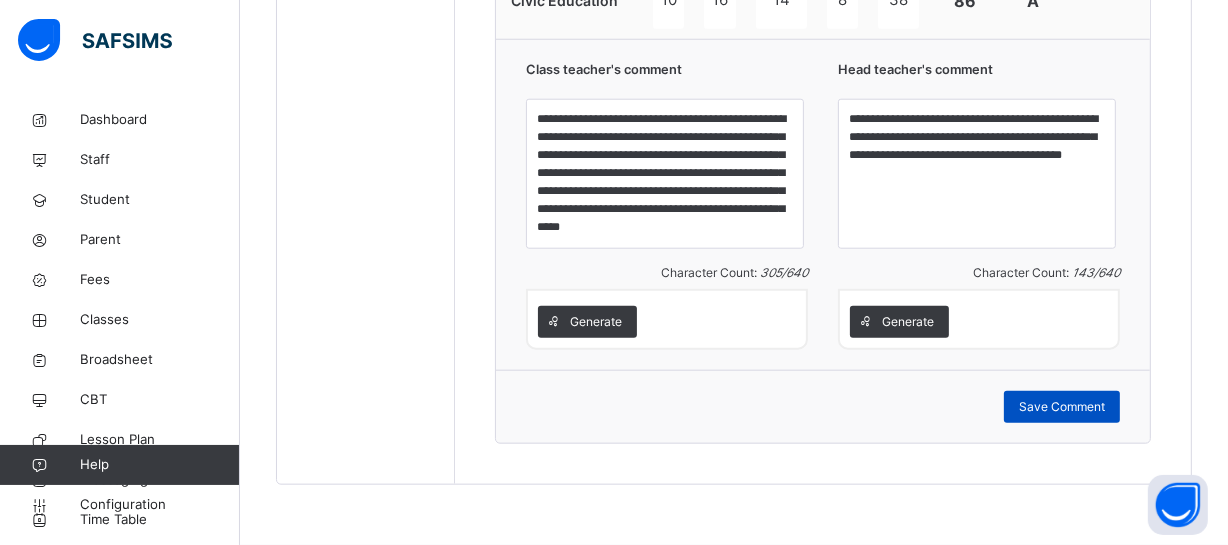 click on "Save Comment" at bounding box center (1062, 407) 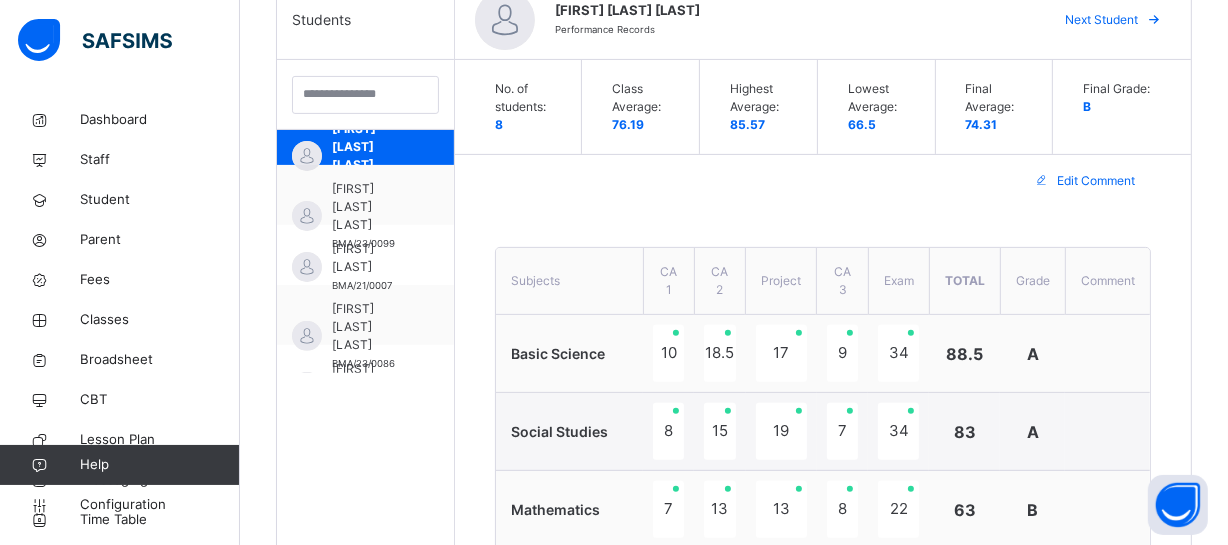 scroll, scrollTop: 487, scrollLeft: 0, axis: vertical 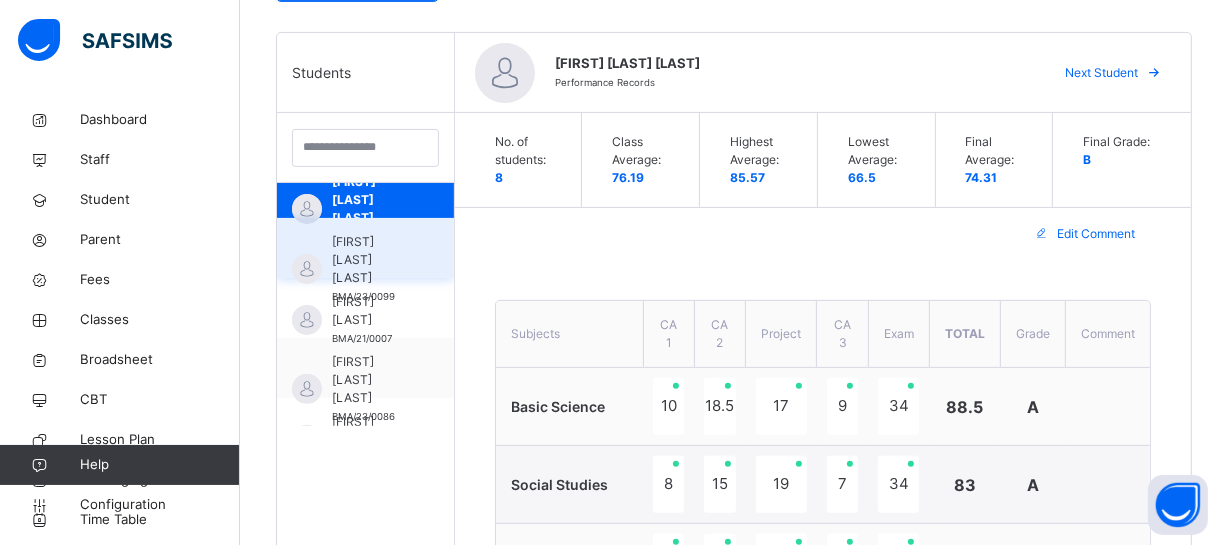 click on "[FIRST] [LAST] [LAST]" at bounding box center (370, 260) 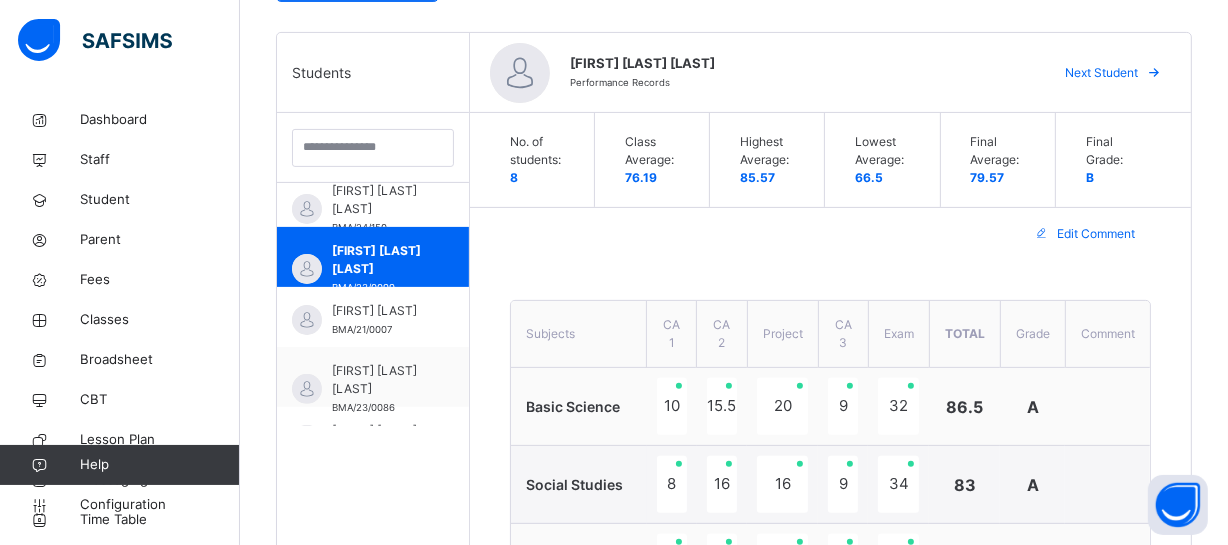 scroll, scrollTop: 145, scrollLeft: 0, axis: vertical 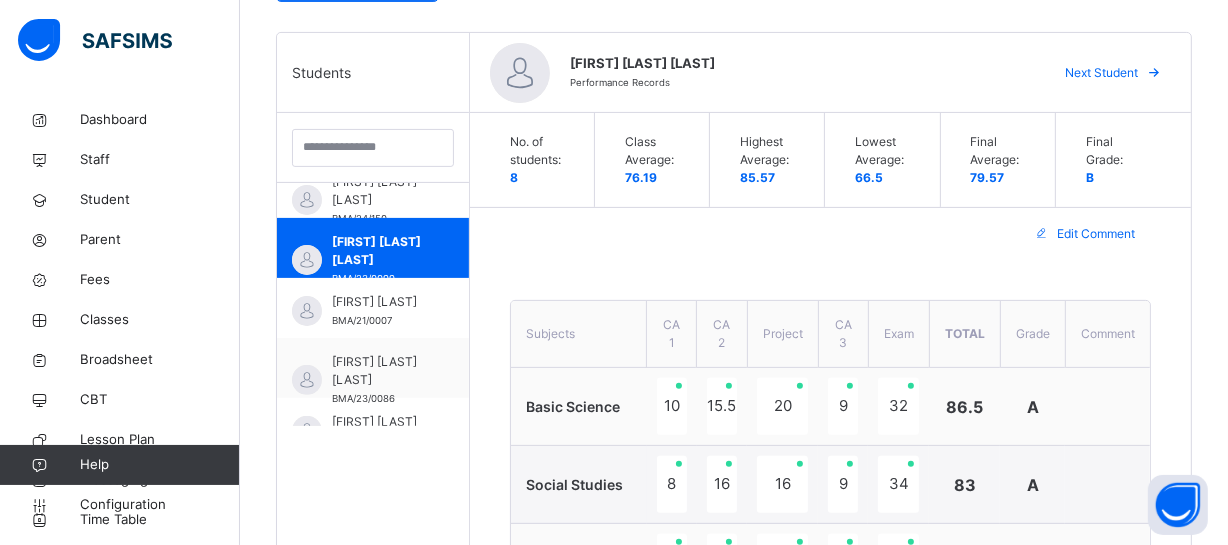 click on "Subjects" at bounding box center (579, 334) 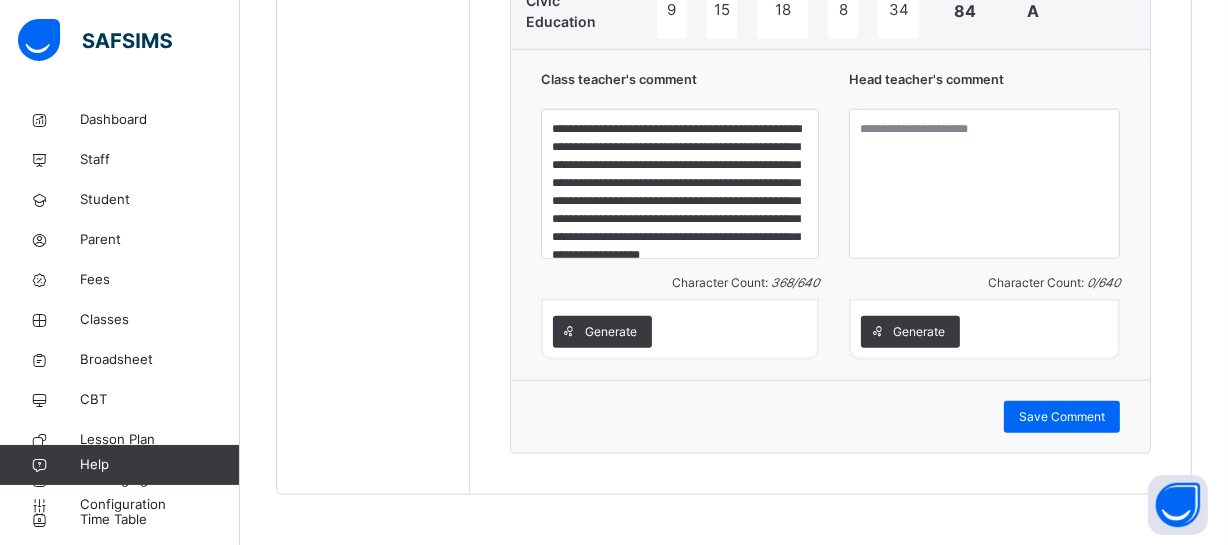 scroll, scrollTop: 1905, scrollLeft: 0, axis: vertical 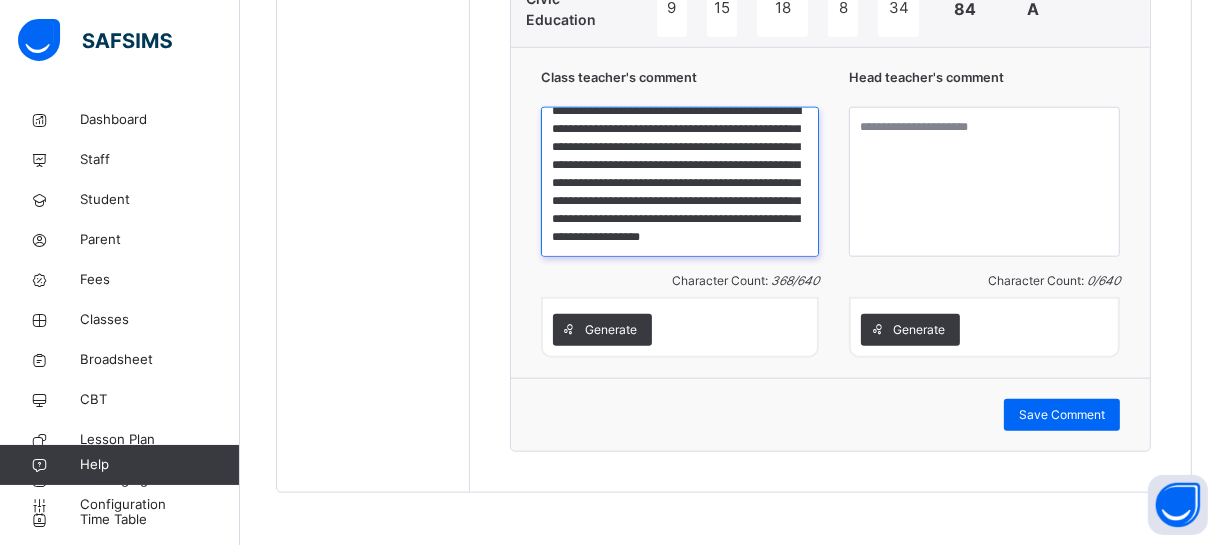 click on "**********" at bounding box center (680, 182) 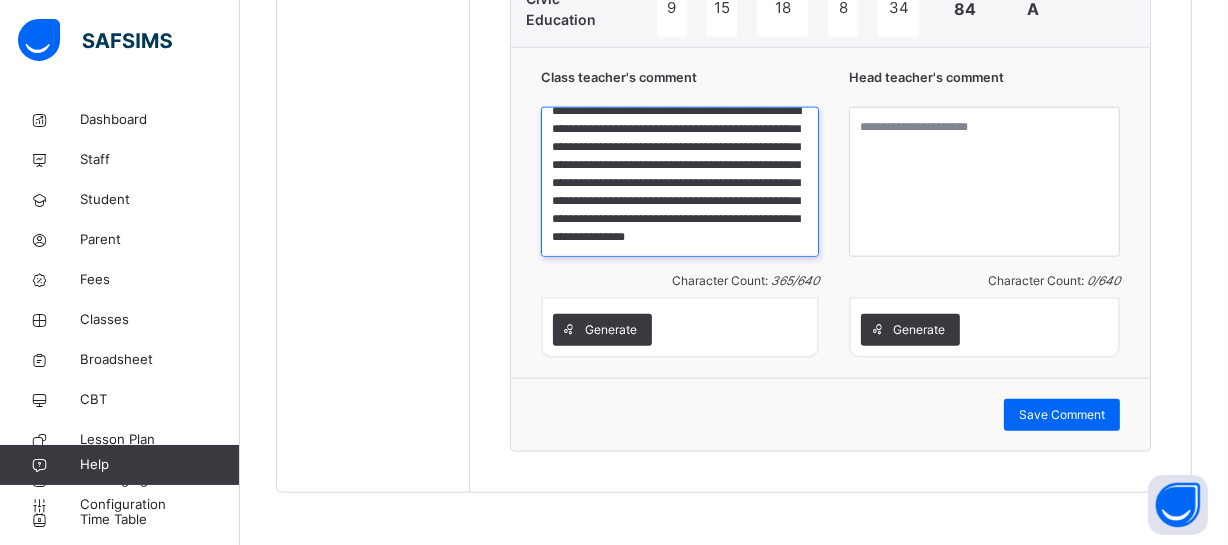 scroll, scrollTop: 70, scrollLeft: 0, axis: vertical 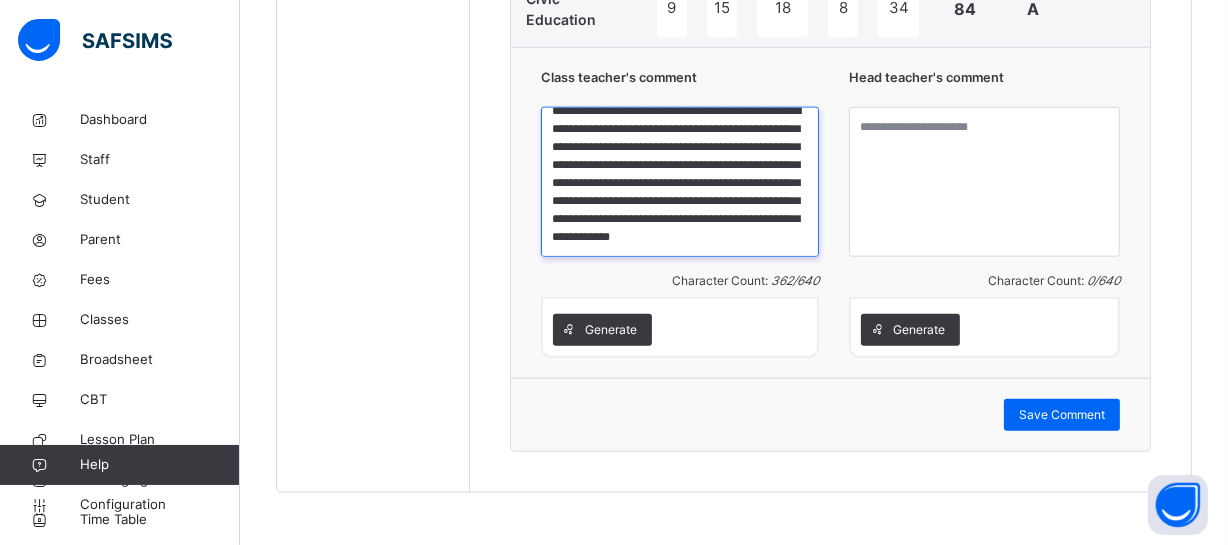 type on "**********" 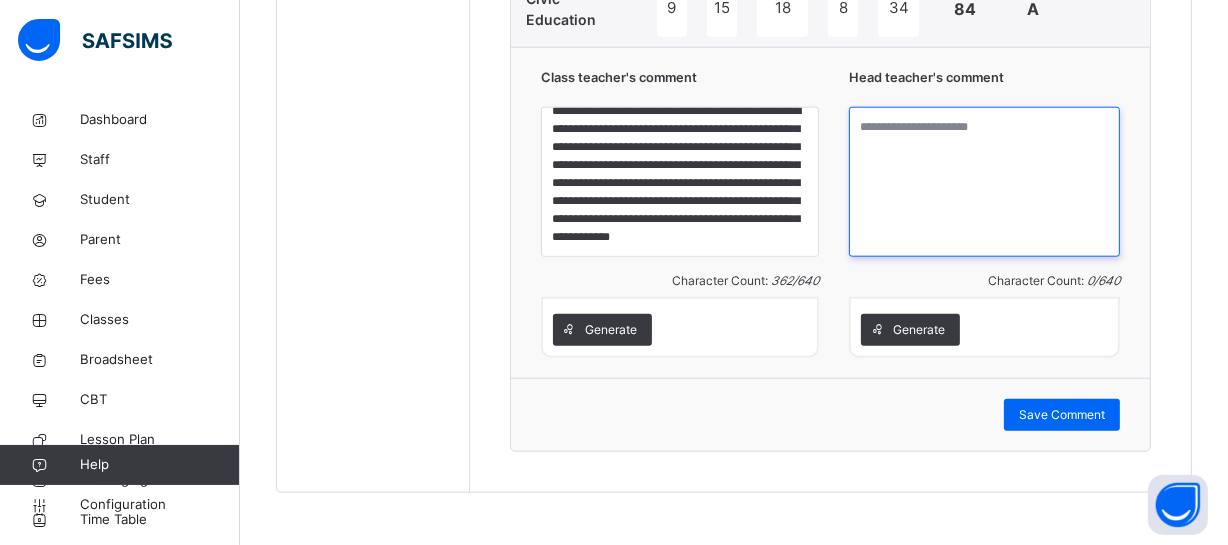 click at bounding box center [984, 182] 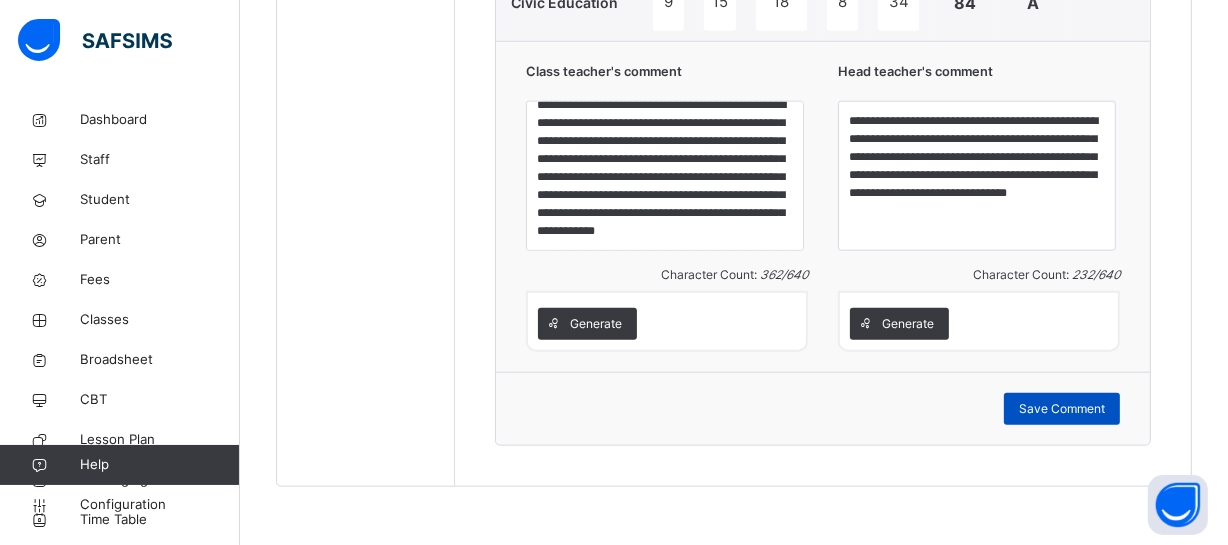 click on "Save Comment" at bounding box center [1062, 409] 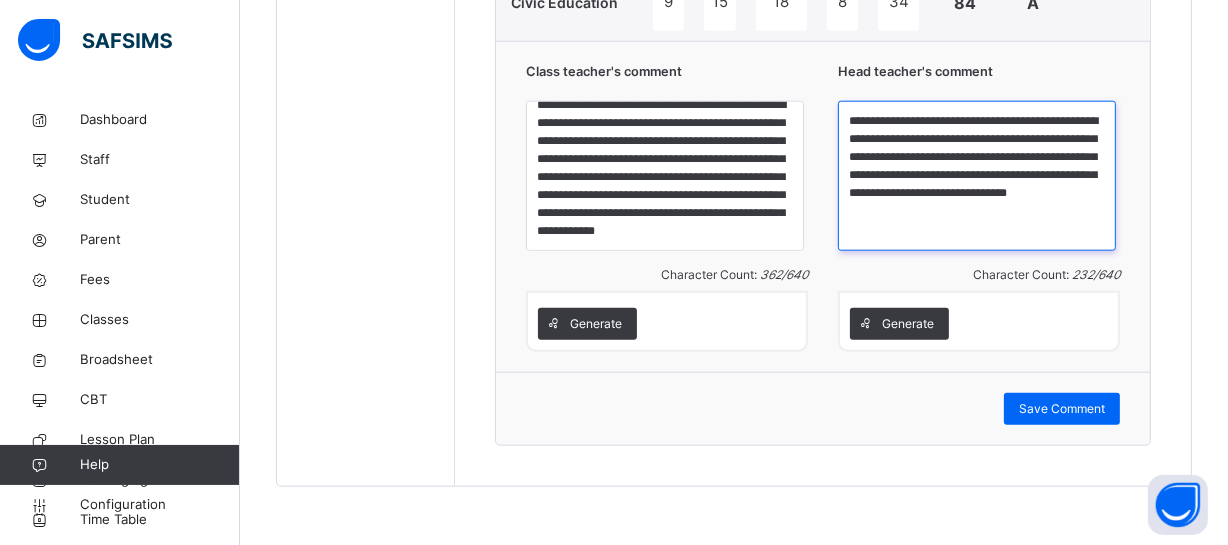 click on "**********" at bounding box center (977, 176) 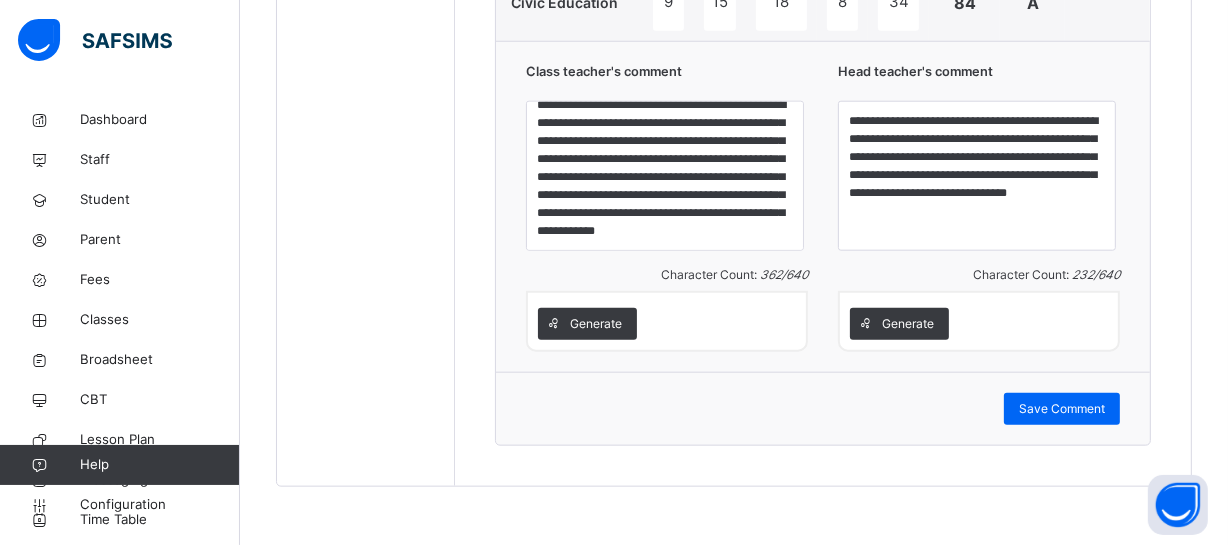 click on "Students [LAST] [FIRST] [LAST]/[ID] [FIRST] [LAST] [LAST] [LAST] [FIRST] [LAST] [LAST]/[ID] [FIRST] [LAST] [LAST]/[ID] [LAST] [FIRST] [LAST] [LAST]/[ID] [FIRST] [LAST] [LAST]/[ID] [FIRST] [LAST] [LAST] [LAST]/[ID] [FIRST] [LAST] [LAST]/[ID] [LAST] [FIRST] [LAST] [LAST]/[ID]" at bounding box center (366, -450) 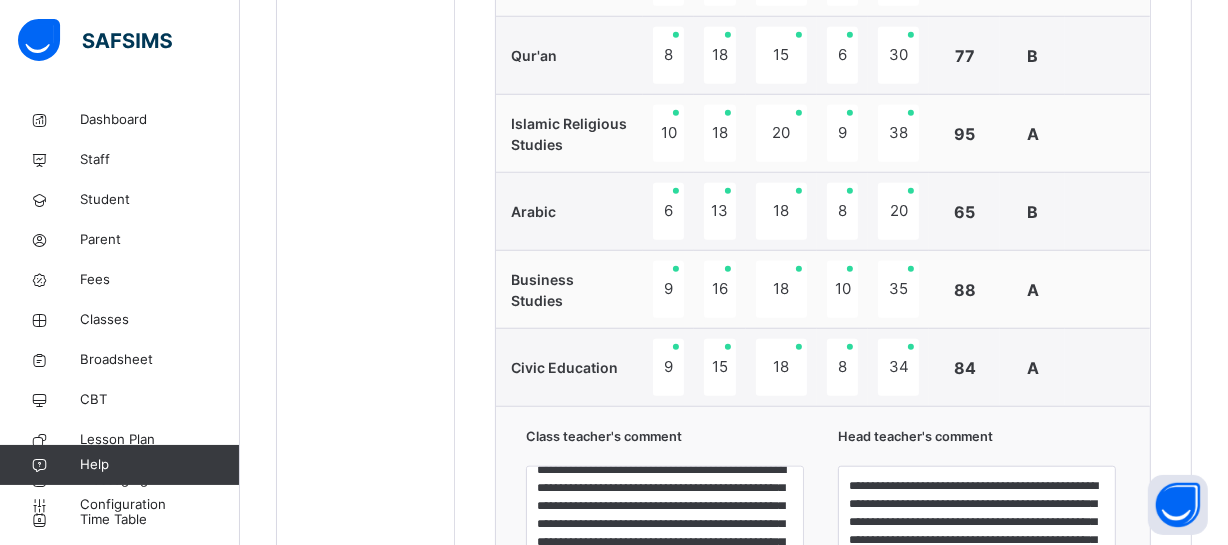 scroll, scrollTop: 1541, scrollLeft: 0, axis: vertical 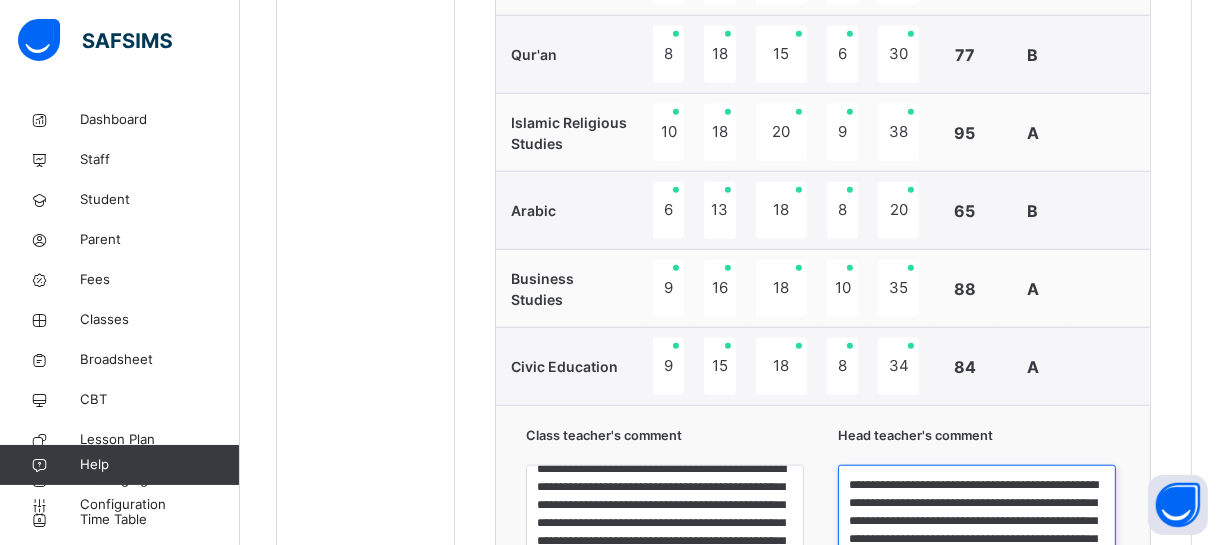 click on "**********" at bounding box center [977, 540] 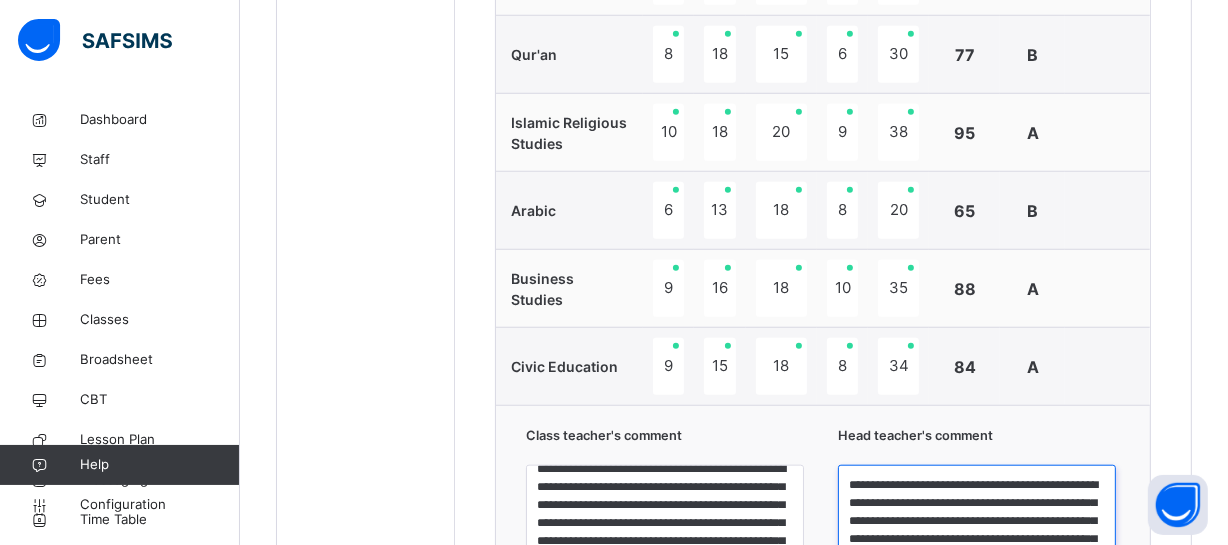 type on "**********" 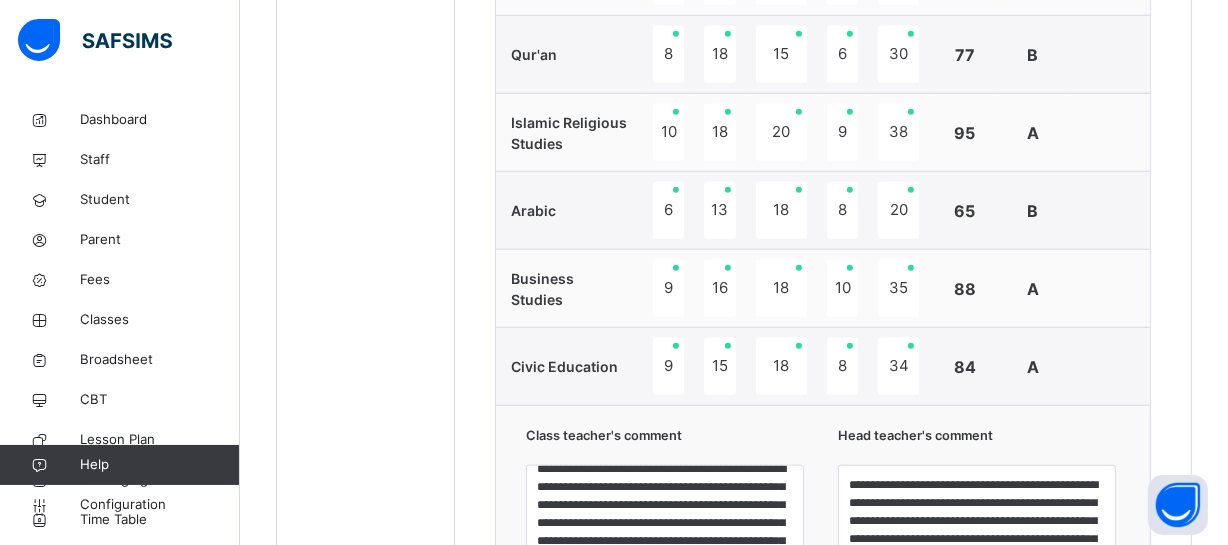 click on "Students [LAST] [FIRST] [LAST]/[ID] [FIRST] [LAST] [LAST] [LAST] [FIRST] [LAST] [LAST]/[ID] [FIRST] [LAST] [LAST]/[ID] [LAST] [FIRST] [LAST] [LAST]/[ID] [FIRST] [LAST] [LAST]/[ID] [FIRST] [LAST] [LAST] [LAST]/[ID] [FIRST] [LAST] [LAST]/[ID] [LAST] [FIRST] [LAST] [LAST]/[ID]" at bounding box center [366, -86] 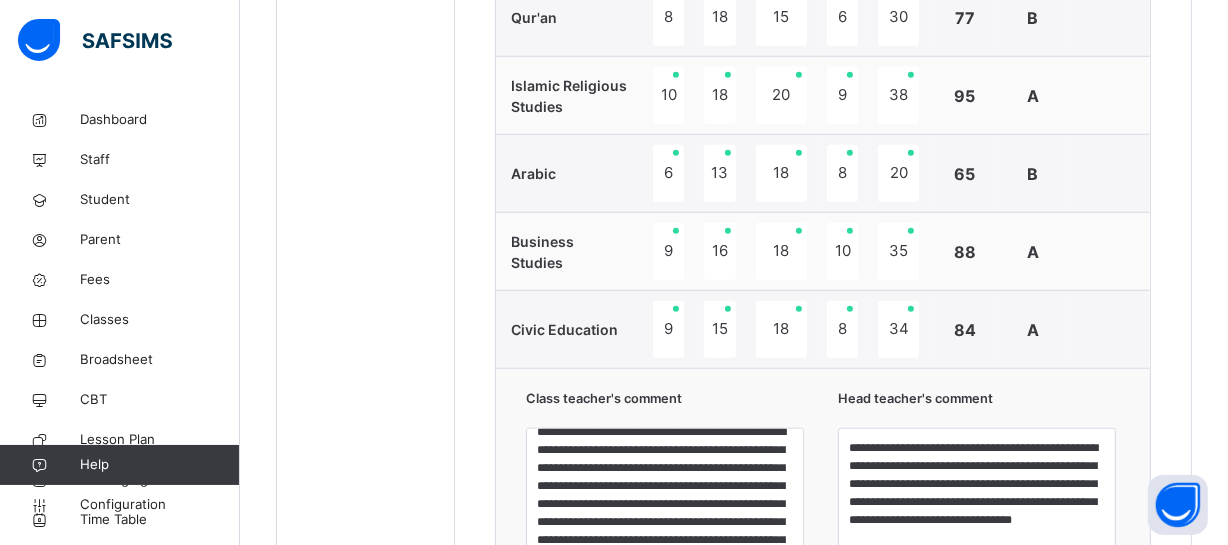 scroll, scrollTop: 1910, scrollLeft: 0, axis: vertical 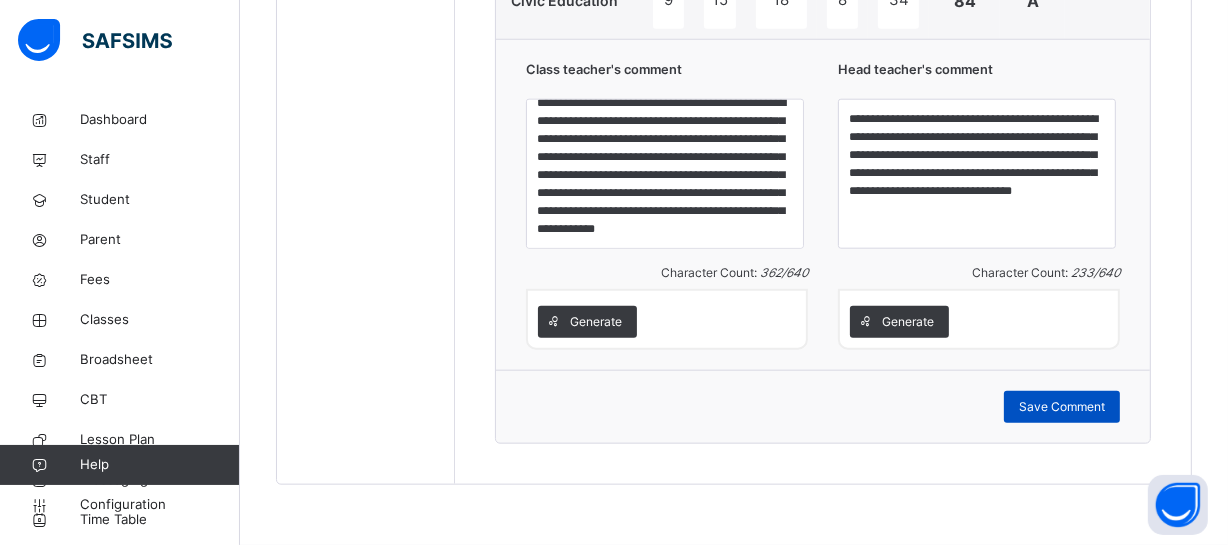 click on "Save Comment" at bounding box center (1062, 407) 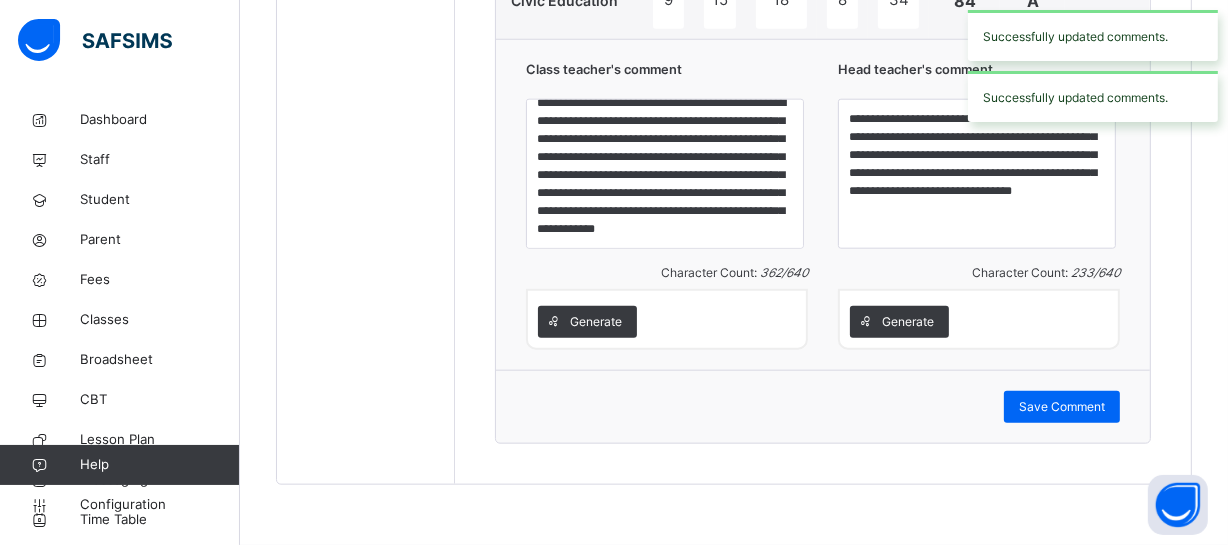 click on "Students [LAST] [FIRST] [LAST]/[ID] [FIRST] [LAST] [LAST] [LAST] [FIRST] [LAST] [LAST]/[ID] [FIRST] [LAST] [LAST]/[ID] [LAST] [FIRST] [LAST] [LAST]/[ID] [FIRST] [LAST] [LAST]/[ID] [FIRST] [LAST] [LAST] [LAST]/[ID] [FIRST] [LAST] [LAST]/[ID] [LAST] [FIRST] [LAST] [LAST]/[ID]" at bounding box center (366, -452) 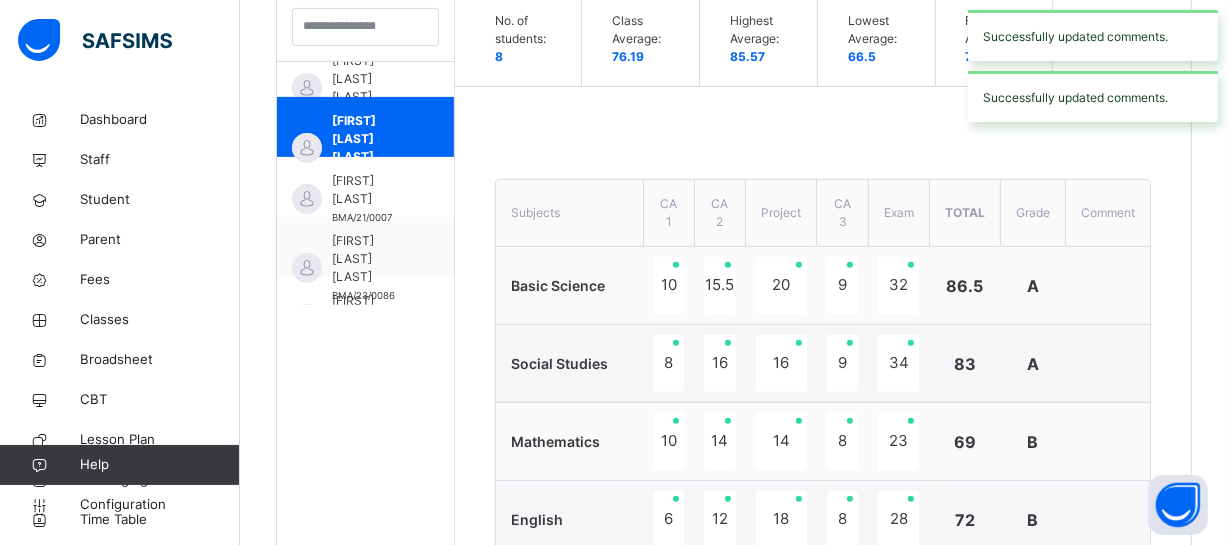 scroll, scrollTop: 600, scrollLeft: 0, axis: vertical 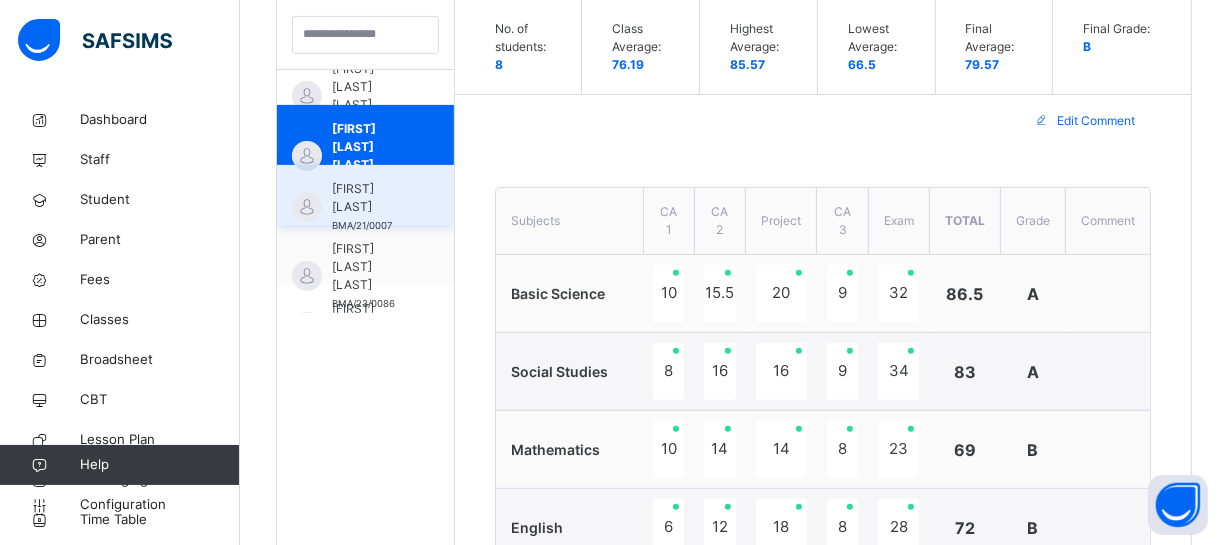 click on "[FIRST] [LAST]" at bounding box center [370, 198] 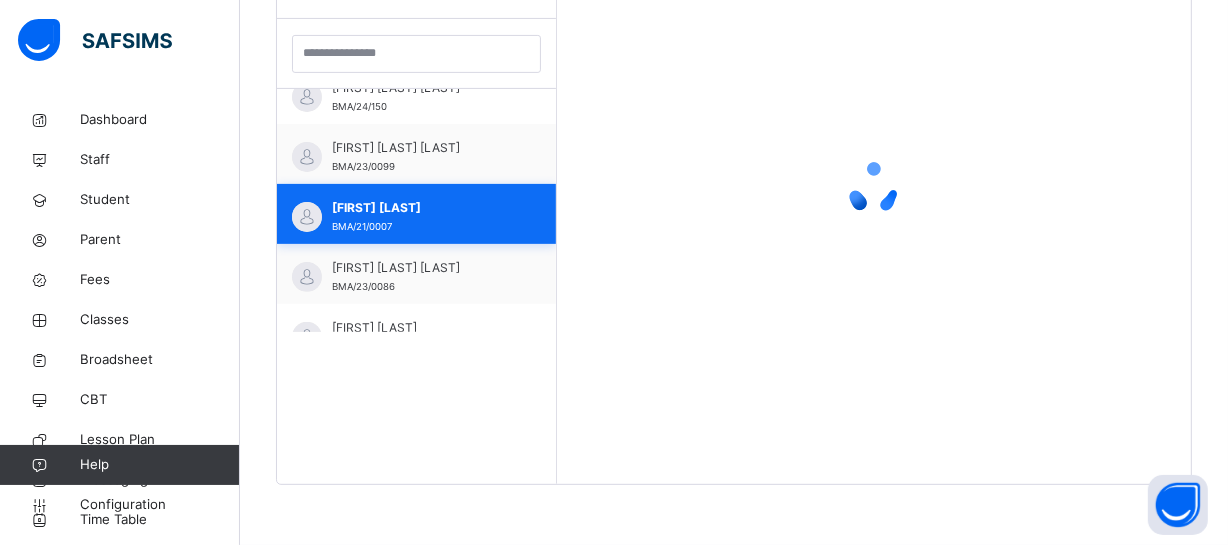 scroll, scrollTop: 580, scrollLeft: 0, axis: vertical 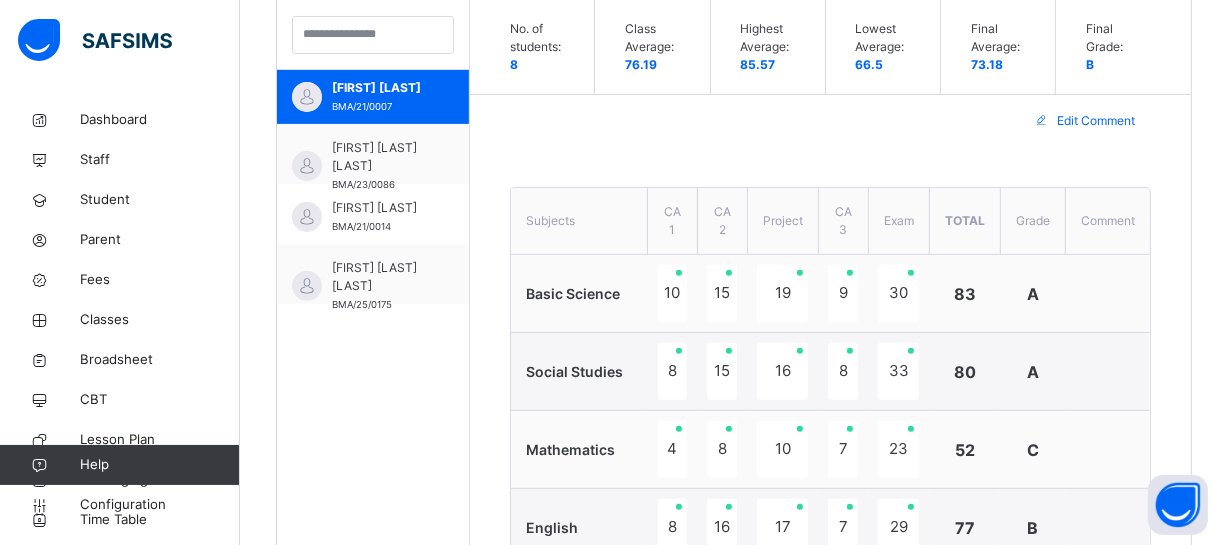 click on "Students [LAST] [FIRST] [LAST]/[ID] [FIRST] [LAST] [LAST] [LAST] [FIRST] [LAST] [LAST]/[ID] [FIRST] [LAST] [LAST]/[ID] [LAST] [FIRST] [LAST] [LAST]/[ID] [FIRST] [LAST] [LAST]/[ID] [FIRST] [LAST] [LAST] [LAST]/[ID] [FIRST] [LAST] [LAST]/[ID] [LAST] [FIRST] [LAST] [LAST]/[ID]" at bounding box center [373, 858] 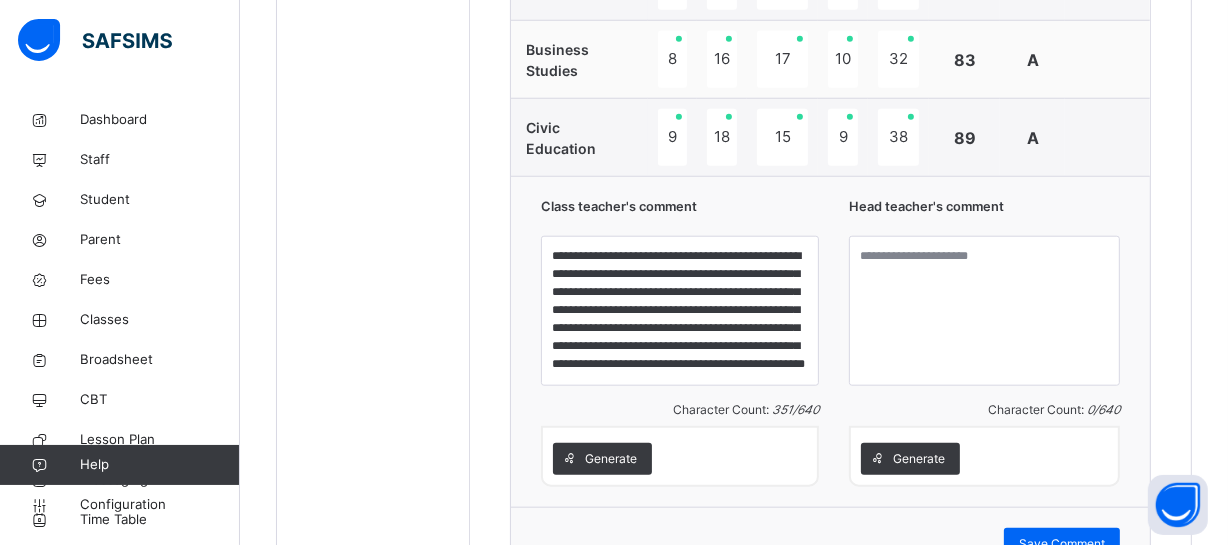 scroll, scrollTop: 1910, scrollLeft: 0, axis: vertical 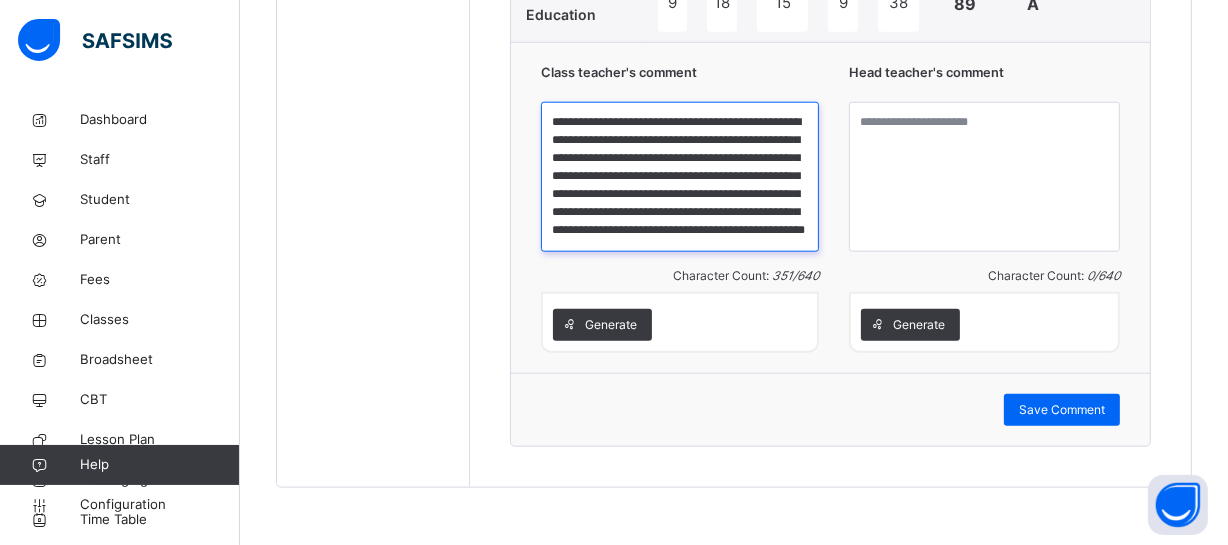 click on "**********" at bounding box center [680, 177] 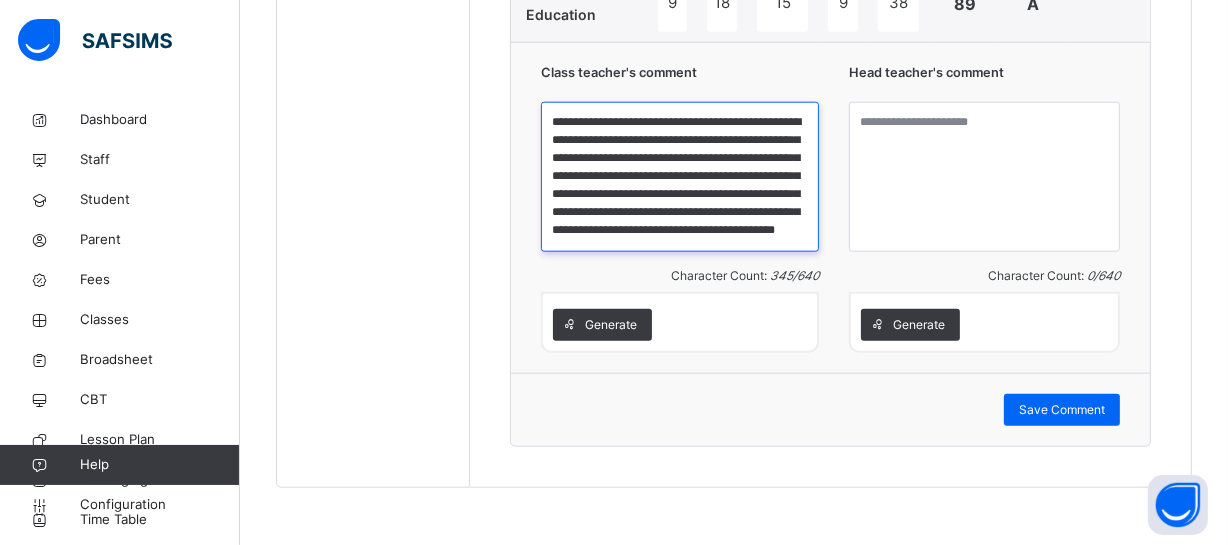 type on "**********" 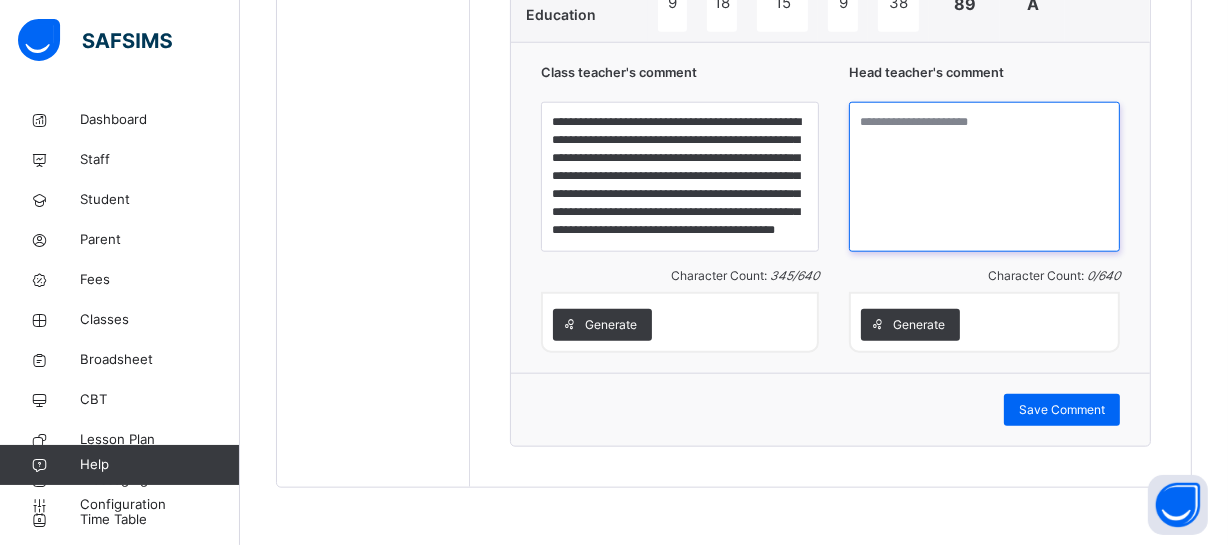 click at bounding box center (984, 177) 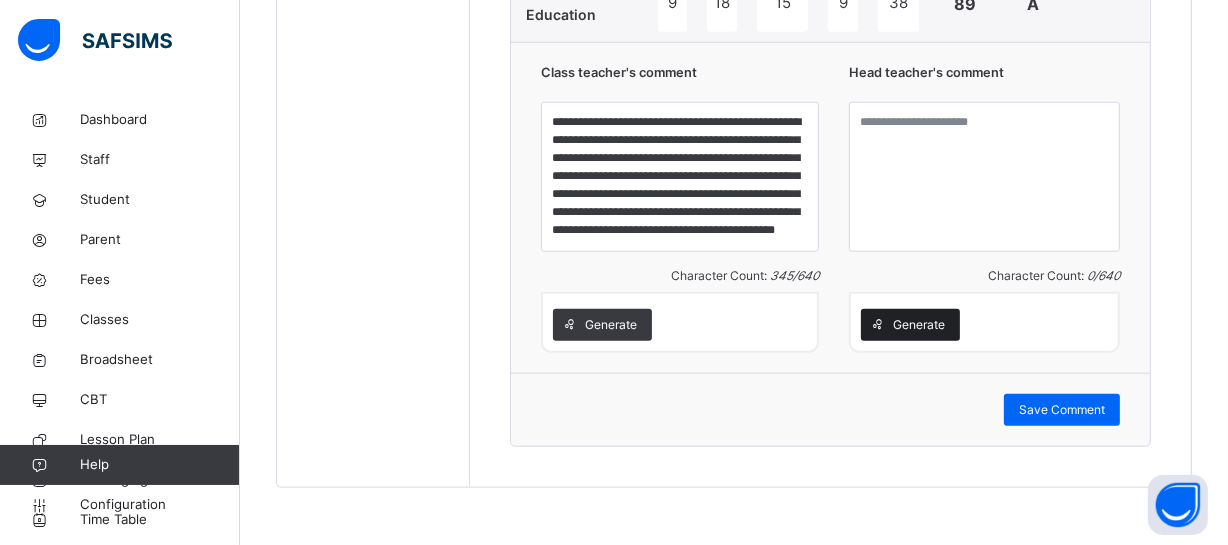 click at bounding box center (877, 325) 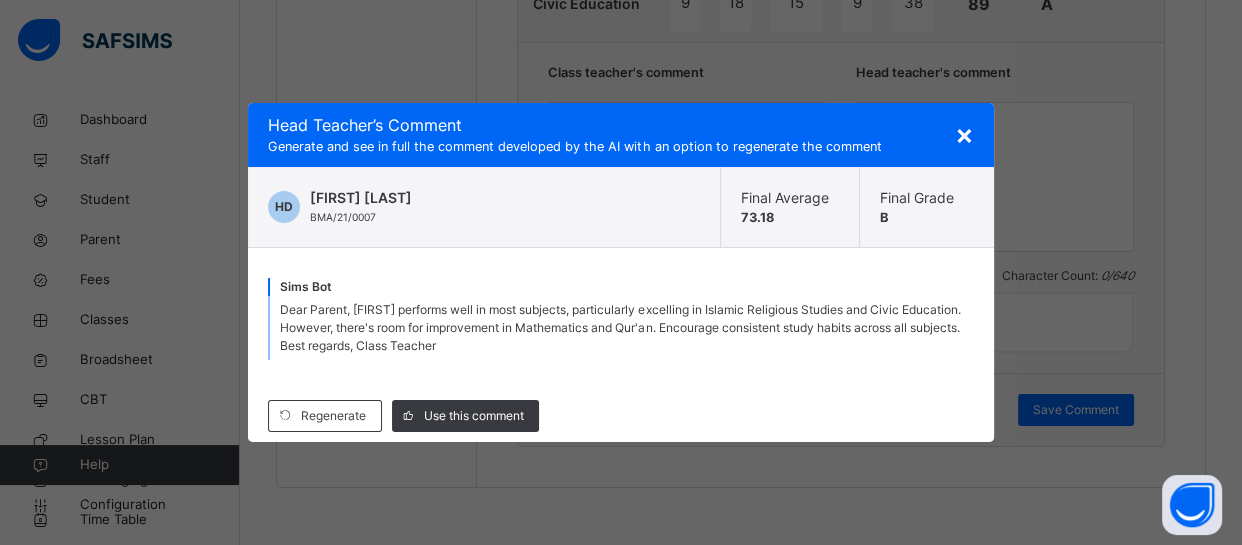 click on "×" at bounding box center [964, 134] 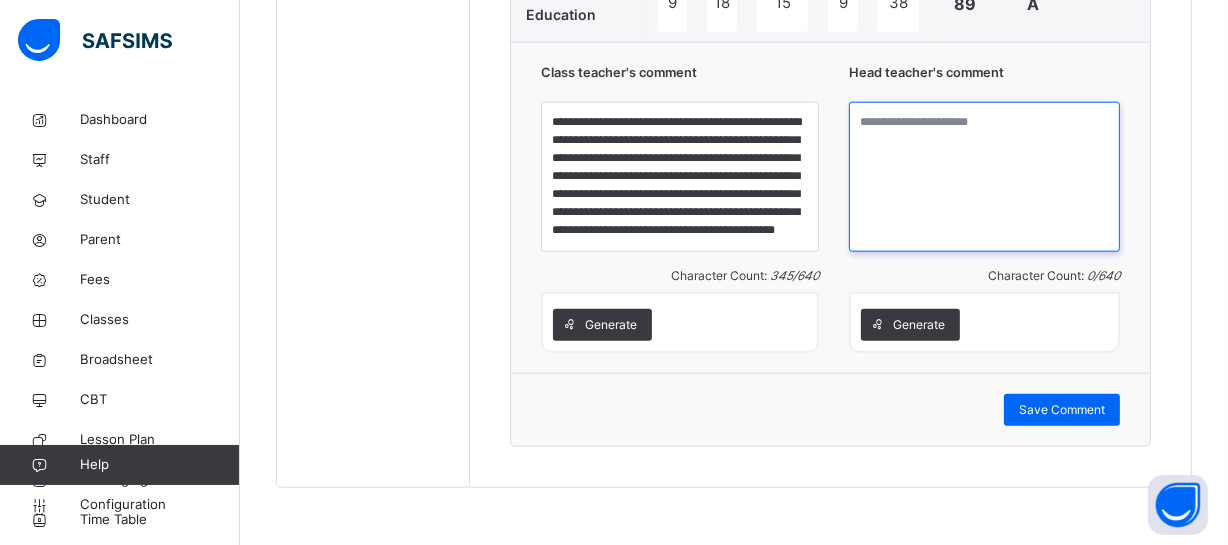 click at bounding box center [984, 177] 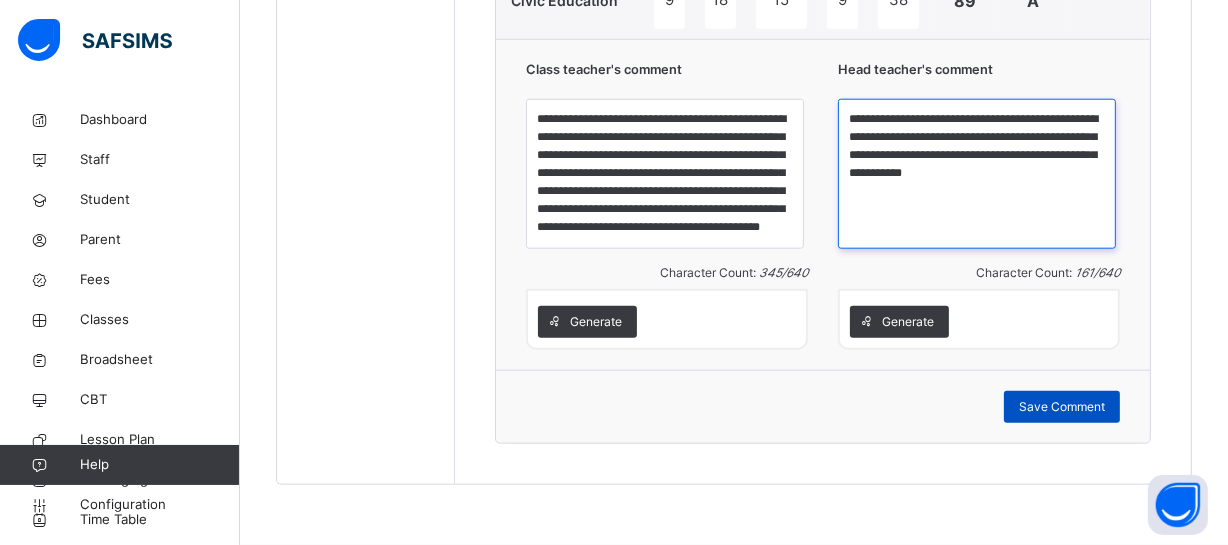 type on "**********" 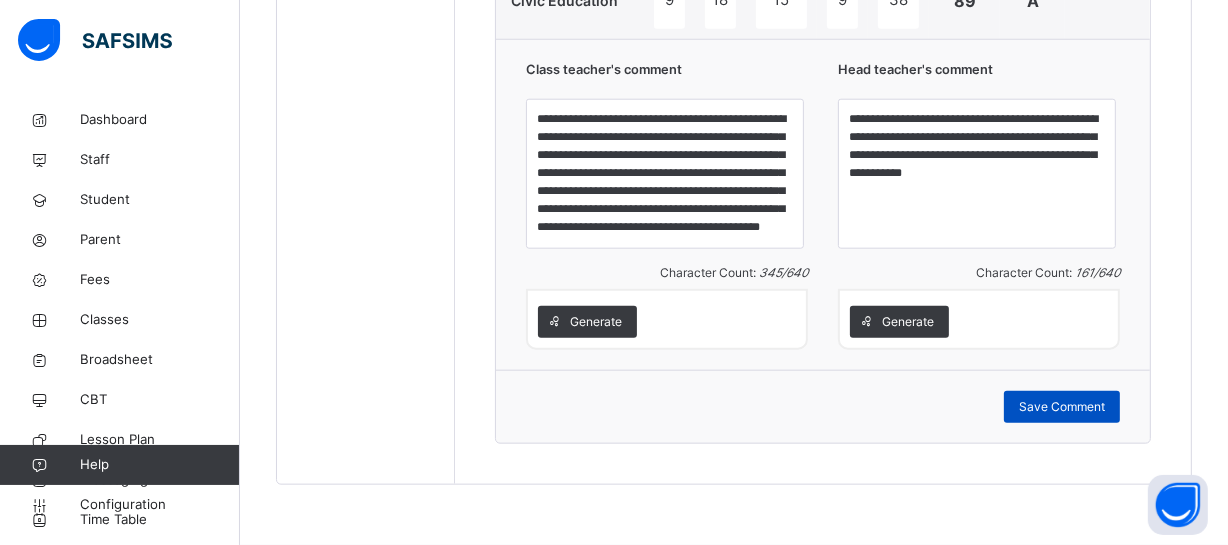 click on "Save Comment" at bounding box center [1062, 407] 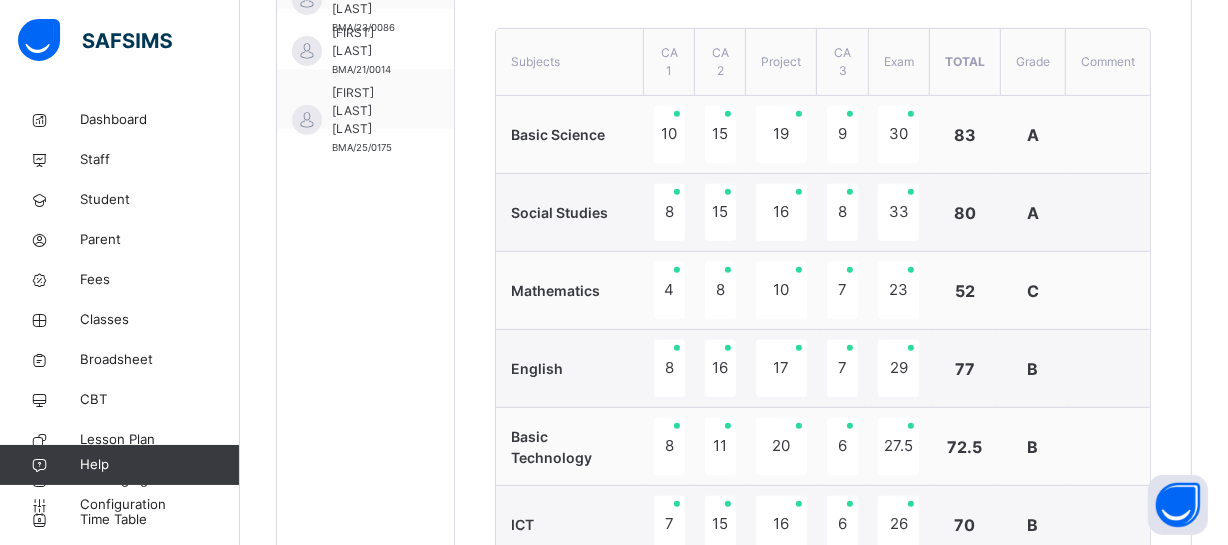 scroll, scrollTop: 564, scrollLeft: 0, axis: vertical 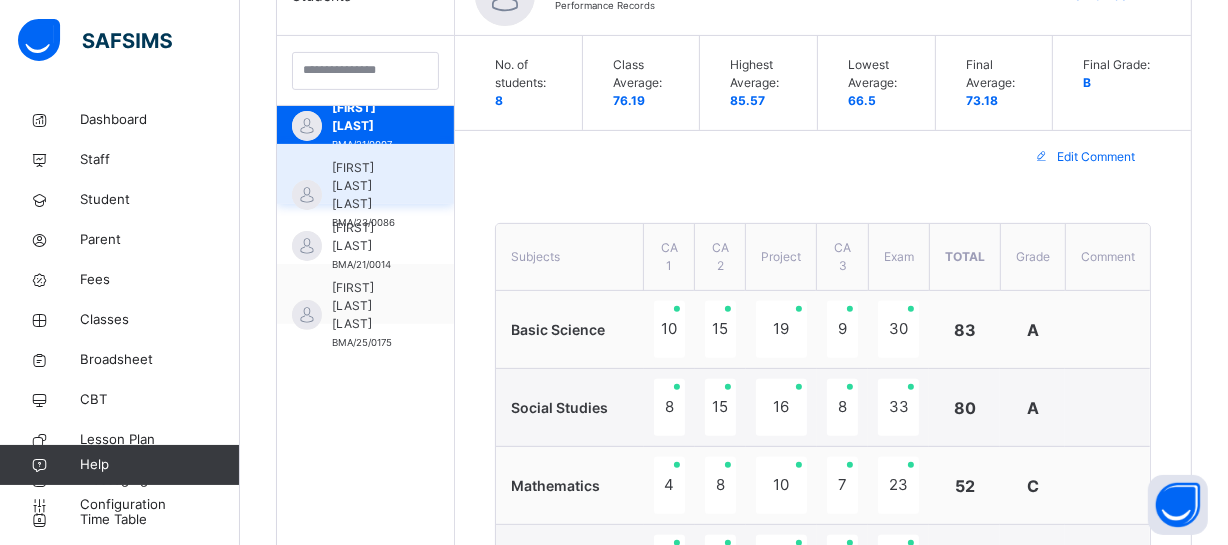 click on "[FIRST] [LAST] [LAST]" at bounding box center (370, 186) 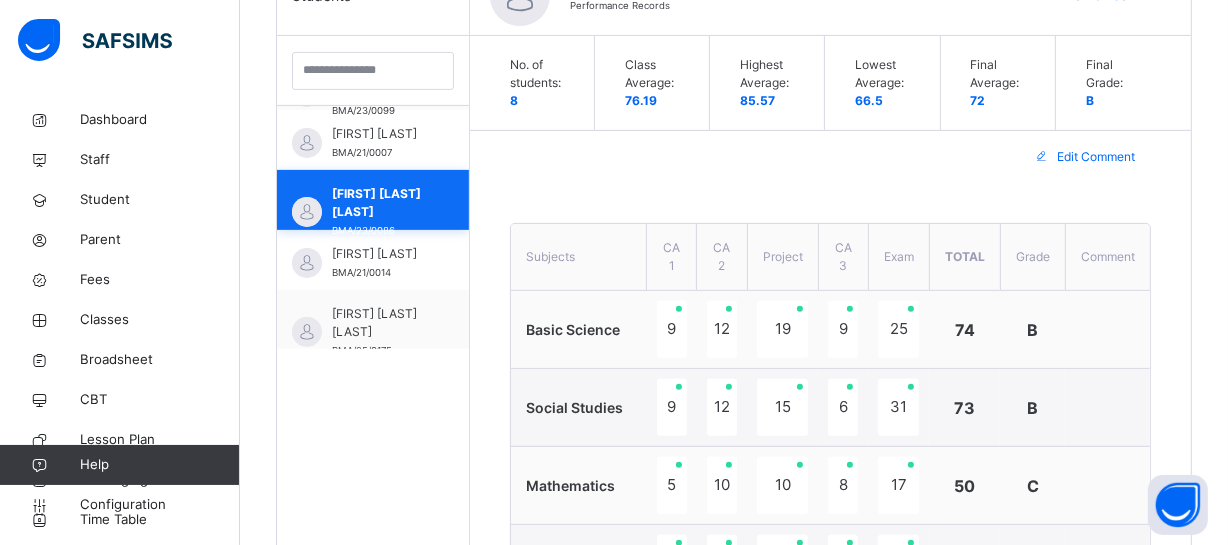 scroll, scrollTop: 262, scrollLeft: 0, axis: vertical 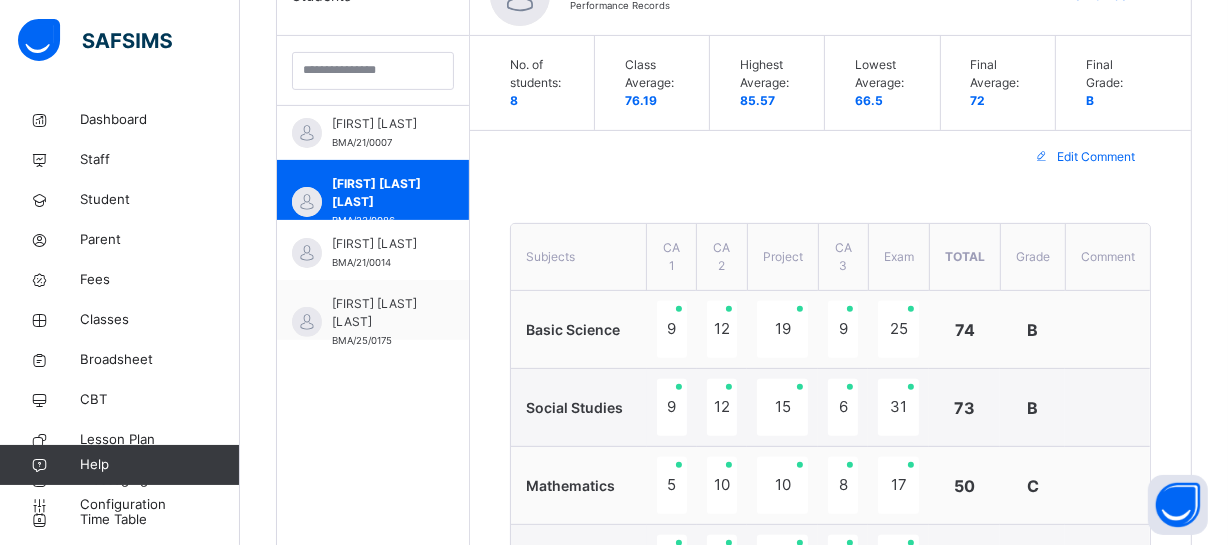 click on "Students [LAST] [FIRST] [LAST]/[ID] [FIRST] [LAST] [LAST] [LAST] [FIRST] [LAST] [LAST]/[ID] [FIRST] [LAST] [LAST]/[ID] [LAST] [FIRST] [LAST] [LAST]/[ID] [FIRST] [LAST] [LAST]/[ID] [FIRST] [LAST] [LAST] [LAST]/[ID] [FIRST] [LAST] [LAST]/[ID] [LAST] [FIRST] [LAST] [LAST]/[ID]" at bounding box center [373, 894] 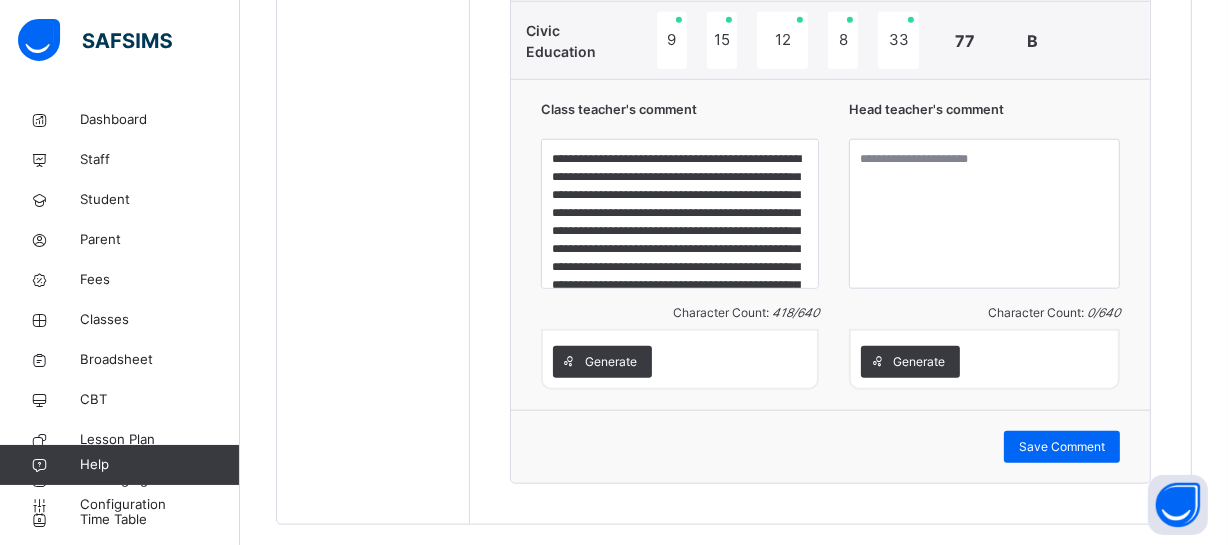 scroll, scrollTop: 1910, scrollLeft: 0, axis: vertical 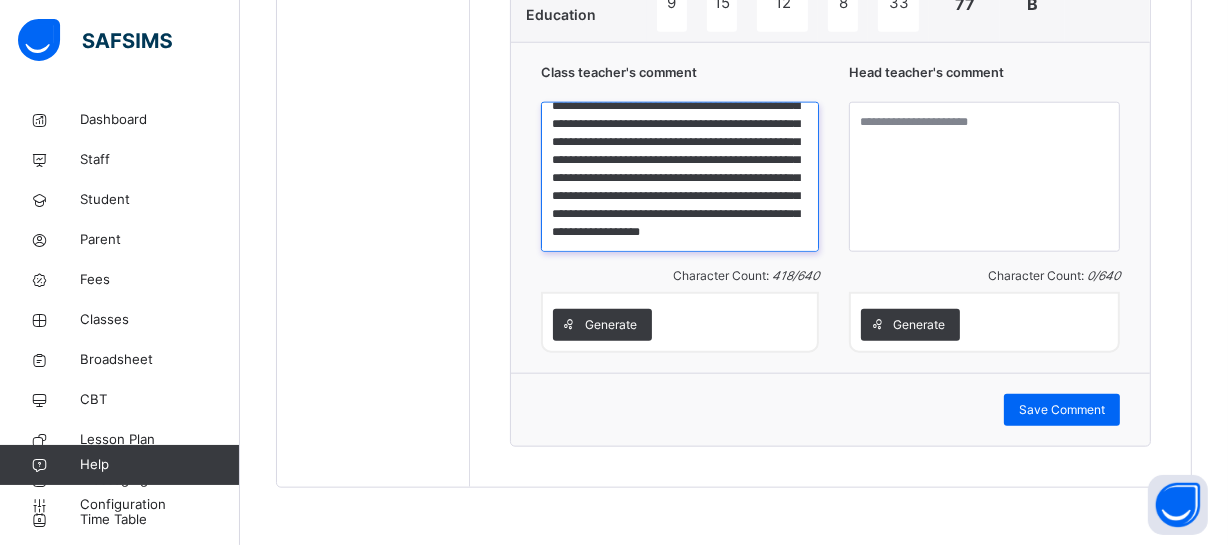 click on "**********" at bounding box center [680, 177] 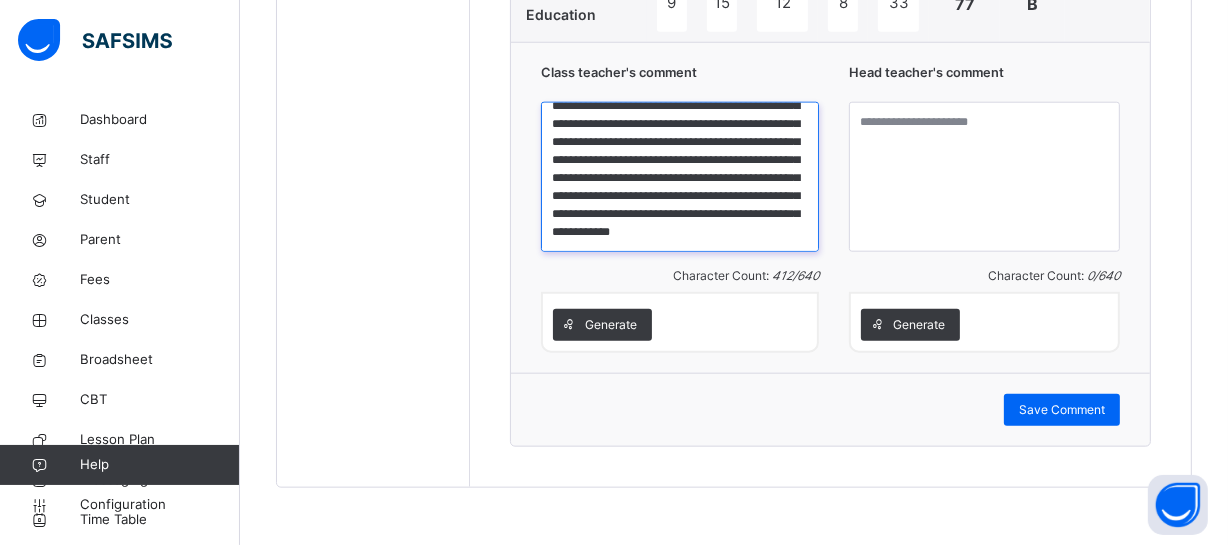 type on "**********" 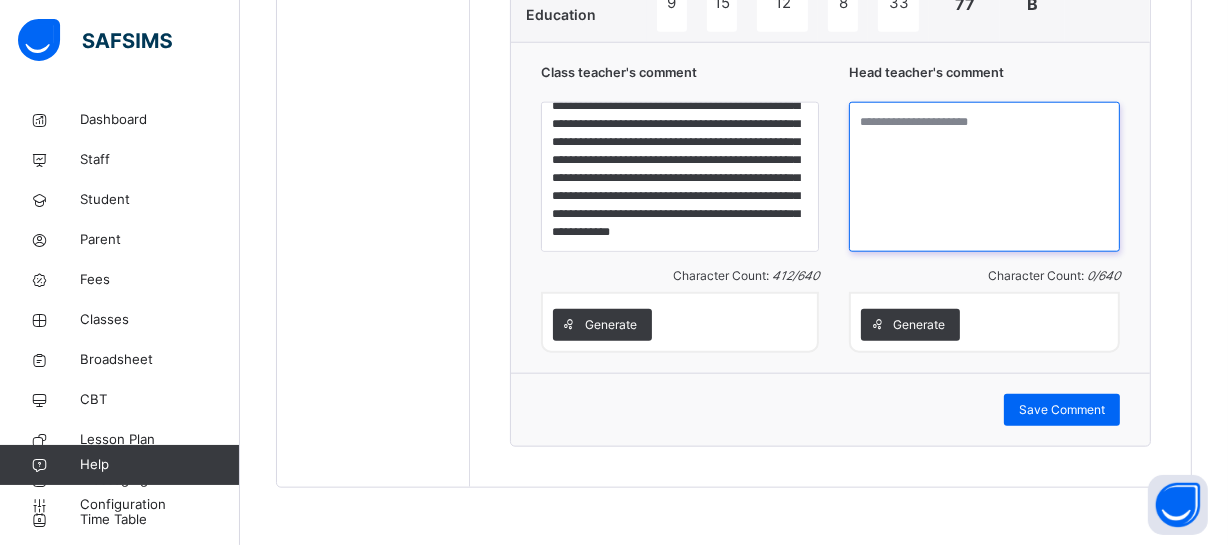 click at bounding box center [984, 177] 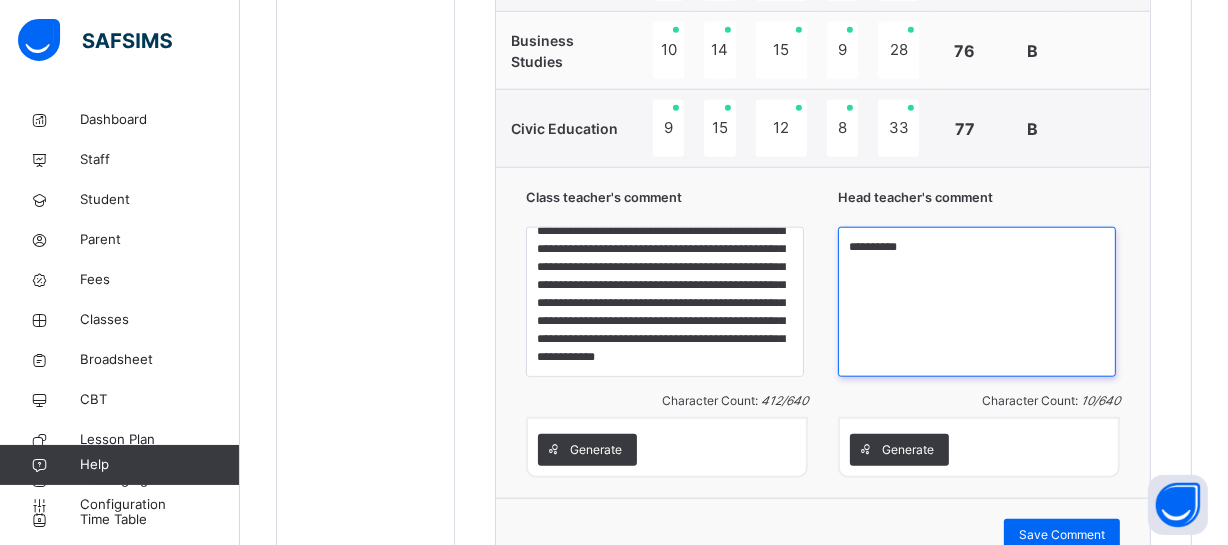 scroll, scrollTop: 1783, scrollLeft: 0, axis: vertical 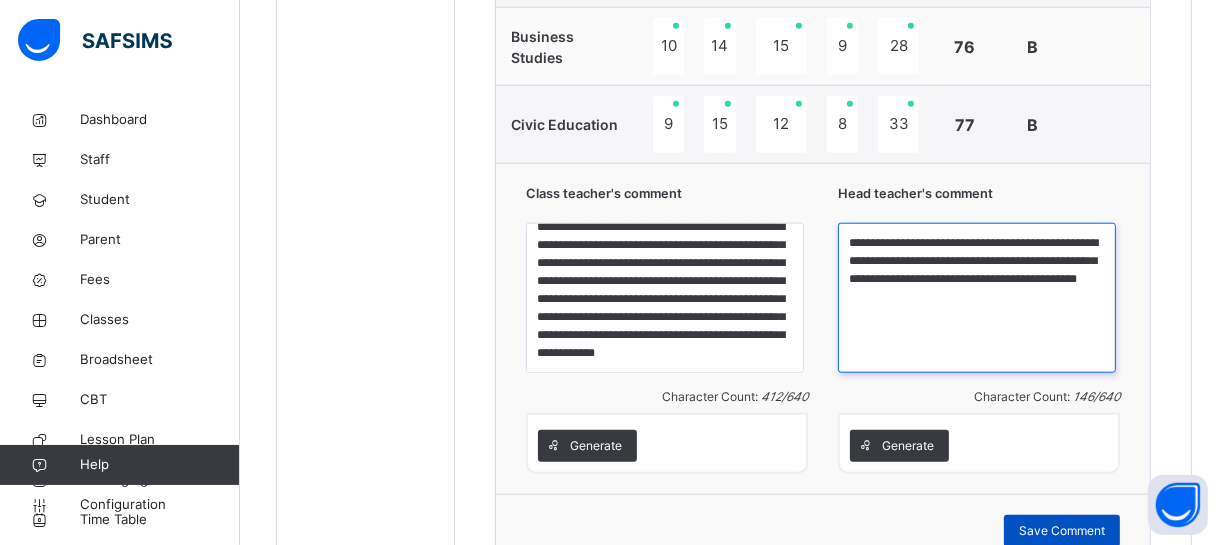 type on "**********" 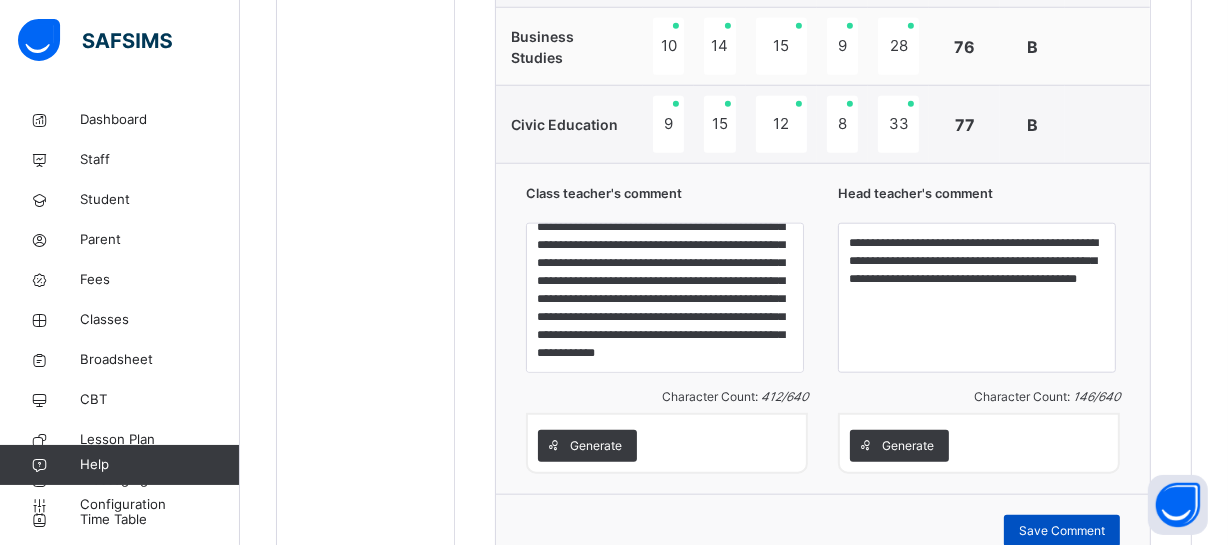 click on "Save Comment" at bounding box center [1062, 531] 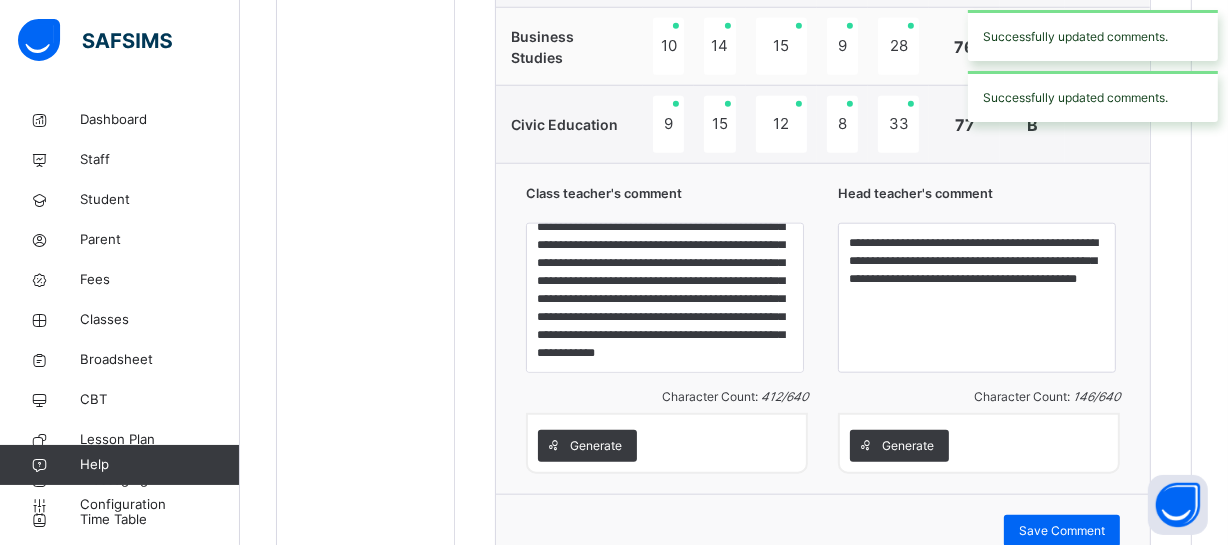 click on "Students [LAST] [FIRST] [LAST]/[ID] [FIRST] [LAST] [LAST] [LAST] [FIRST] [LAST] [LAST]/[ID] [FIRST] [LAST] [LAST]/[ID] [LAST] [FIRST] [LAST] [LAST]/[ID] [FIRST] [LAST] [LAST]/[ID] [FIRST] [LAST] [LAST] [LAST]/[ID] [FIRST] [LAST] [LAST]/[ID] [LAST] [FIRST] [LAST] [LAST]/[ID]" at bounding box center [366, -328] 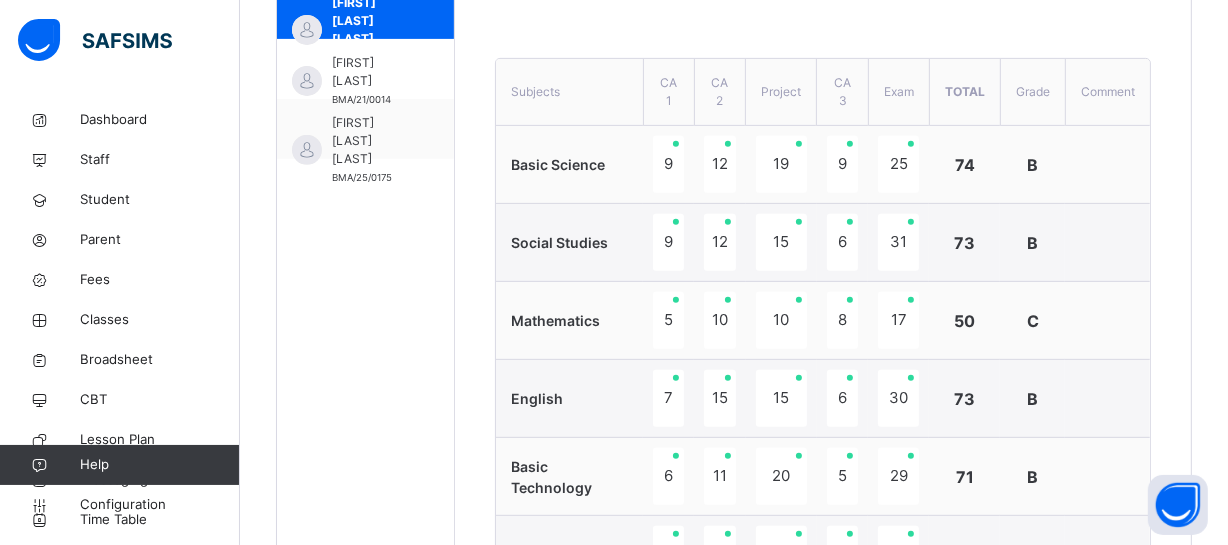 scroll, scrollTop: 692, scrollLeft: 0, axis: vertical 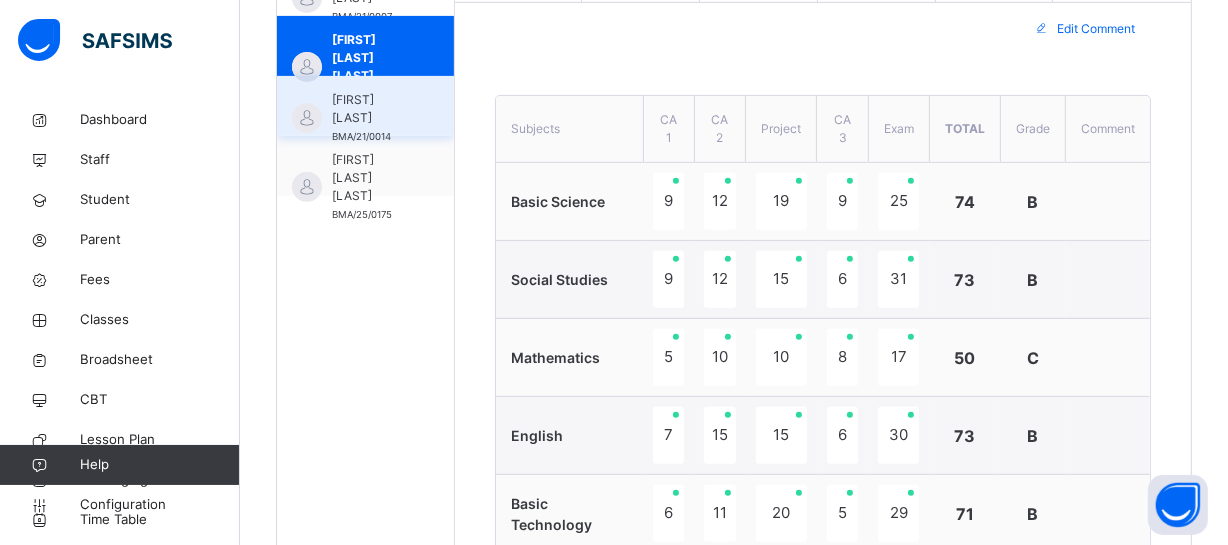 click on "[FIRST] [LAST]" at bounding box center (370, 109) 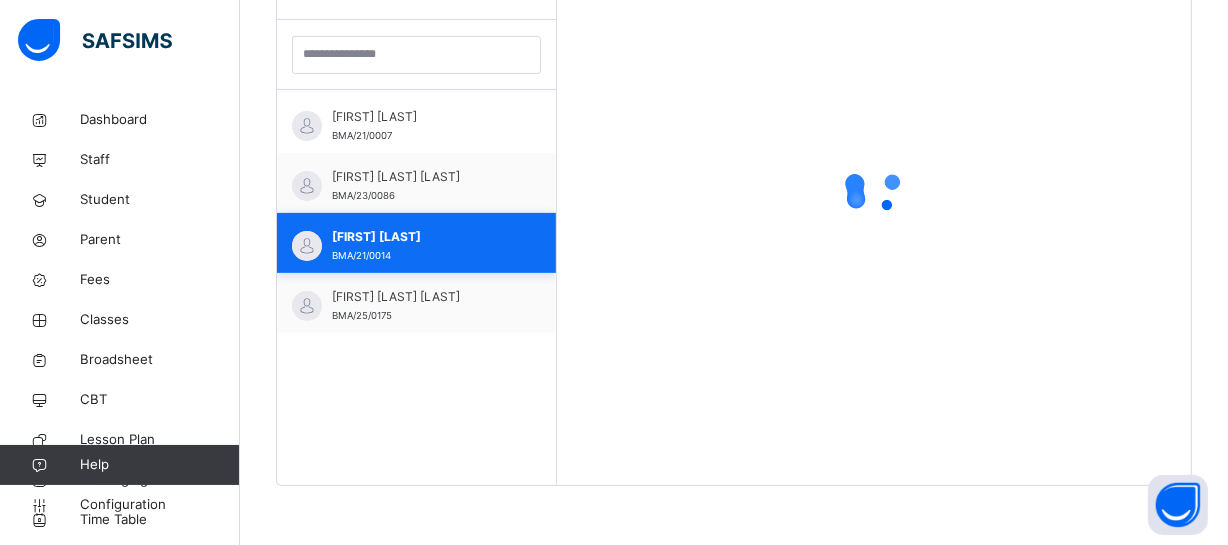 scroll, scrollTop: 236, scrollLeft: 0, axis: vertical 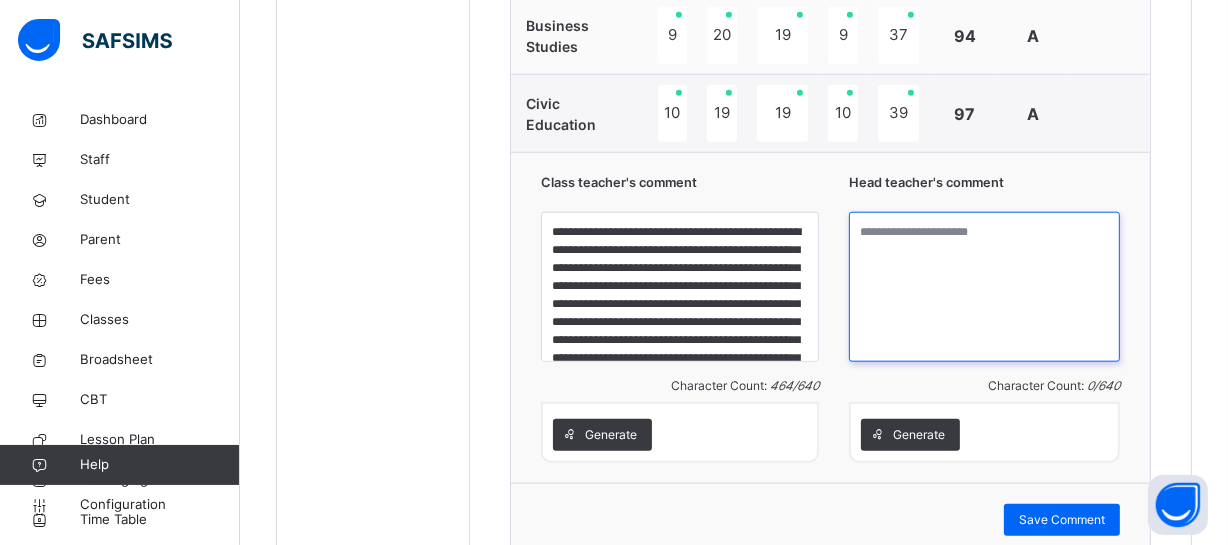 click at bounding box center [984, 287] 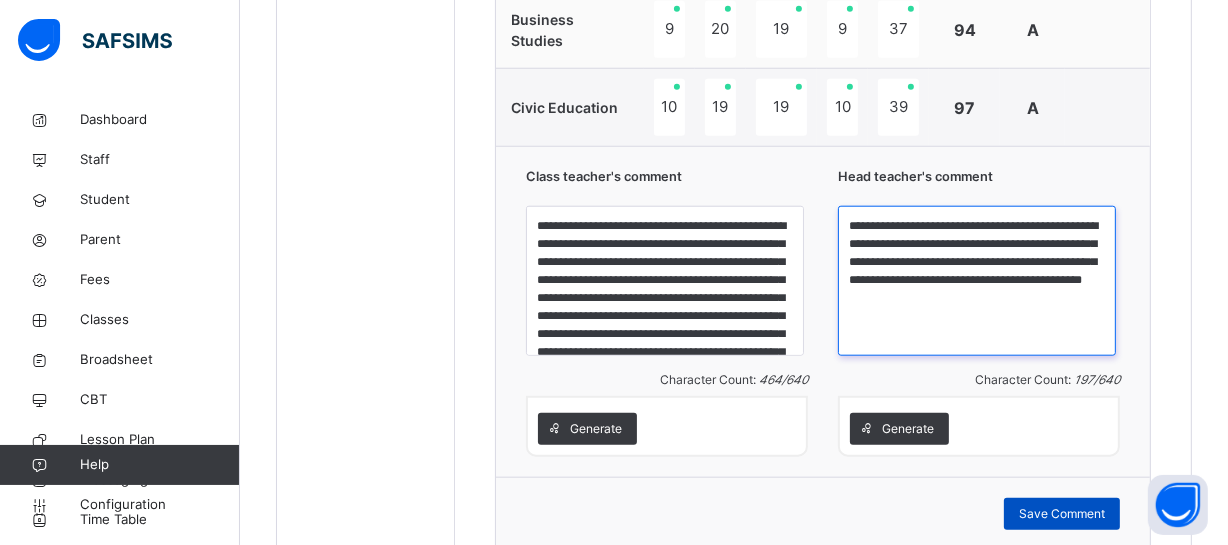 type on "**********" 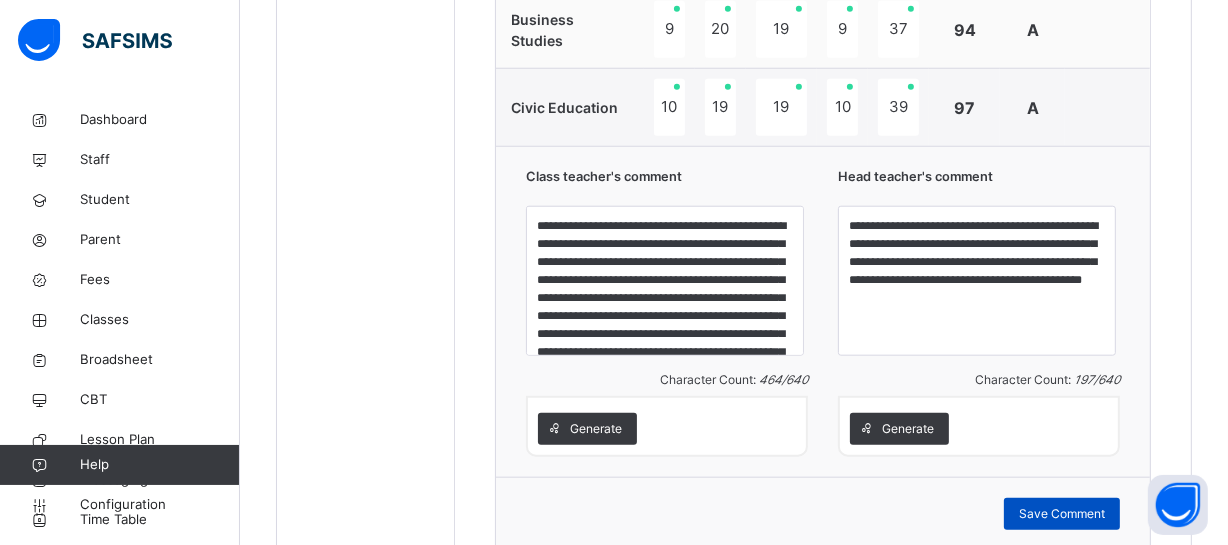 click on "Save Comment" at bounding box center [1062, 514] 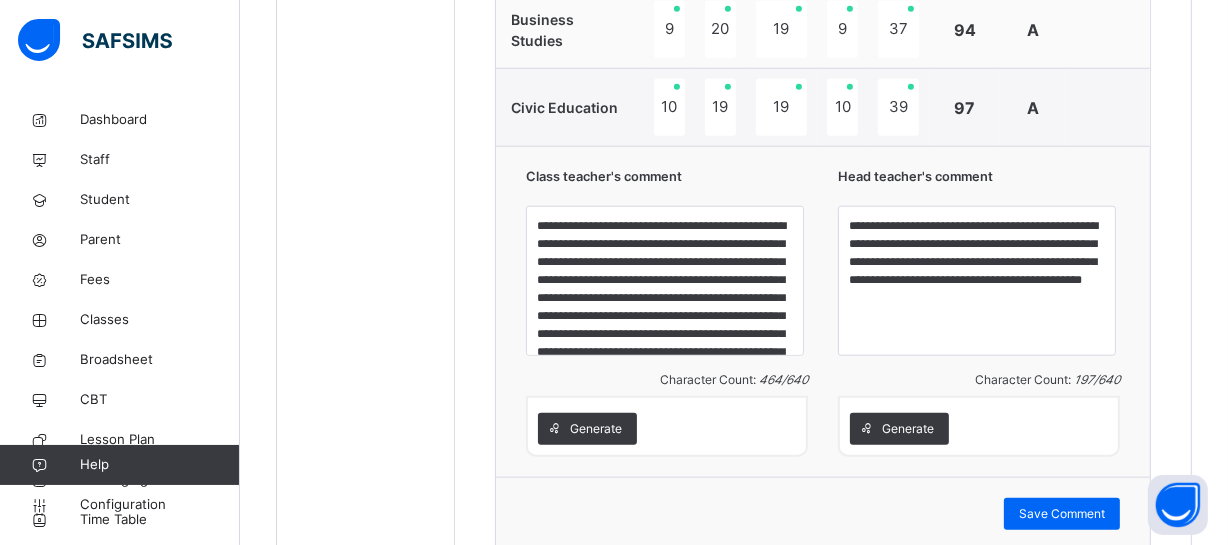 click on "Students [LAST] [FIRST] [LAST]/[ID] [FIRST] [LAST] [LAST] [LAST] [FIRST] [LAST] [LAST]/[ID] [FIRST] [LAST] [LAST]/[ID] [LAST] [FIRST] [LAST] [LAST]/[ID] [FIRST] [LAST] [LAST]/[ID] [FIRST] [LAST] [LAST] [LAST]/[ID] [FIRST] [LAST] [LAST]/[ID] [LAST] [FIRST] [LAST] [LAST]/[ID]" at bounding box center (366, -345) 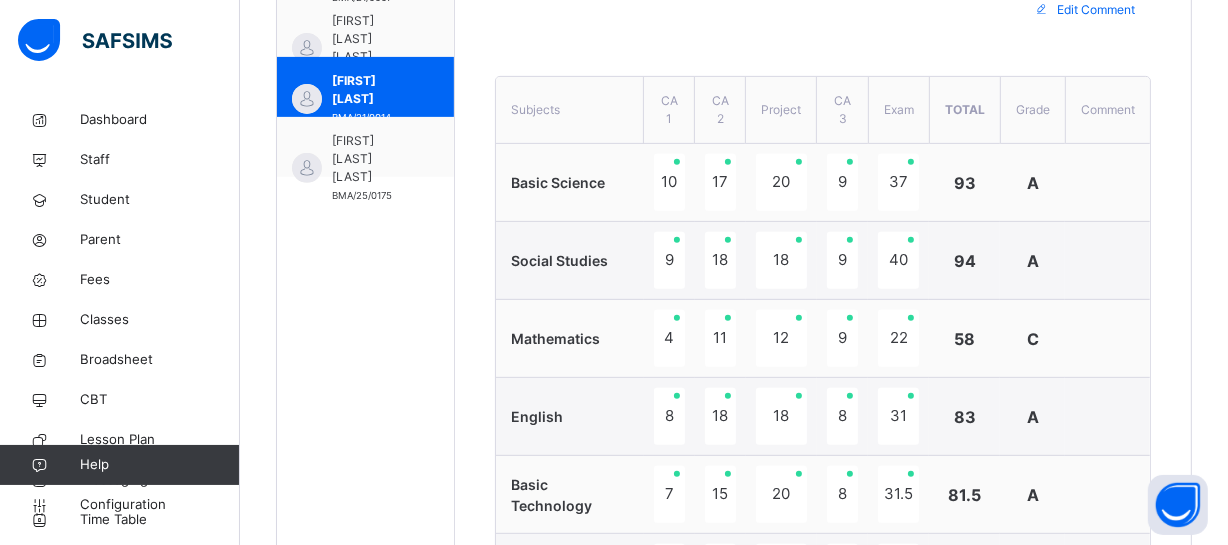 scroll, scrollTop: 710, scrollLeft: 0, axis: vertical 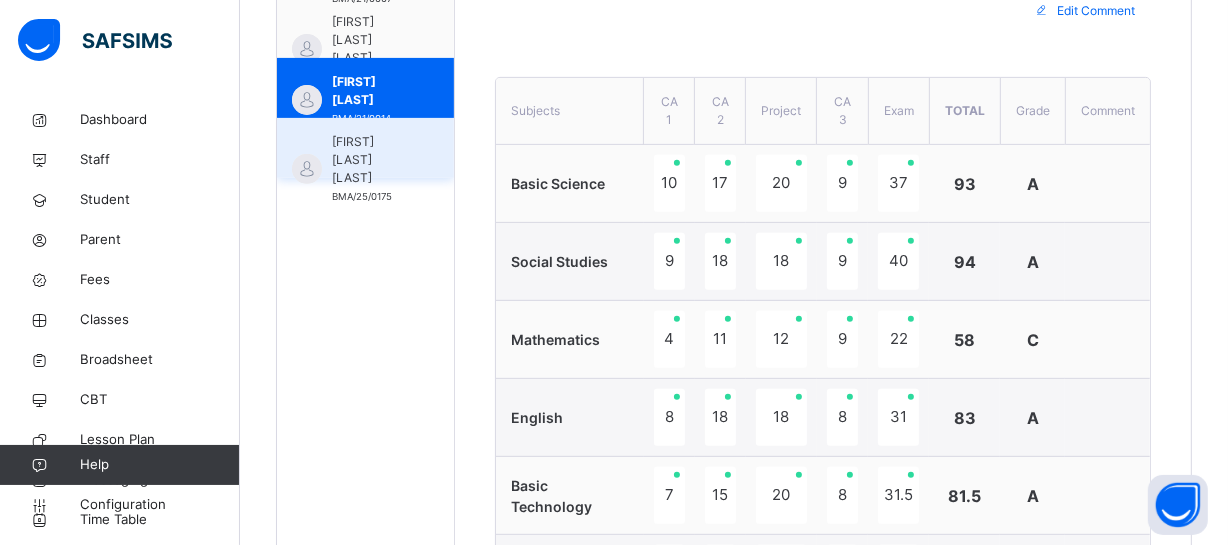 click on "[FIRST] [LAST] [LAST]" at bounding box center [370, 160] 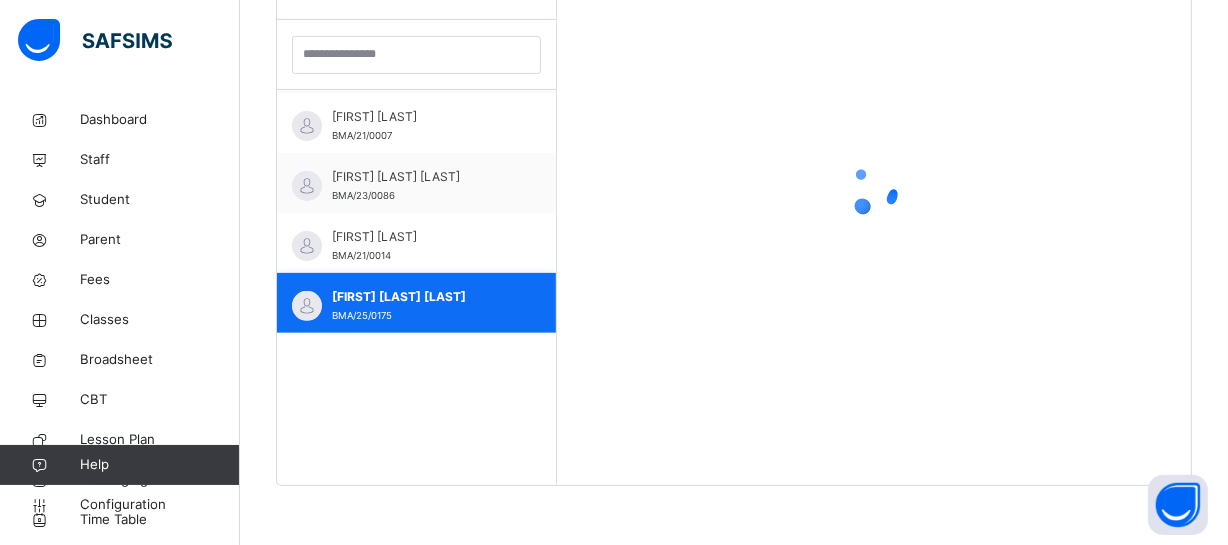 scroll, scrollTop: 236, scrollLeft: 0, axis: vertical 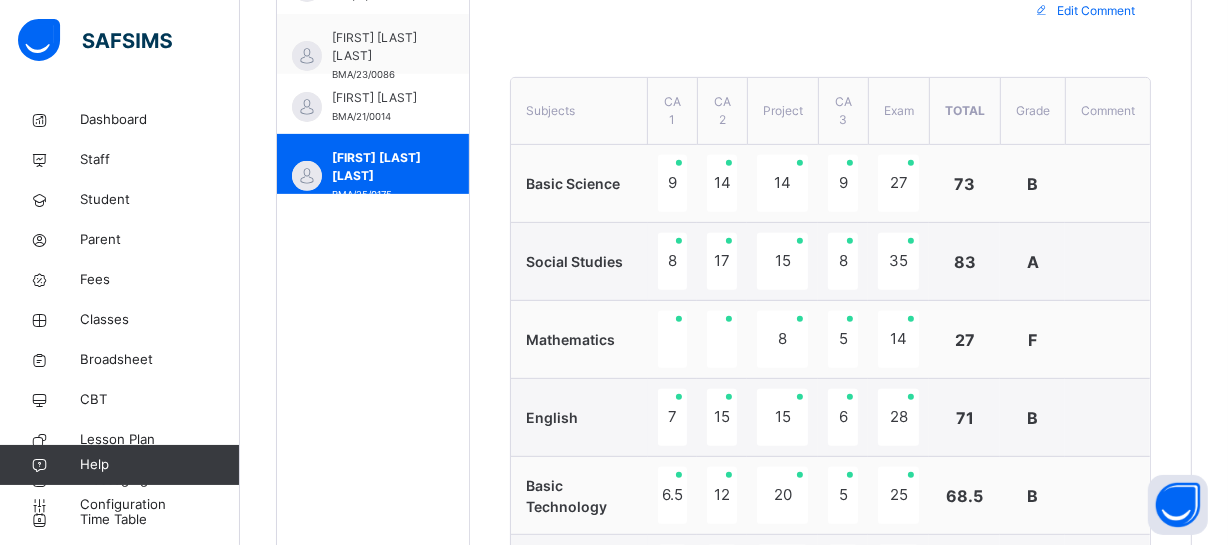 click on "Students [LAST] [FIRST] [LAST]/[ID] [FIRST] [LAST] [LAST] [LAST] [FIRST] [LAST] [LAST]/[ID] [FIRST] [LAST] [LAST]/[ID] [LAST] [FIRST] [LAST] [LAST]/[ID] [FIRST] [LAST] [LAST]/[ID] [FIRST] [LAST] [LAST] [LAST]/[ID] [FIRST] [LAST] [LAST]/[ID] [LAST] [FIRST] [LAST] [LAST]/[ID]" at bounding box center [373, 748] 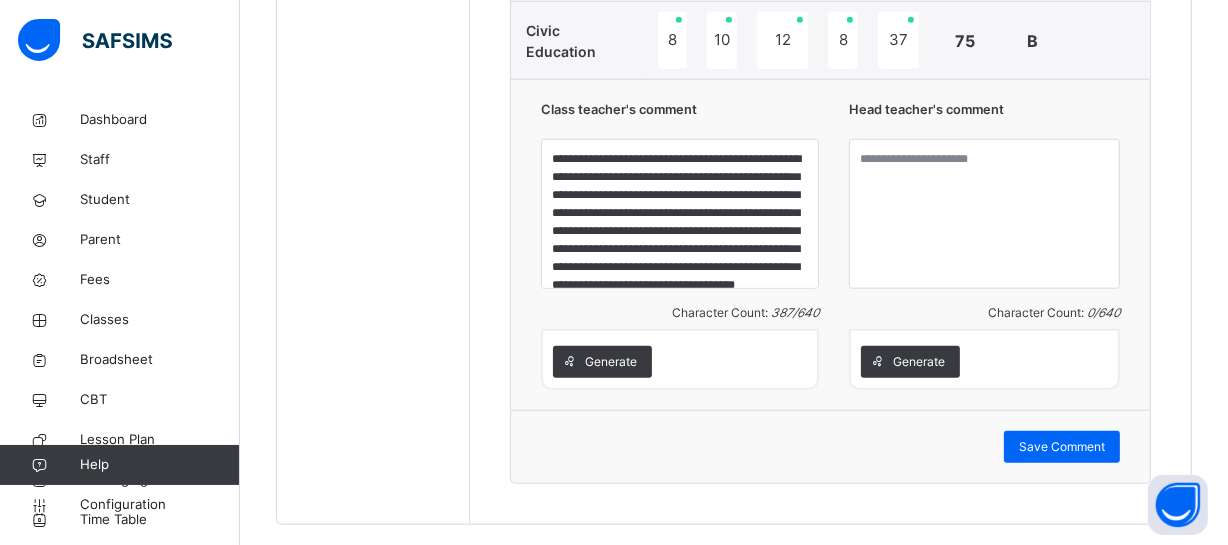 scroll, scrollTop: 1910, scrollLeft: 0, axis: vertical 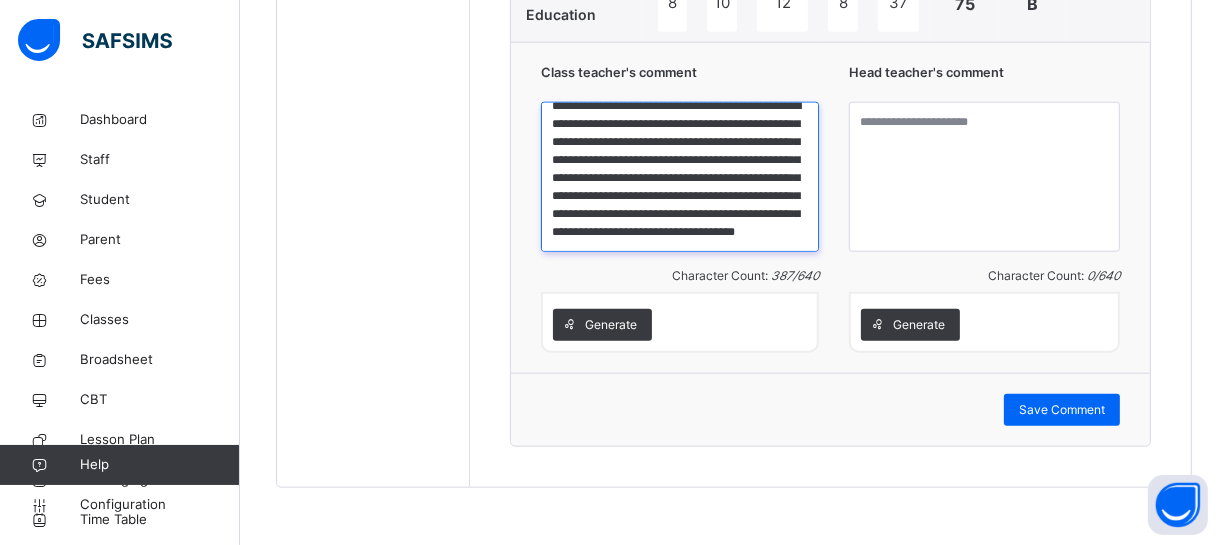 click on "**********" at bounding box center [680, 177] 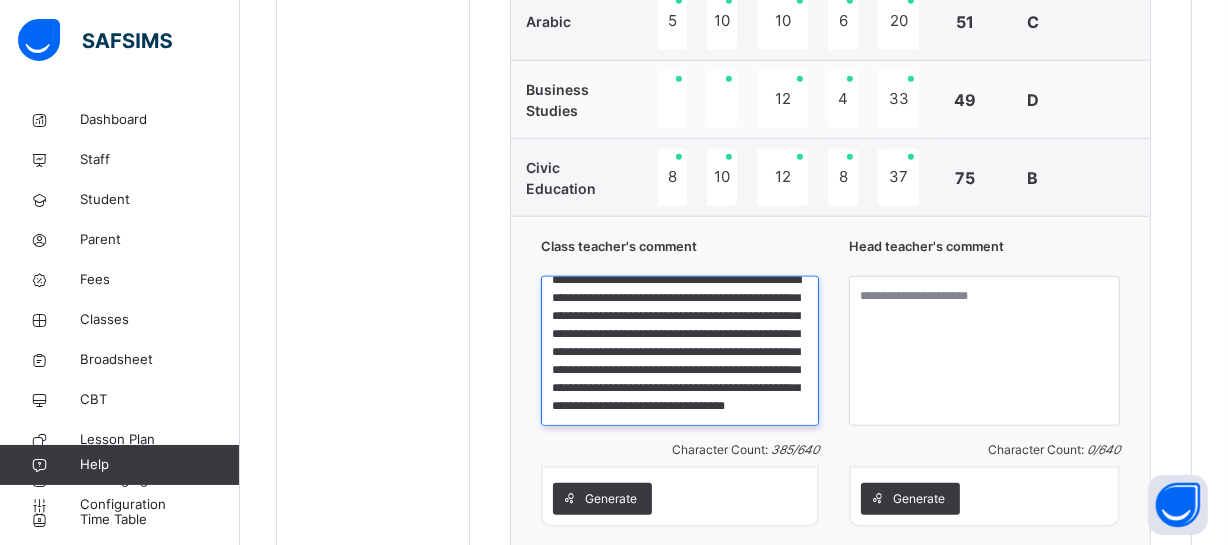 scroll, scrollTop: 1749, scrollLeft: 0, axis: vertical 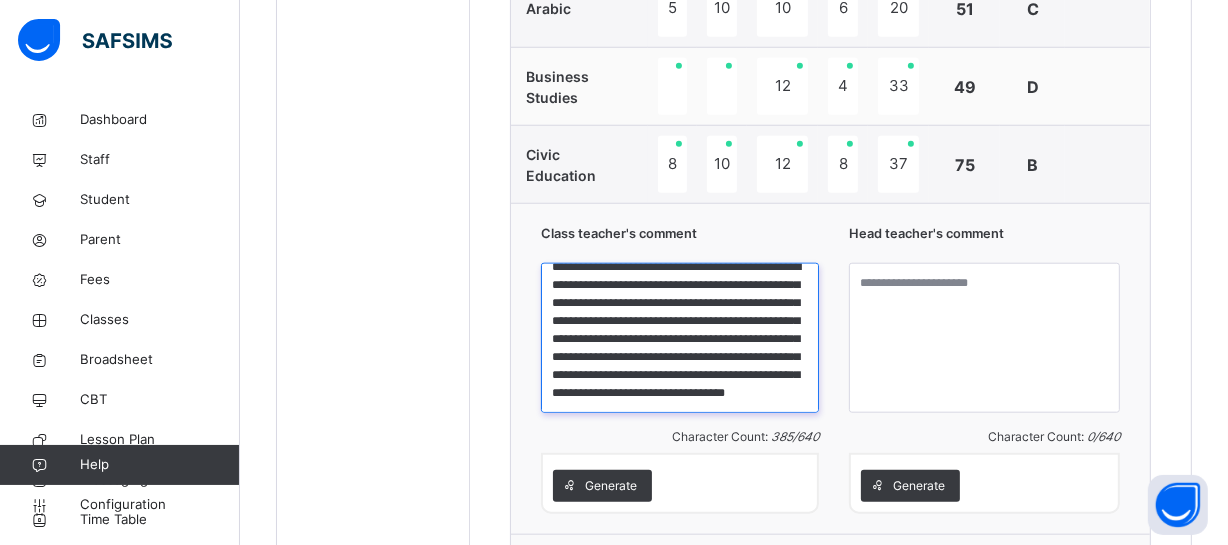 type on "**********" 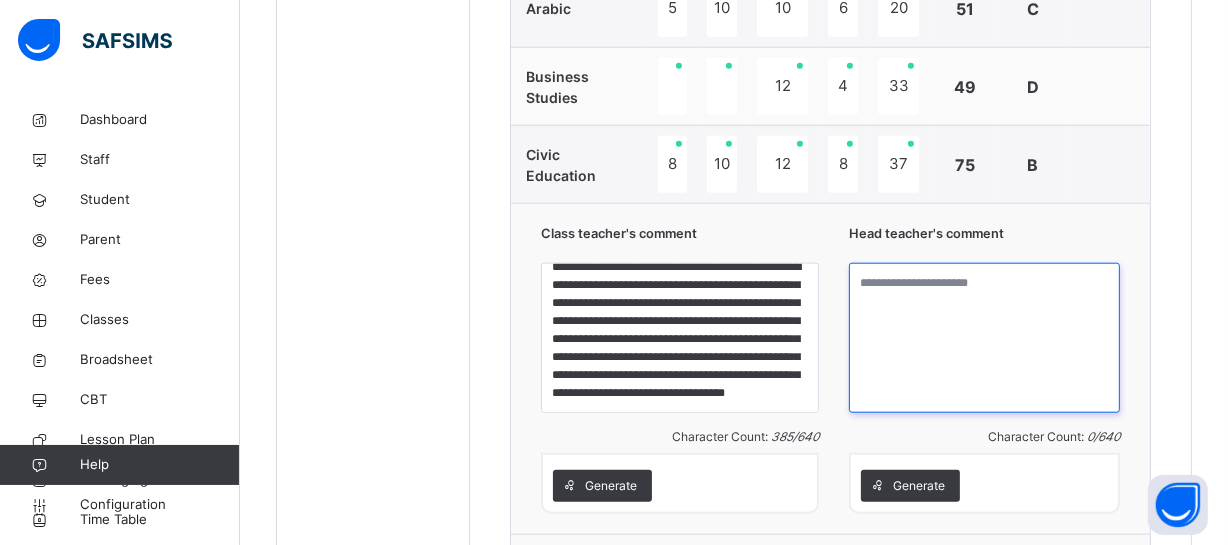 click at bounding box center [984, 338] 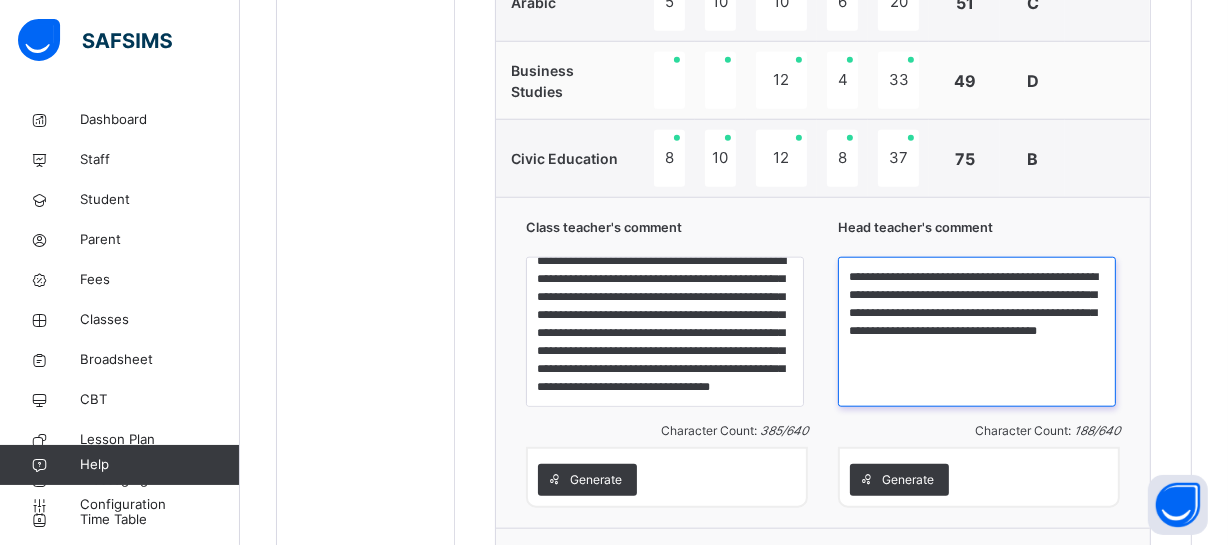 type on "**********" 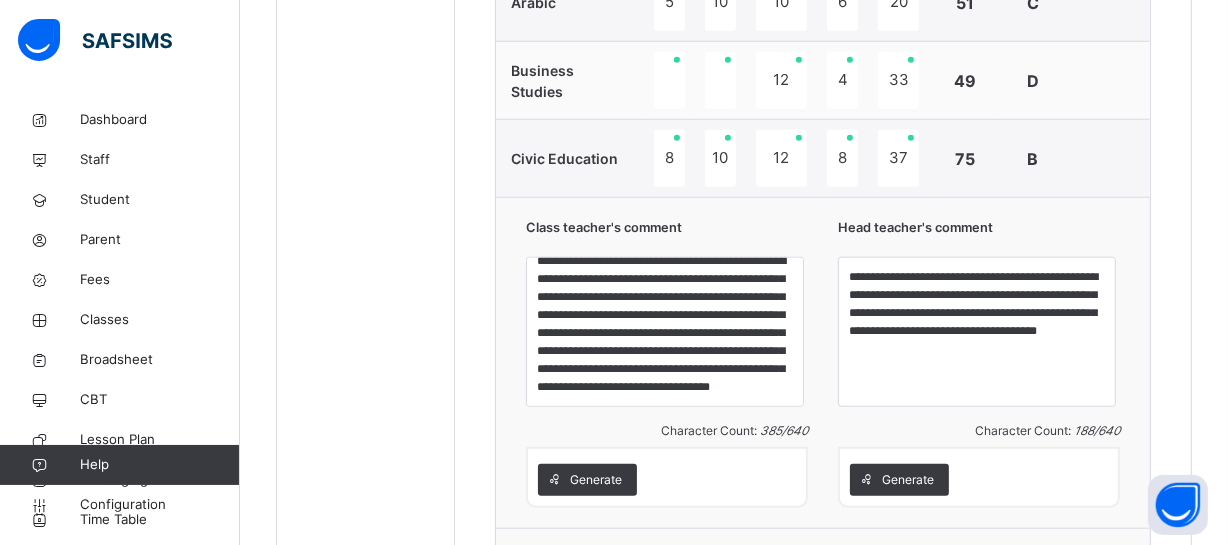 click on "**********" at bounding box center [979, 363] 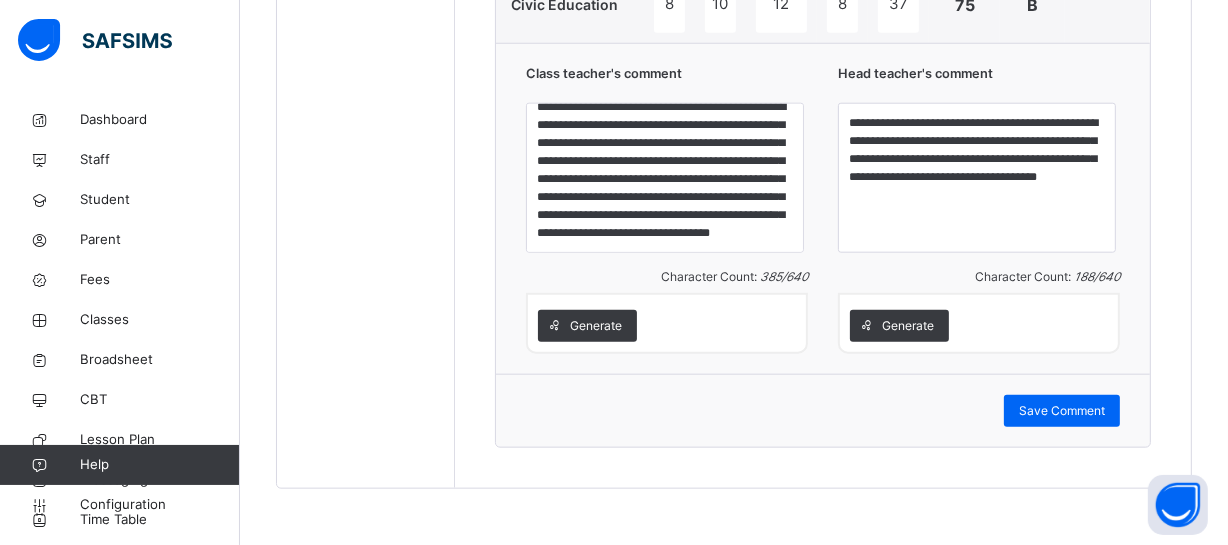 scroll, scrollTop: 1910, scrollLeft: 0, axis: vertical 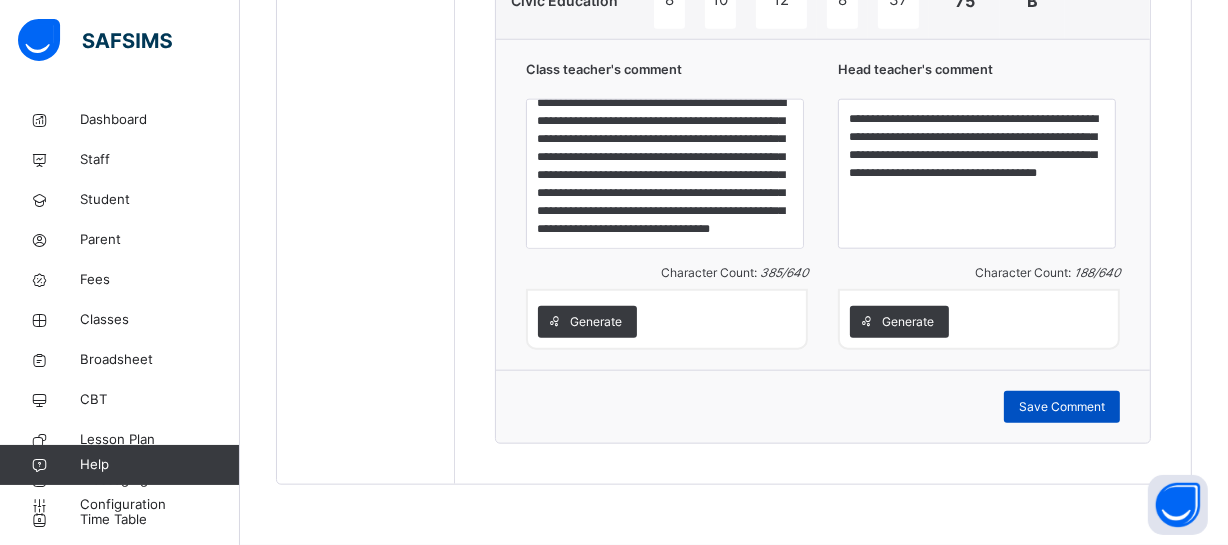 click on "Save Comment" at bounding box center [1062, 407] 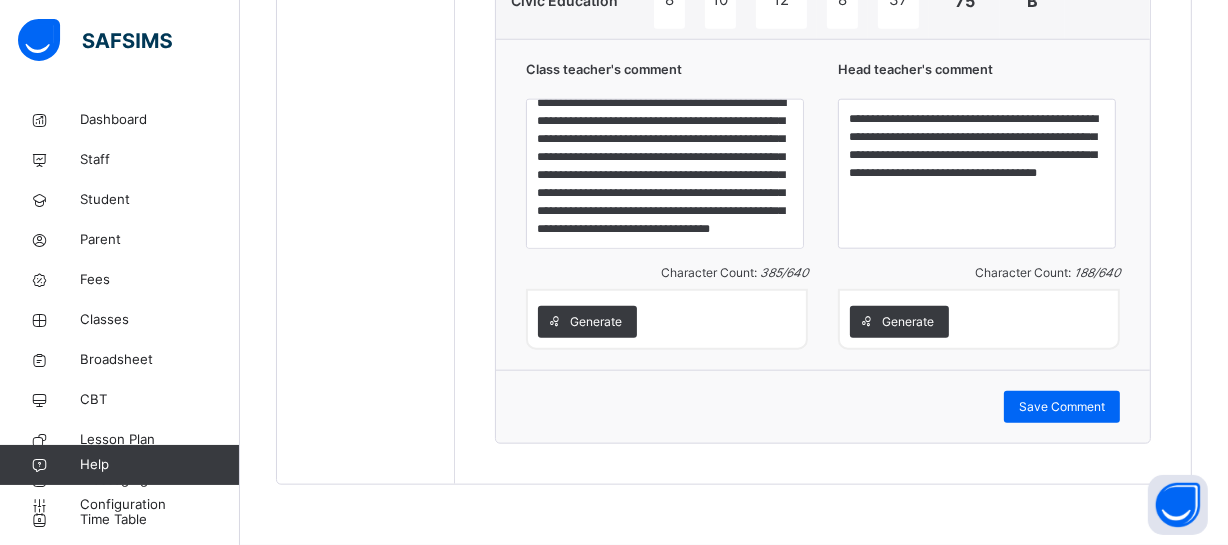 click on "Students [LAST] [FIRST] [LAST]/[ID] [FIRST] [LAST] [LAST] [LAST] [FIRST] [LAST] [LAST]/[ID] [FIRST] [LAST] [LAST]/[ID] [LAST] [FIRST] [LAST] [LAST]/[ID] [FIRST] [LAST] [LAST]/[ID] [FIRST] [LAST] [LAST] [LAST]/[ID] [FIRST] [LAST] [LAST]/[ID] [LAST] [FIRST] [LAST] [LAST]/[ID]" at bounding box center (366, -452) 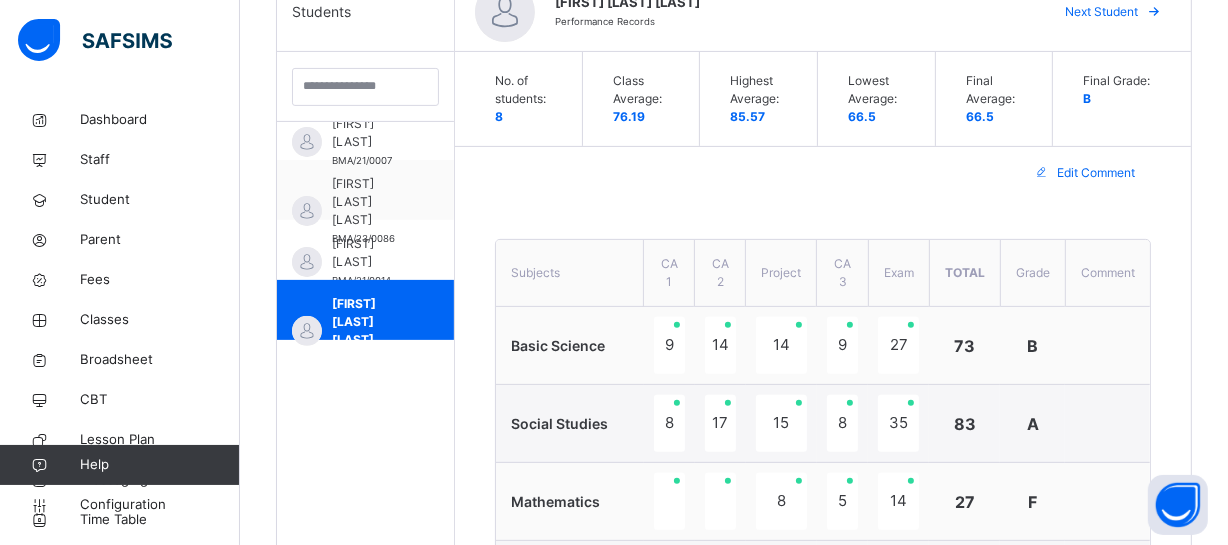 scroll, scrollTop: 528, scrollLeft: 0, axis: vertical 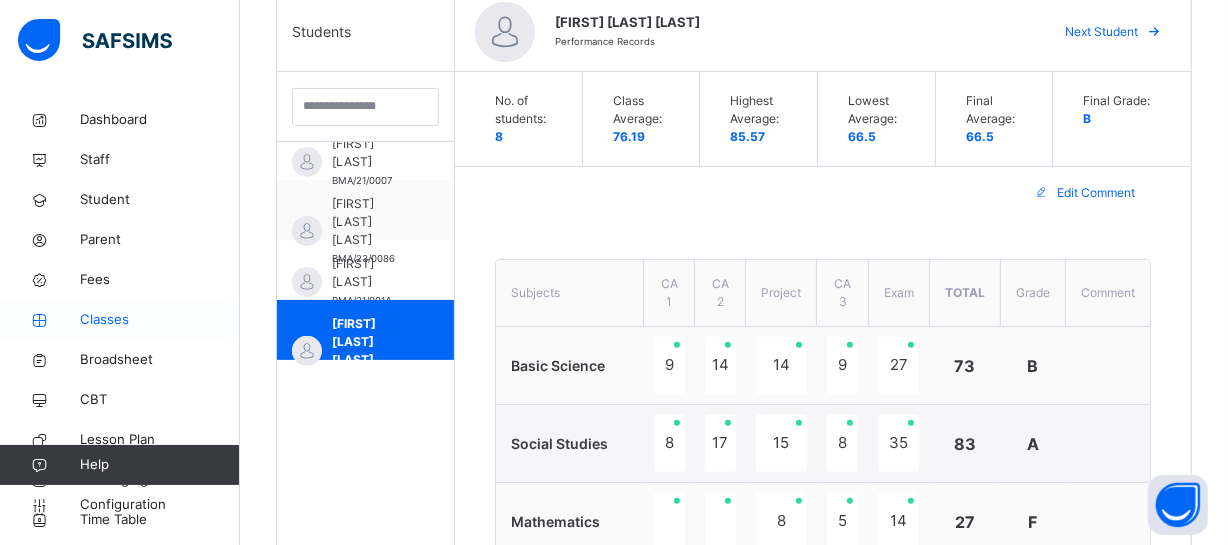 click on "Classes" at bounding box center [160, 320] 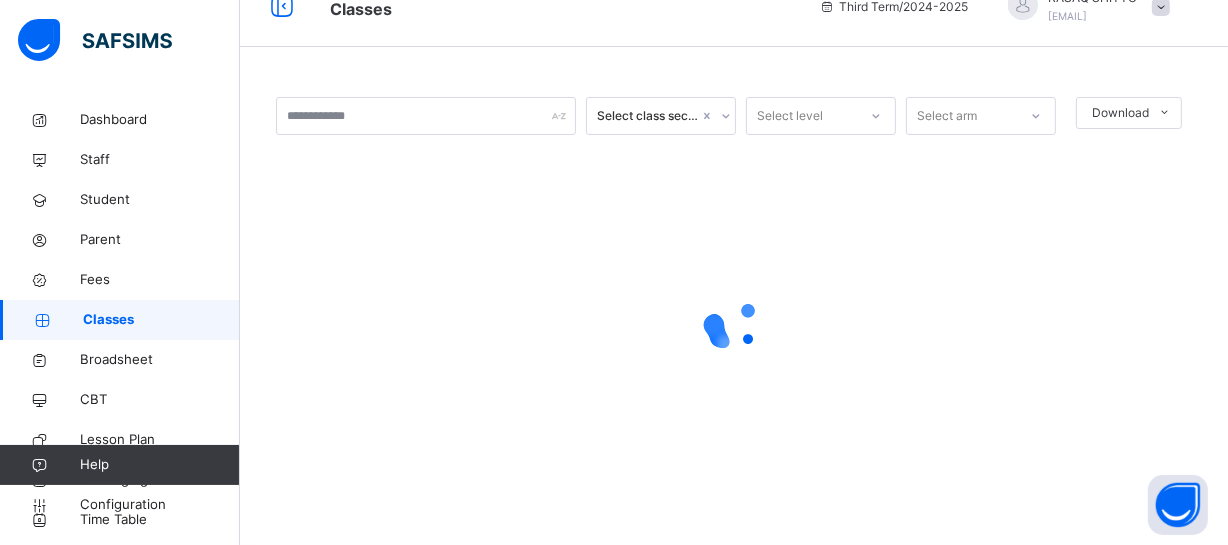 scroll, scrollTop: 0, scrollLeft: 0, axis: both 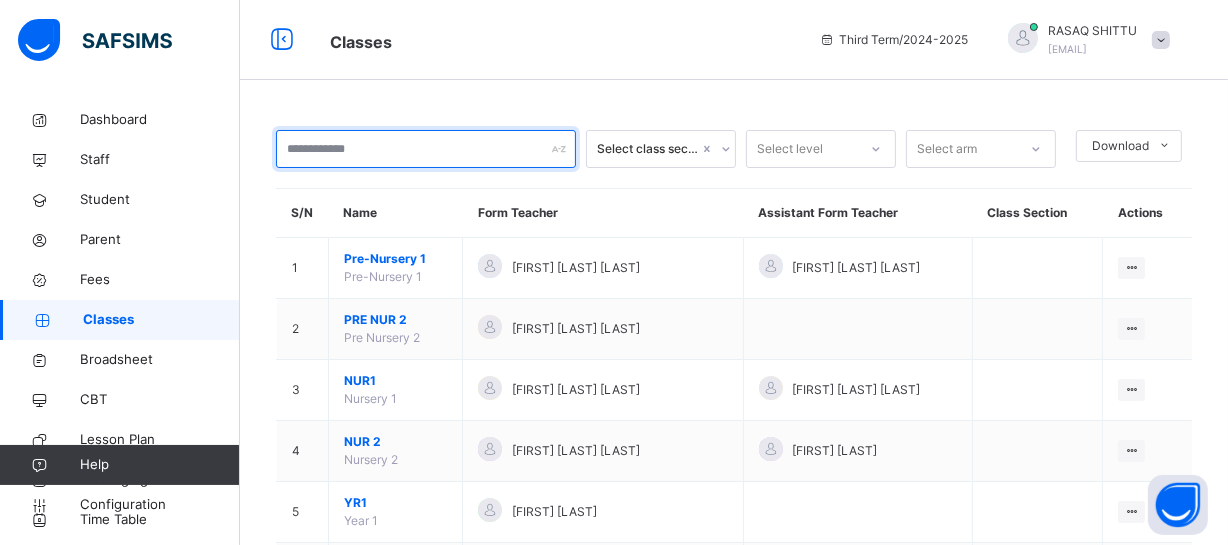 click at bounding box center [426, 149] 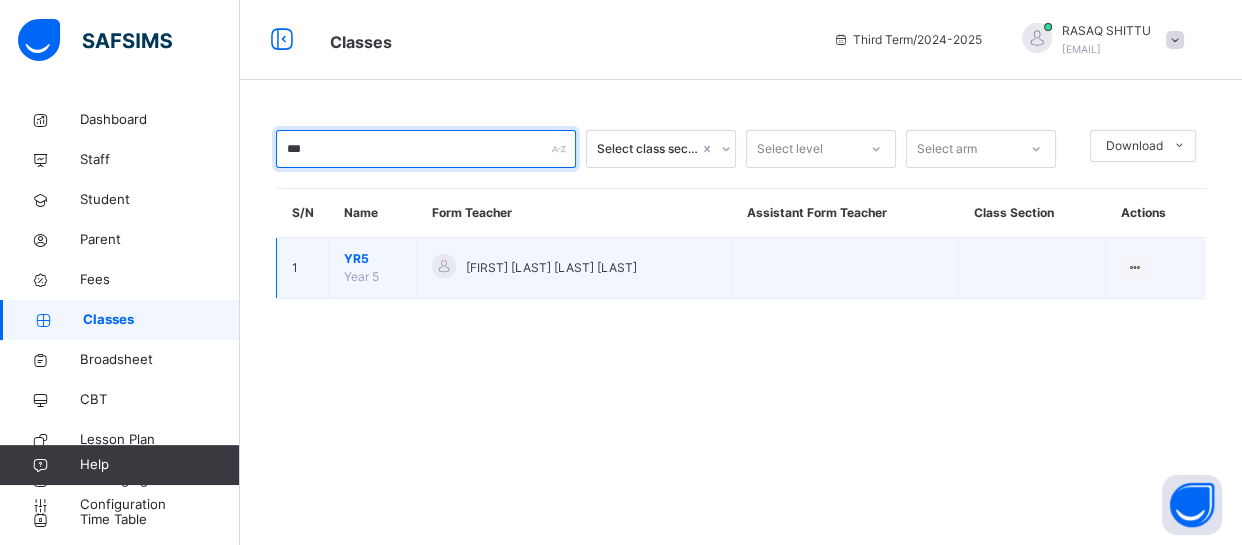 type on "***" 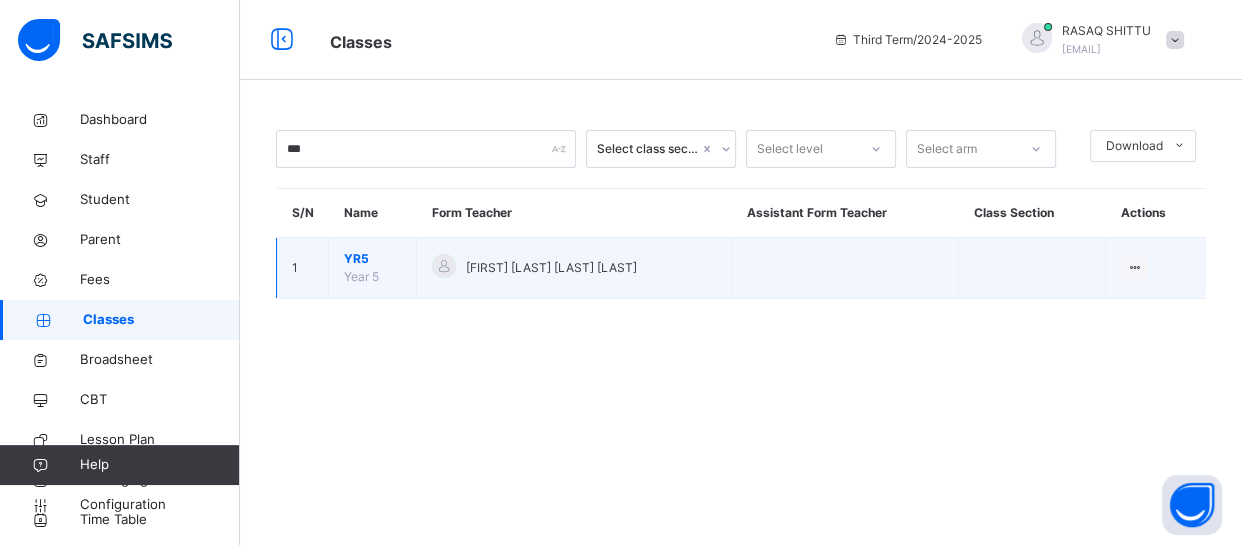 click on "Year 5" at bounding box center [361, 276] 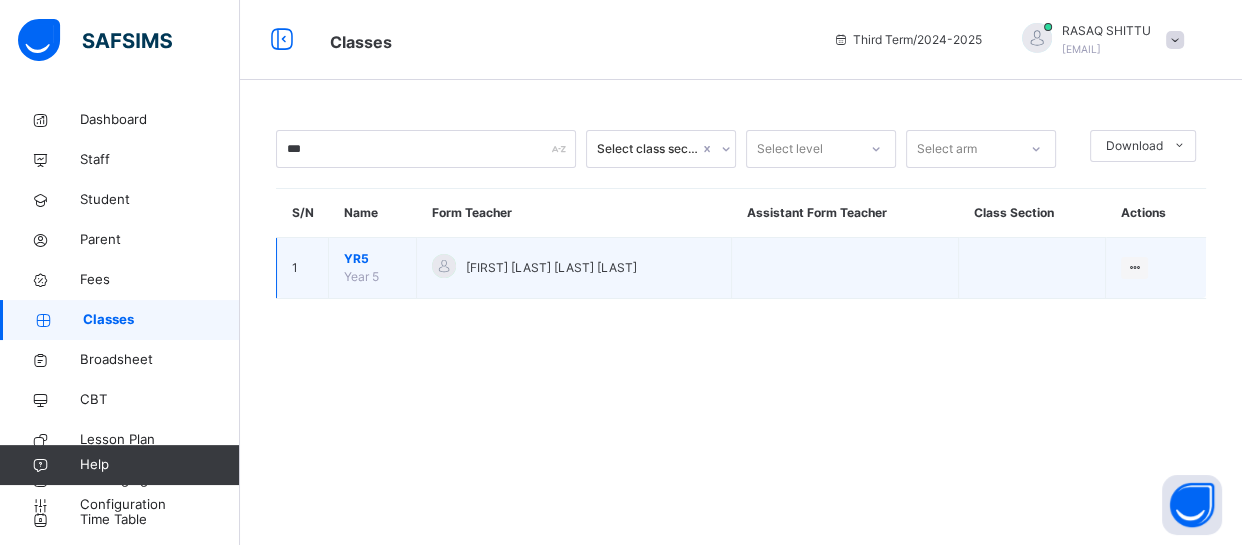 click on "YR5" at bounding box center (372, 259) 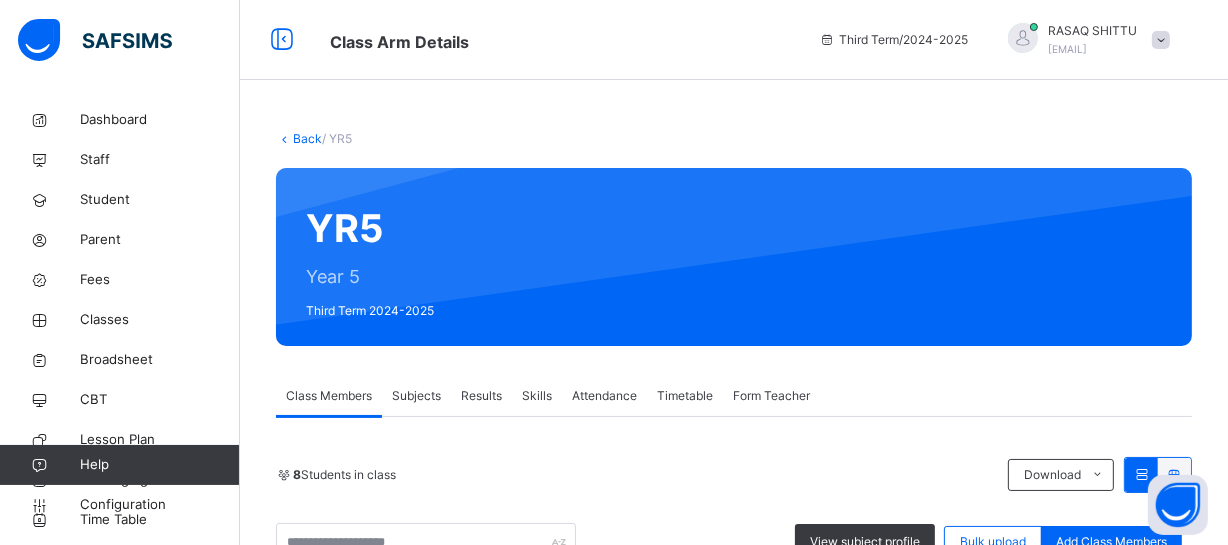 click on "Back  / YR5" at bounding box center (734, 139) 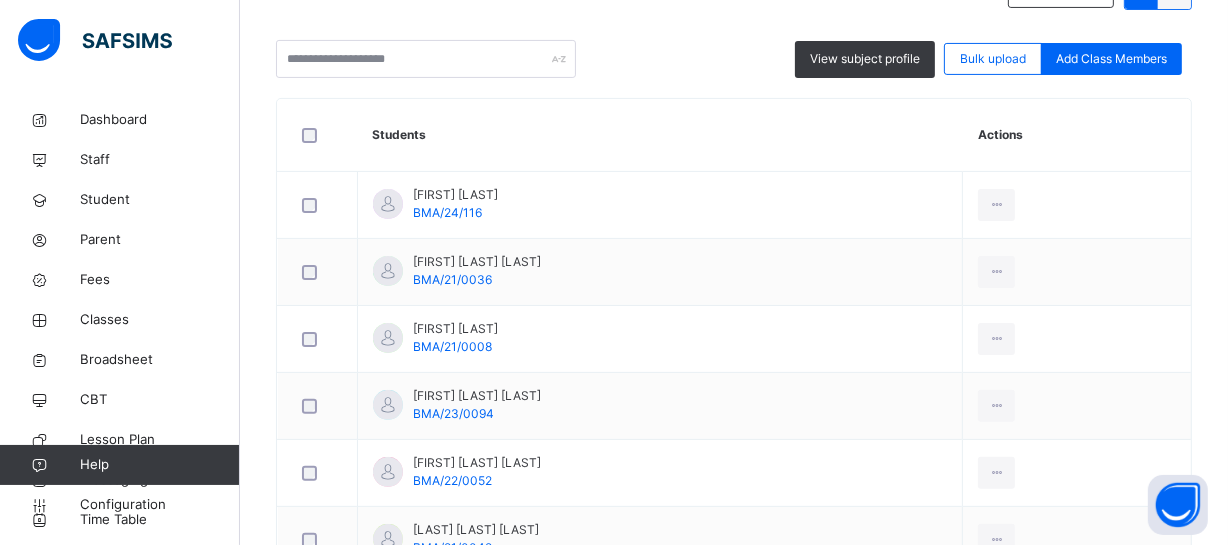 scroll, scrollTop: 509, scrollLeft: 0, axis: vertical 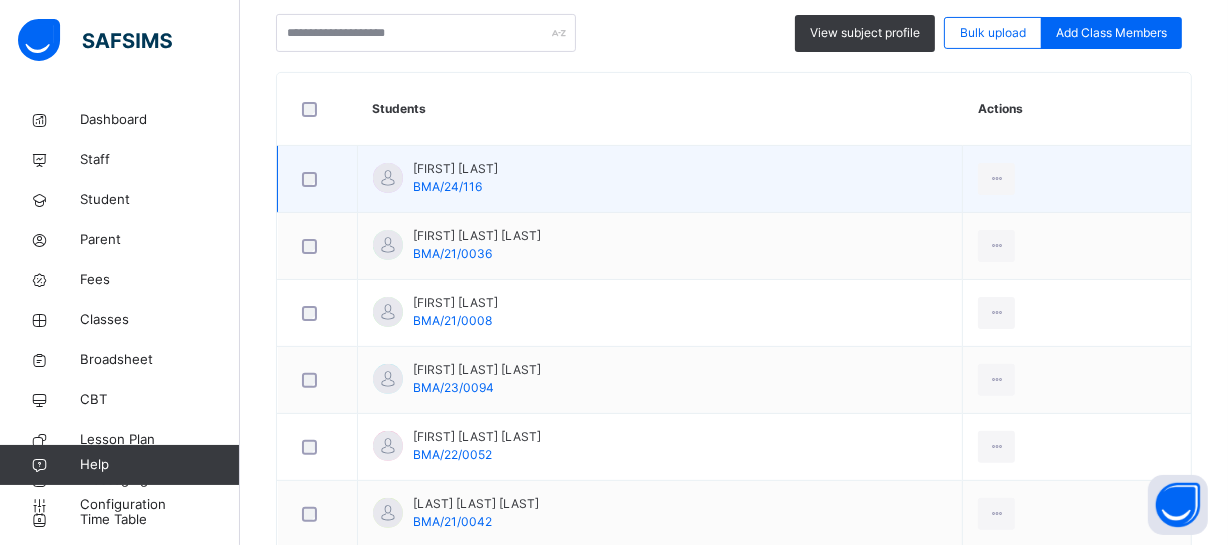 click on "[FIRST] [LAST]" at bounding box center (455, 169) 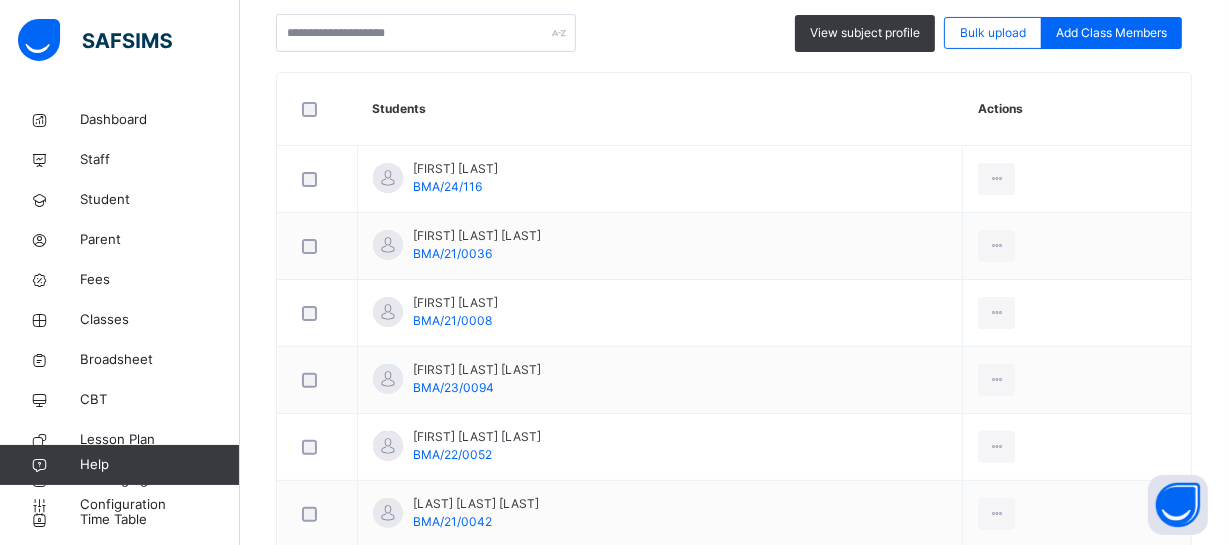 click on "Students" at bounding box center [660, 109] 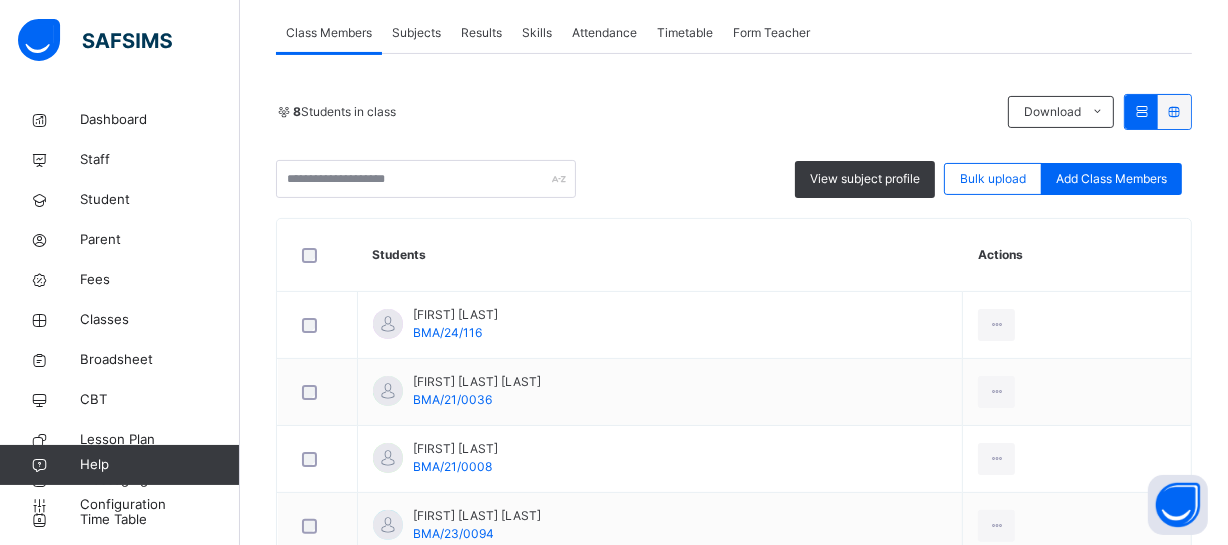 scroll, scrollTop: 327, scrollLeft: 0, axis: vertical 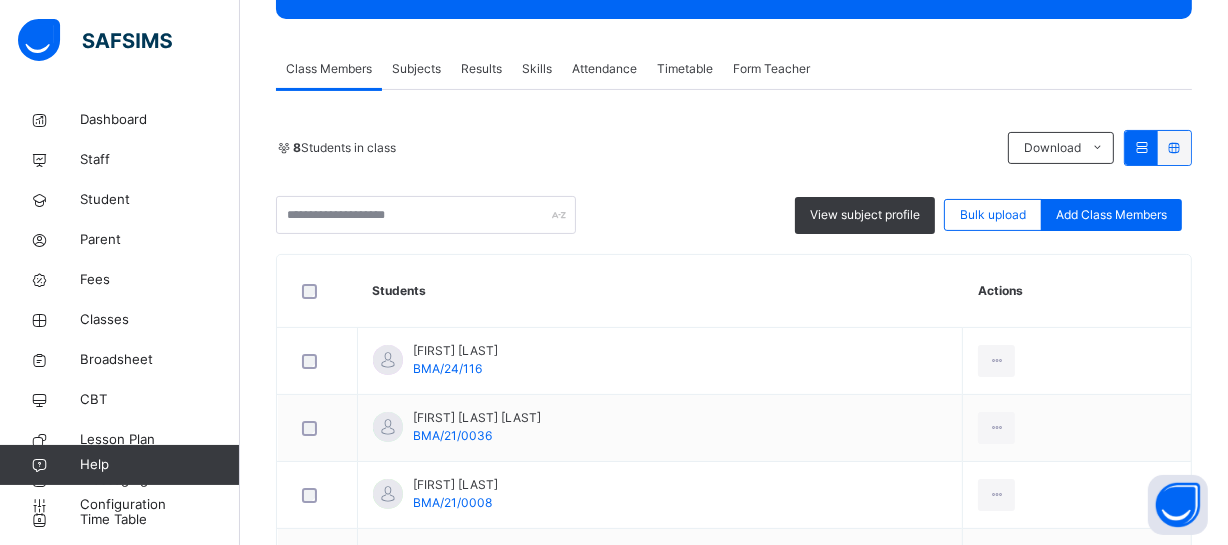 click on "Results" at bounding box center [481, 69] 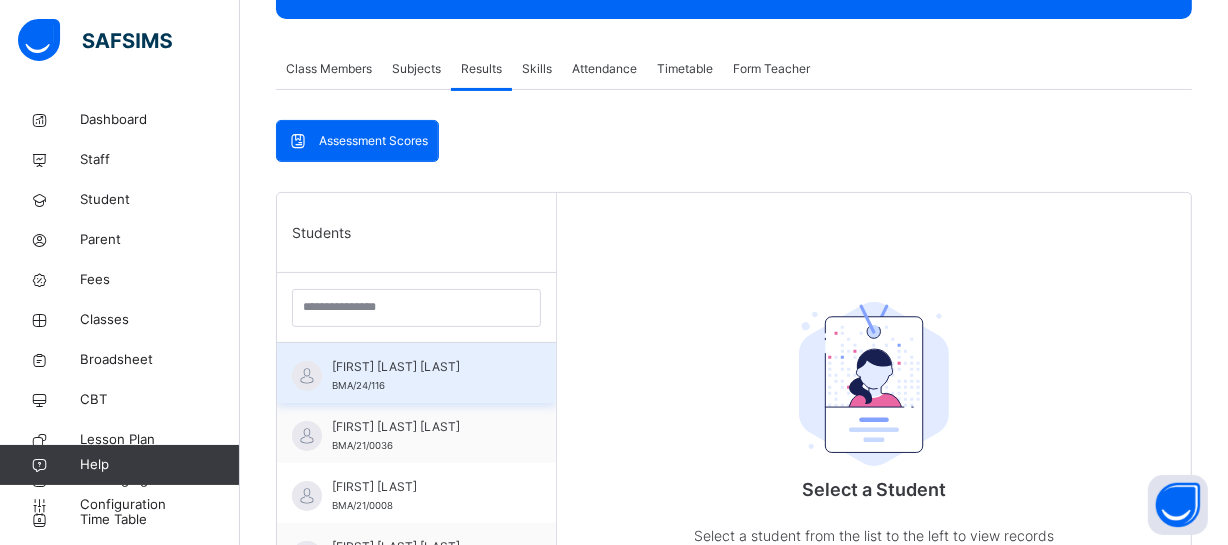 click on "[FIRST] [LAST] [LAST]" at bounding box center [421, 367] 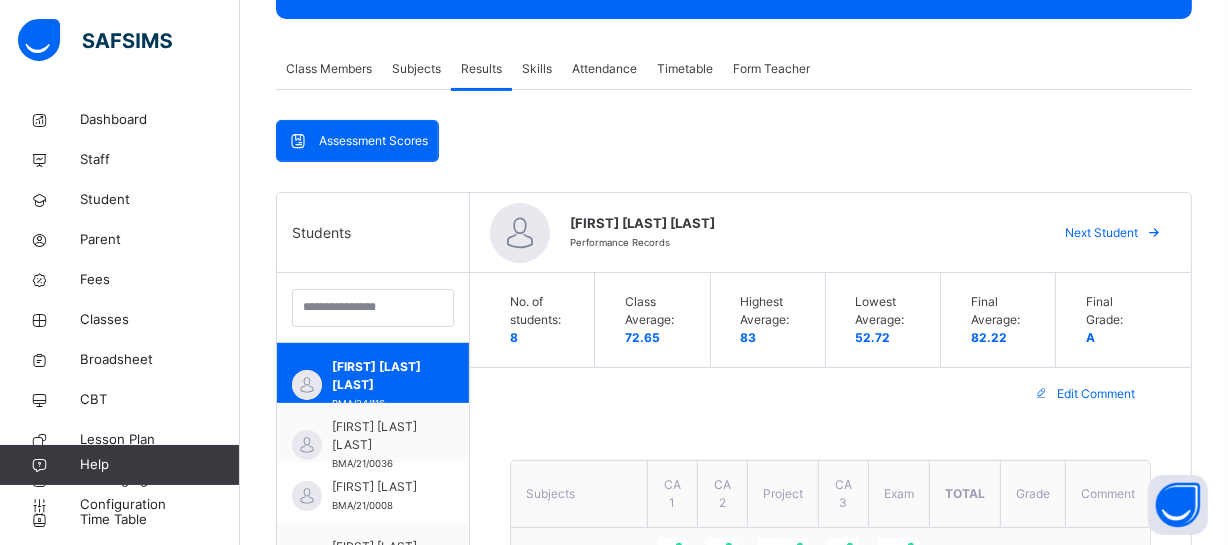 click on "Students [FIRST] [LAST] BMA/[YEAR]/[NUMBER] [FIRST] [LAST] BMA/[YEAR]/[NUMBER] [FIRST] [LAST] BMA/[YEAR]/[NUMBER] [FIRST] [LAST] [LAST] BMA/[YEAR]/[NUMBER] [FIRST] [LAST] [LAST] BMA/[YEAR]/[NUMBER] [FIRST] [LAST] [LAST] BMA/[YEAR]/[NUMBER] [FIRST] [LAST] [LAST] BMA/[YEAR]/[NUMBER] Performance Records Next Student   No. of students:   8   Class Average:   72.65   Highest Average:   83   Lowest Average:   52.72   Final Average:   82.22   Final Grade:   A Edit Comment Subjects CA 1 CA 2 Project CA 3 Exam Total Grade Comment Mathematics 7 15 14 7 28 71 B English 8 12 15 6 19 60 B National Values 9 20 18 8 36 91 A ICT 8 19 18 7 35 87 A Physical Health Education 7 15 15 8 36 81 A Qur'an 9 18 18 10 40 95 A Islamic Religious Studies 10 17.5 20 10 38.5 96 A Arabic 8 10 20 10 34 82 A Science 8 13 13 7 36 77 B Class teacher's comment Character Count:   430 / 640   Generate   Head teacher's comment Character Count:   0 / 640   Generate   Save Comment × 😞 🙁 😐 🙂 😄 Very Dissatisfied Very Satisfied" at bounding box center (734, 936) 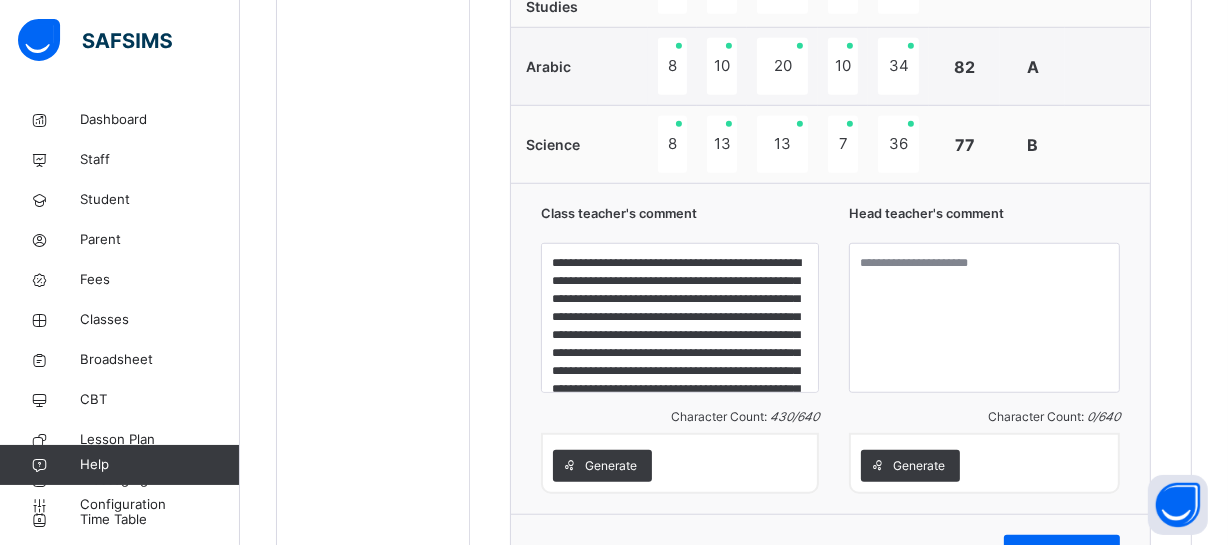 scroll, scrollTop: 1381, scrollLeft: 0, axis: vertical 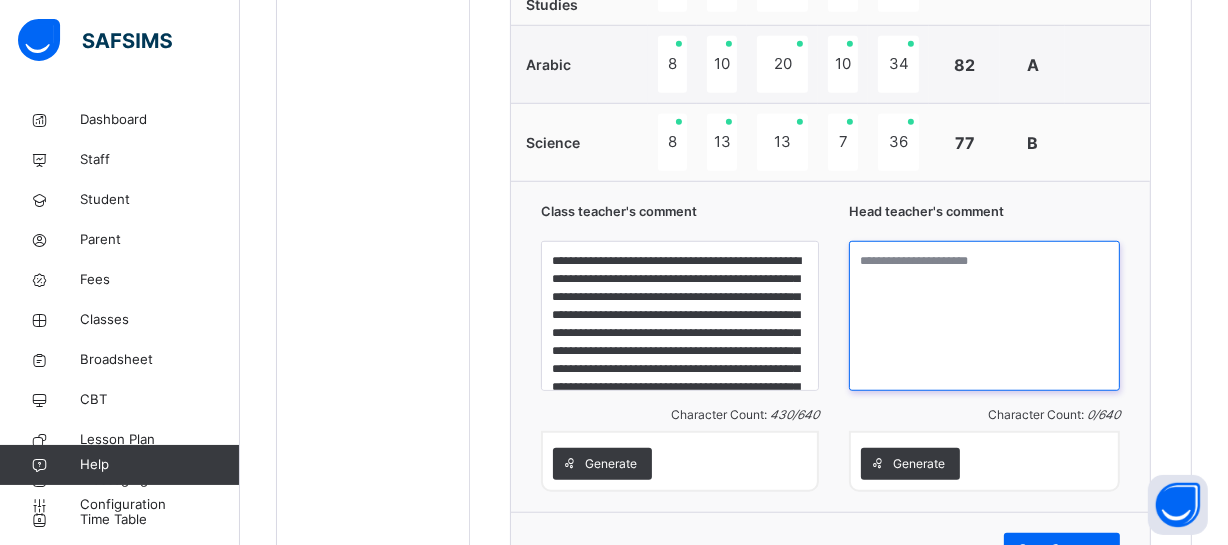 click at bounding box center [984, 316] 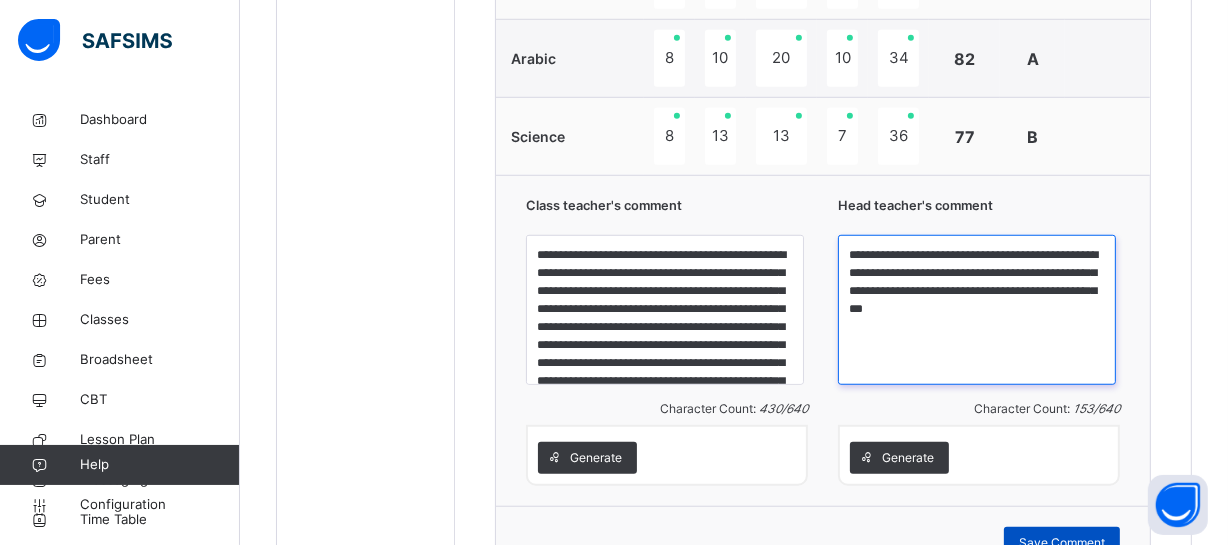 type on "**********" 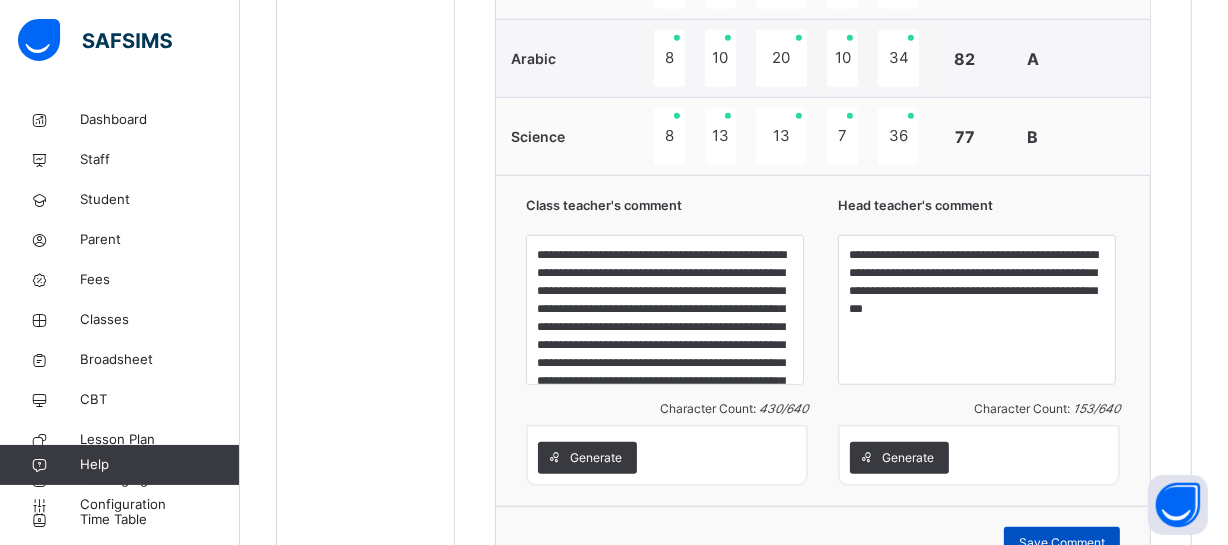 click on "Save Comment" at bounding box center [1062, 543] 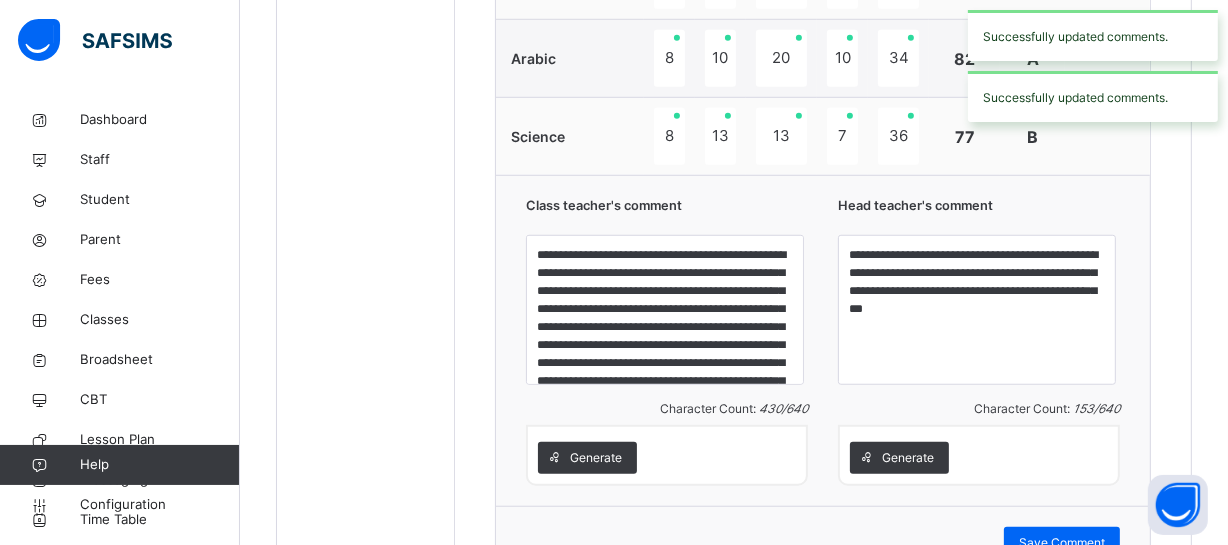 click on "Students [FIRST] [LAST] BMA/[ID] [FIRST] [LAST] [LAST] BMA/[ID] [FIRST] [LAST] BMA/[ID] [FIRST] [LAST] [LAST] BMA/[ID] [FIRST] [LAST] [LAST] BMA/[ID] [FIRST] [LAST] [LAST] BMA/[ID] [FIRST] [LAST] [LAST] BMA/[ID] [FIRST] [LAST] [LAST] BMA/[ID]" at bounding box center [366, -121] 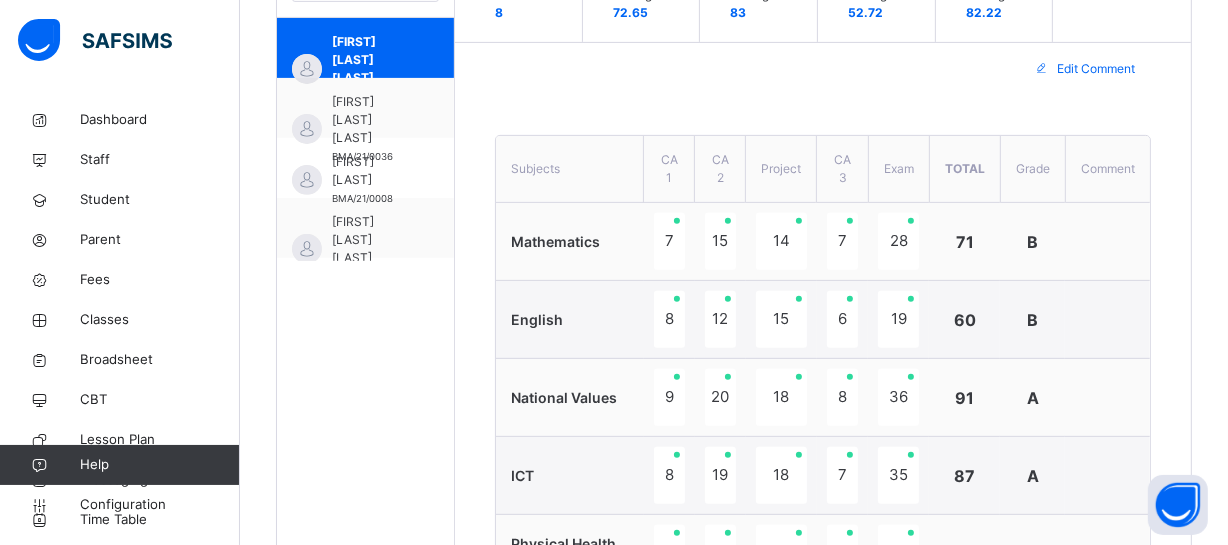 scroll, scrollTop: 648, scrollLeft: 0, axis: vertical 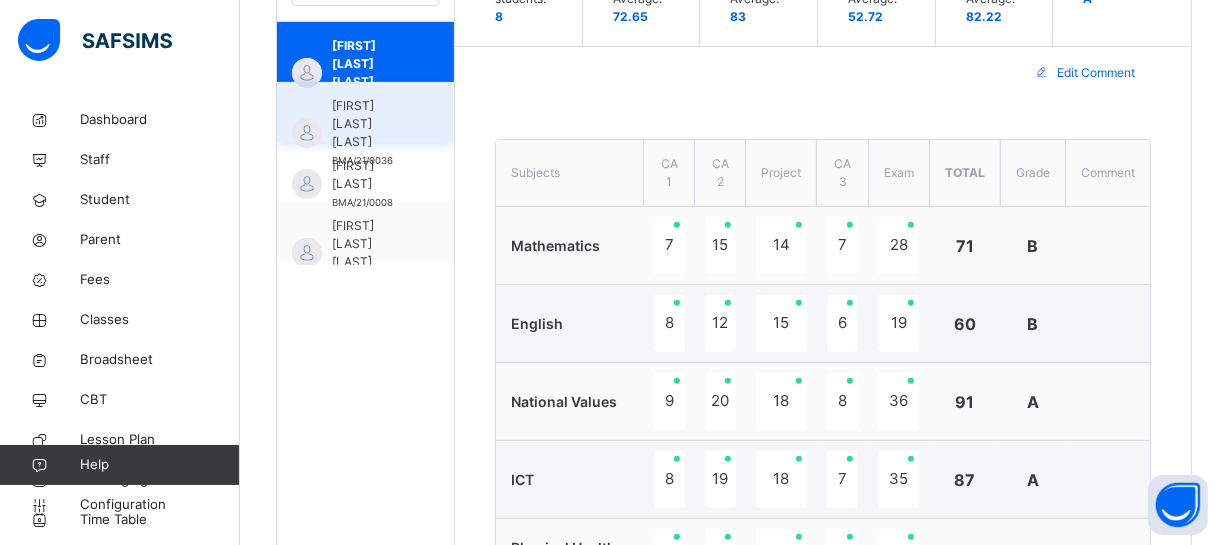 click on "[FIRST] [LAST] [LAST]" at bounding box center [370, 124] 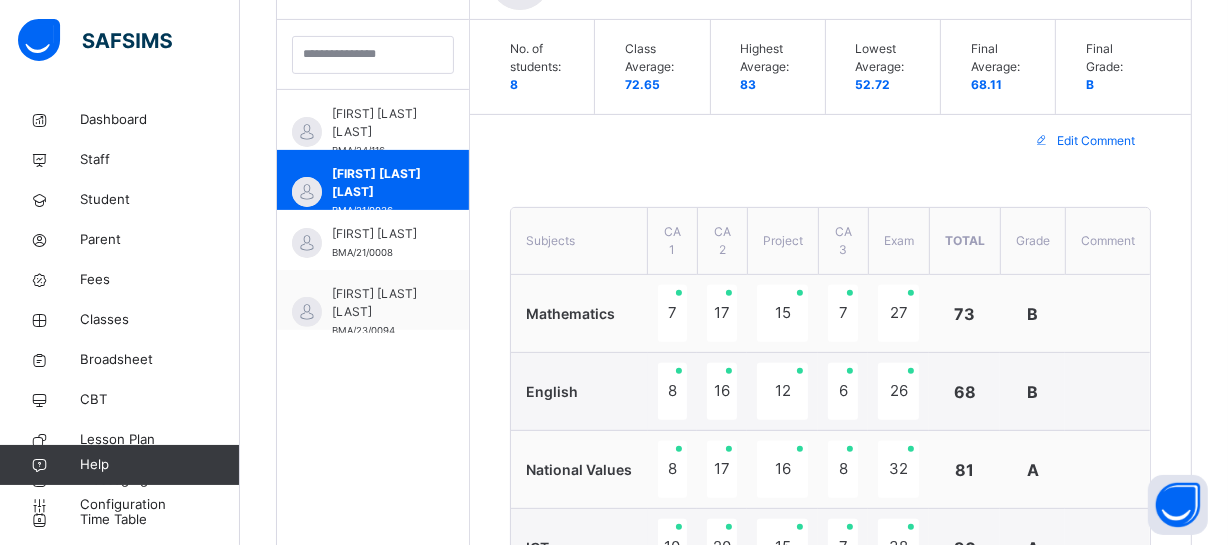 scroll, scrollTop: 648, scrollLeft: 0, axis: vertical 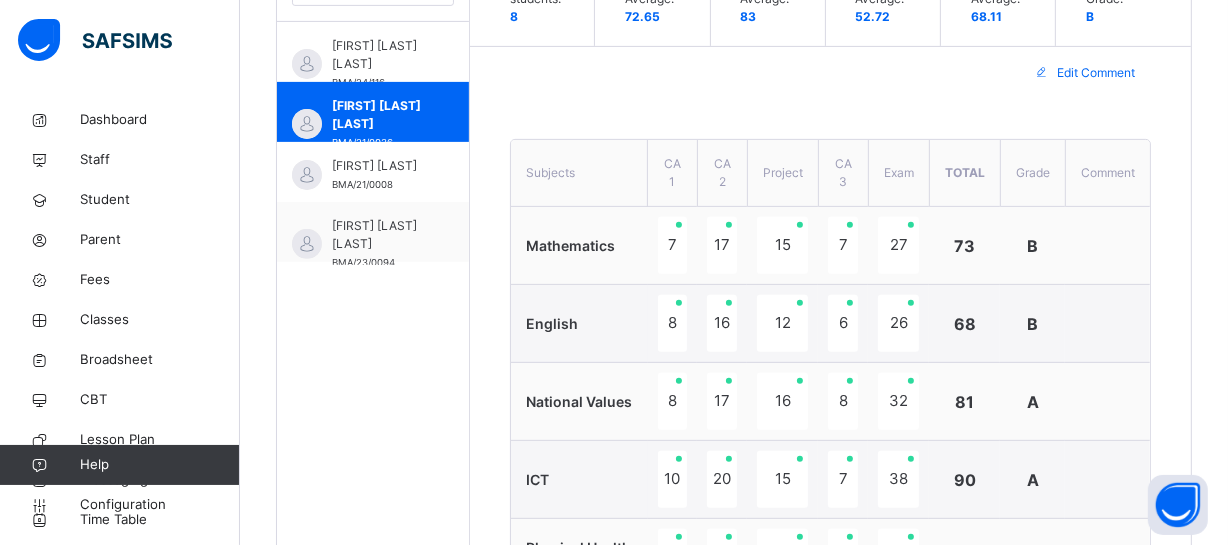 click on "Students [FIRST] [LAST] BMA/[ID] [FIRST] [LAST] [LAST] BMA/[ID] [FIRST] [LAST] BMA/[ID] [FIRST] [LAST] [LAST] BMA/[ID] [FIRST] [LAST] [LAST] BMA/[ID] [FIRST] [LAST] [LAST] BMA/[ID] [FIRST] [LAST] [LAST] BMA/[ID] [FIRST] [LAST] [LAST] BMA/[ID]" at bounding box center [373, 615] 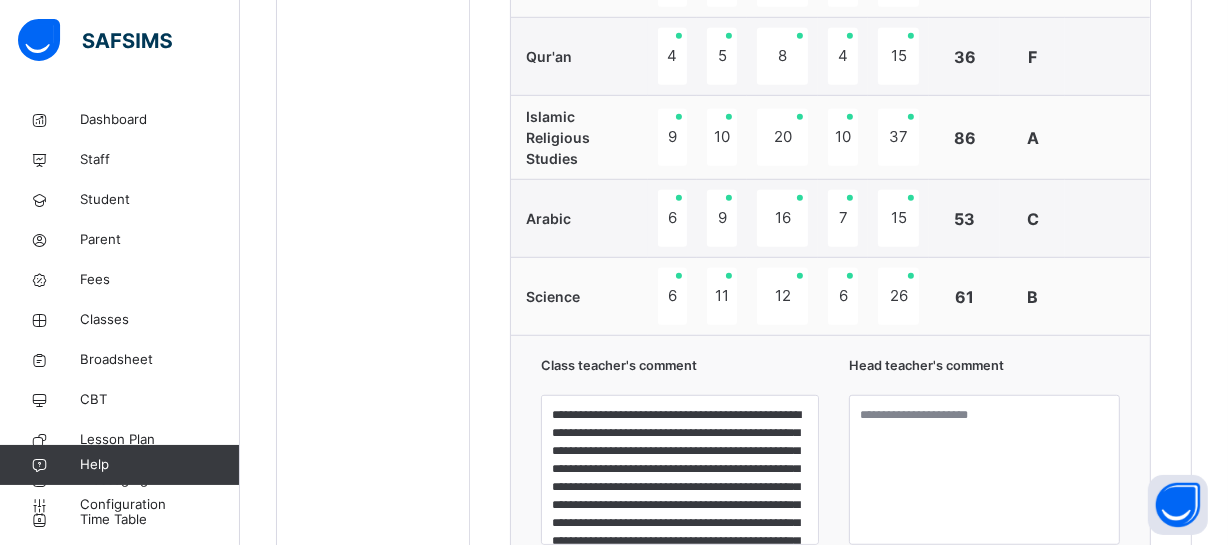 scroll, scrollTop: 1230, scrollLeft: 0, axis: vertical 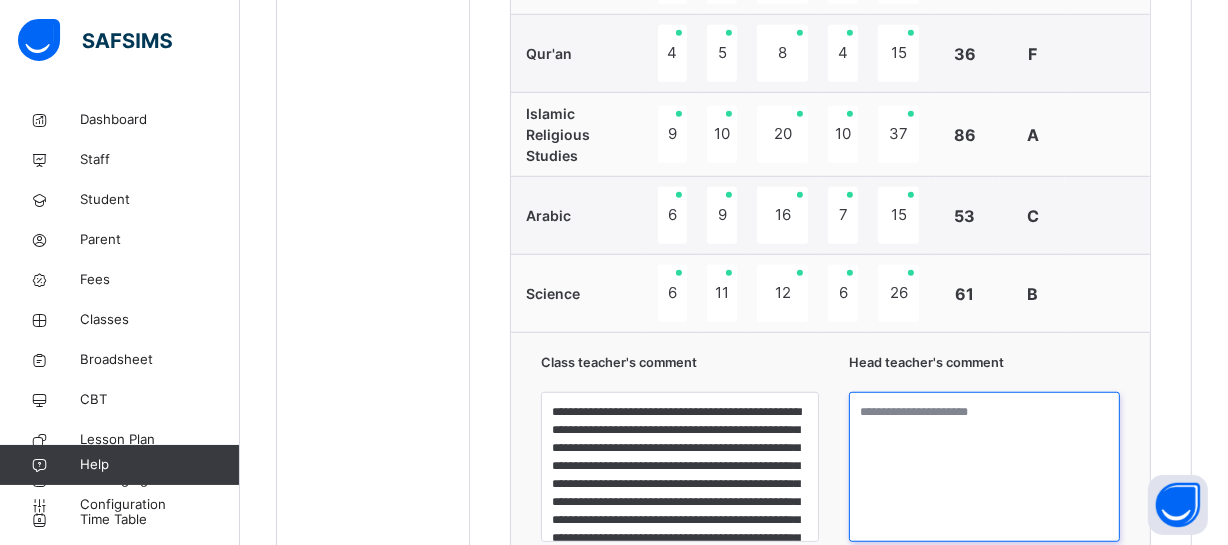 click at bounding box center [984, 467] 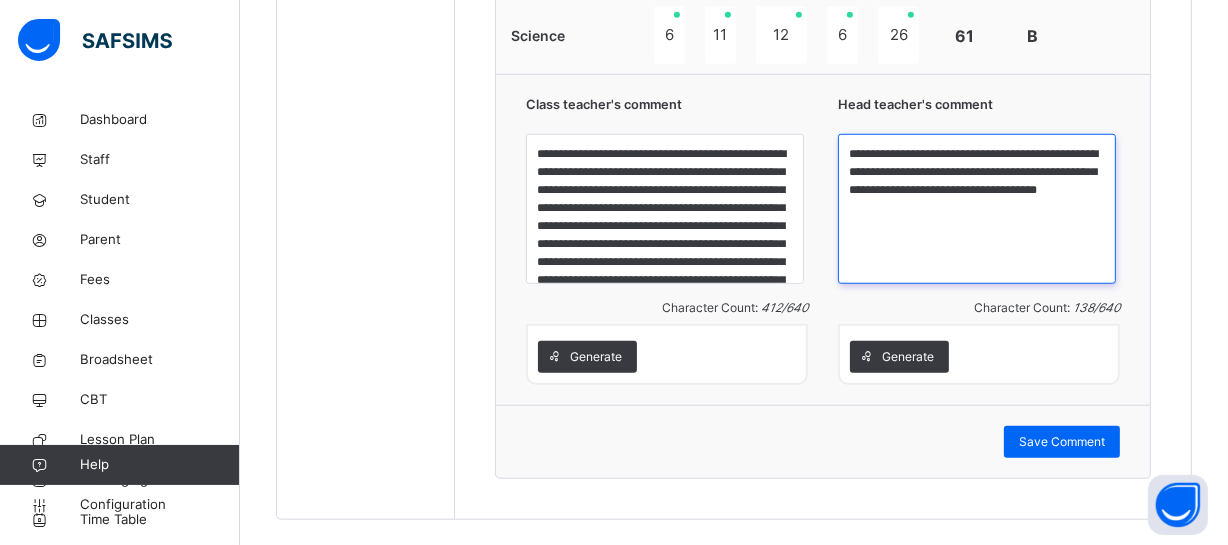 scroll, scrollTop: 1486, scrollLeft: 0, axis: vertical 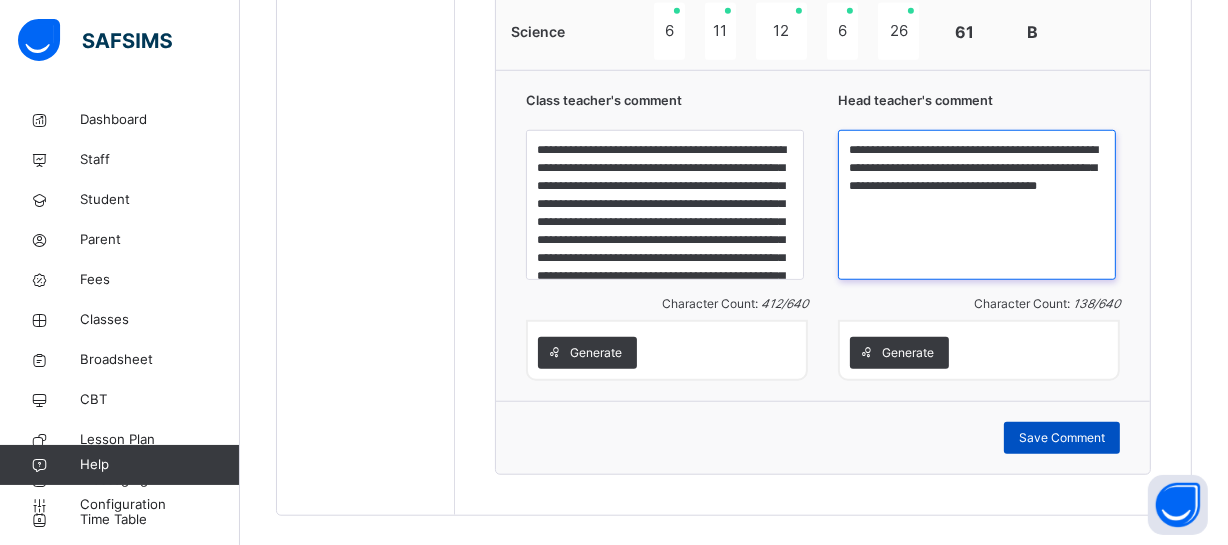 type on "**********" 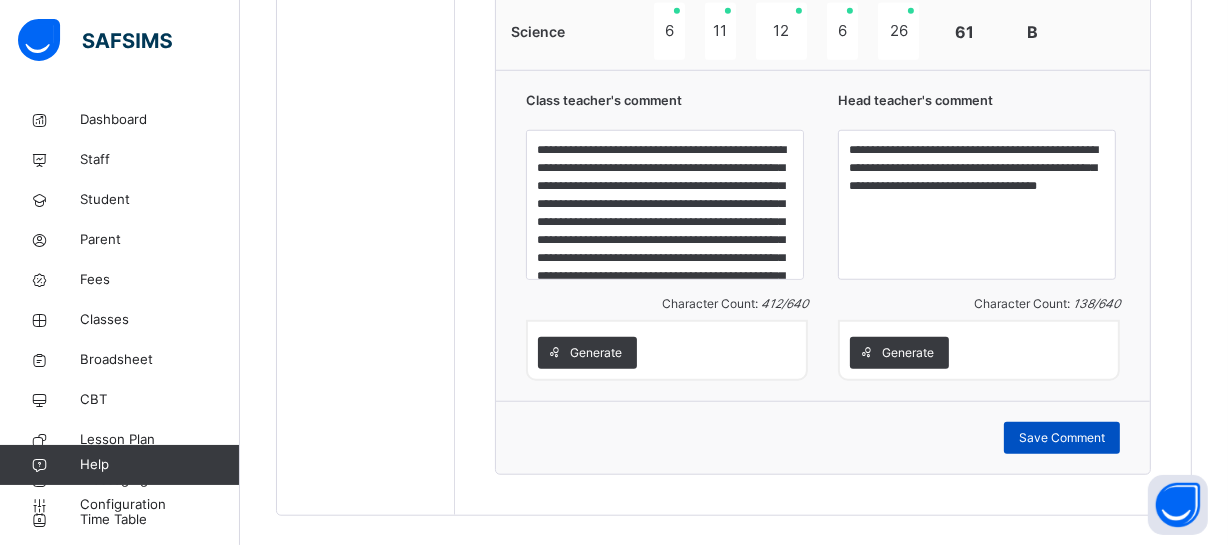 click on "Save Comment" at bounding box center [1062, 438] 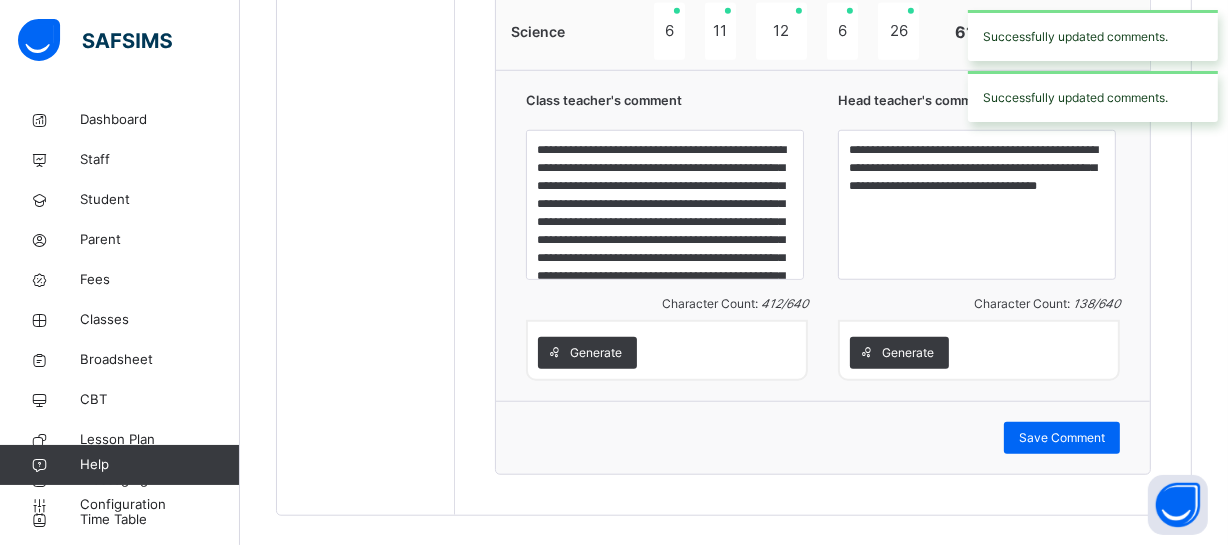 click on "Students [FIRST] [LAST] BMA/[ID] [FIRST] [LAST] [LAST] BMA/[ID] [FIRST] [LAST] BMA/[ID] [FIRST] [LAST] [LAST] BMA/[ID] [FIRST] [LAST] [LAST] BMA/[ID] [FIRST] [LAST] [LAST] BMA/[ID] [FIRST] [LAST] [LAST] BMA/[ID] [FIRST] [LAST] [LAST] BMA/[ID]" at bounding box center (366, -226) 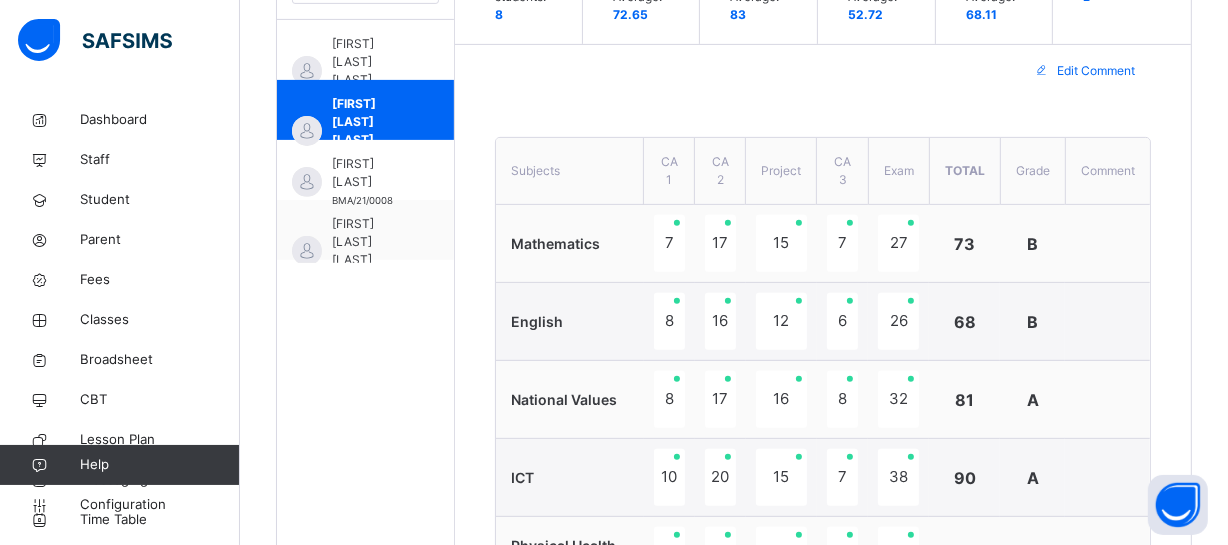scroll, scrollTop: 613, scrollLeft: 0, axis: vertical 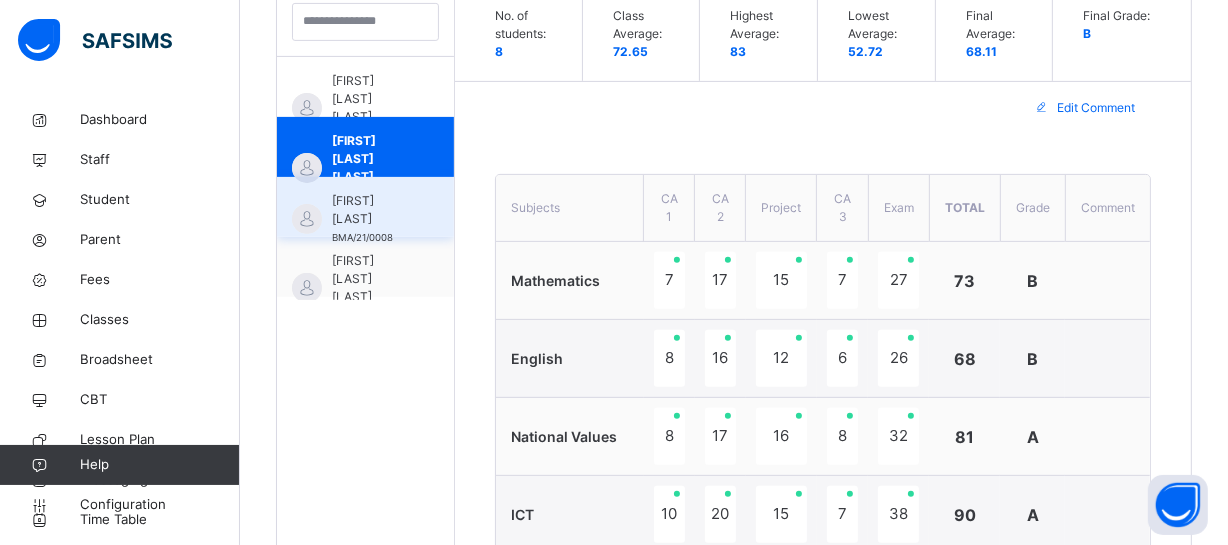 click on "[FIRST] [LAST] BMA/[YEAR]/[NUMBER]" at bounding box center [370, 219] 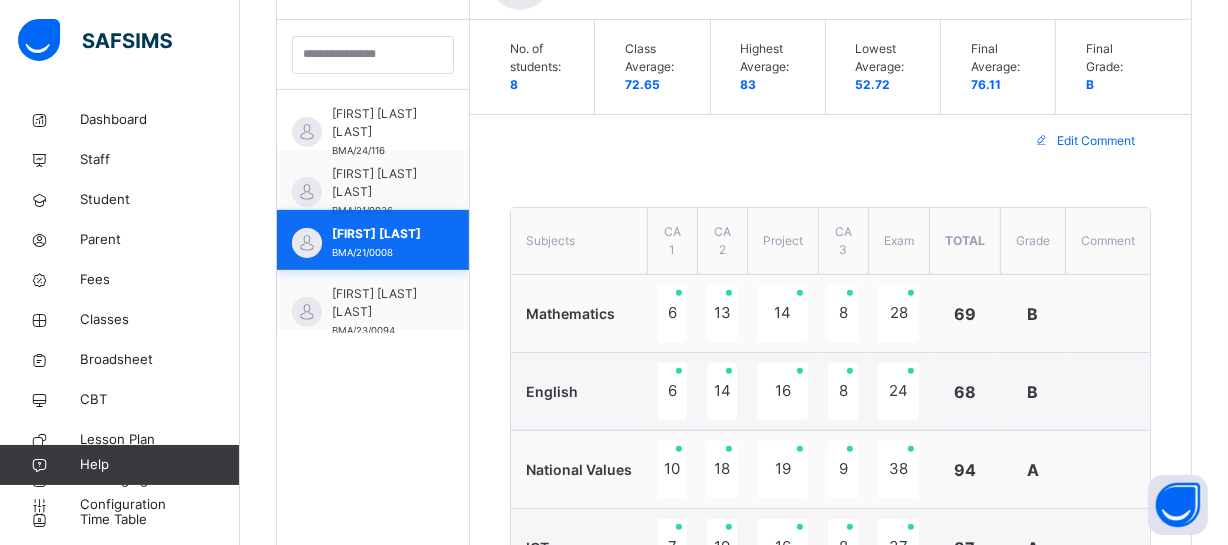 scroll, scrollTop: 613, scrollLeft: 0, axis: vertical 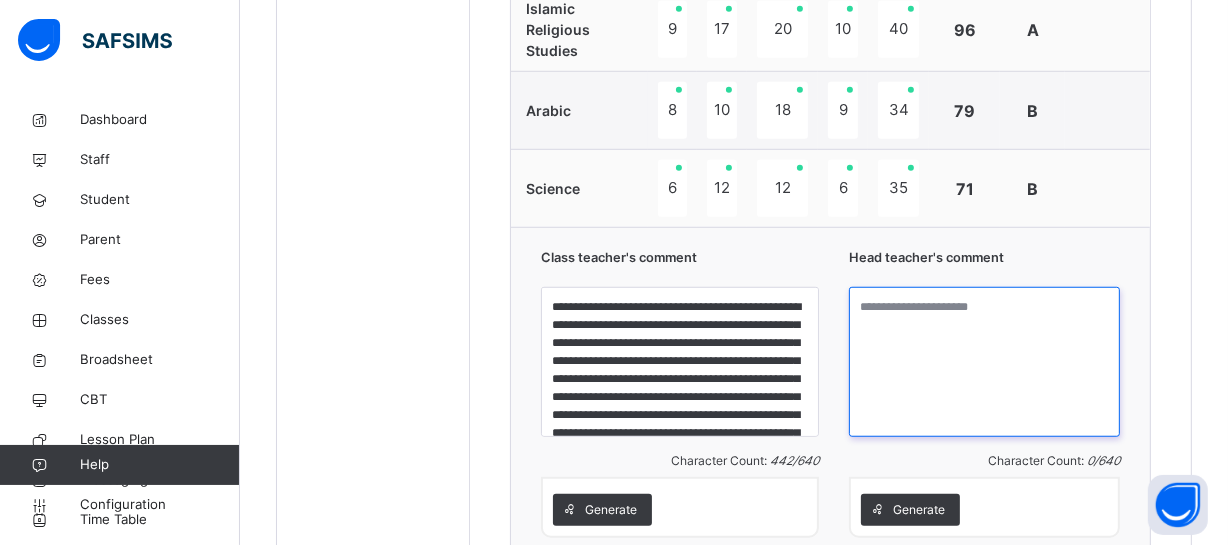 click at bounding box center (984, 362) 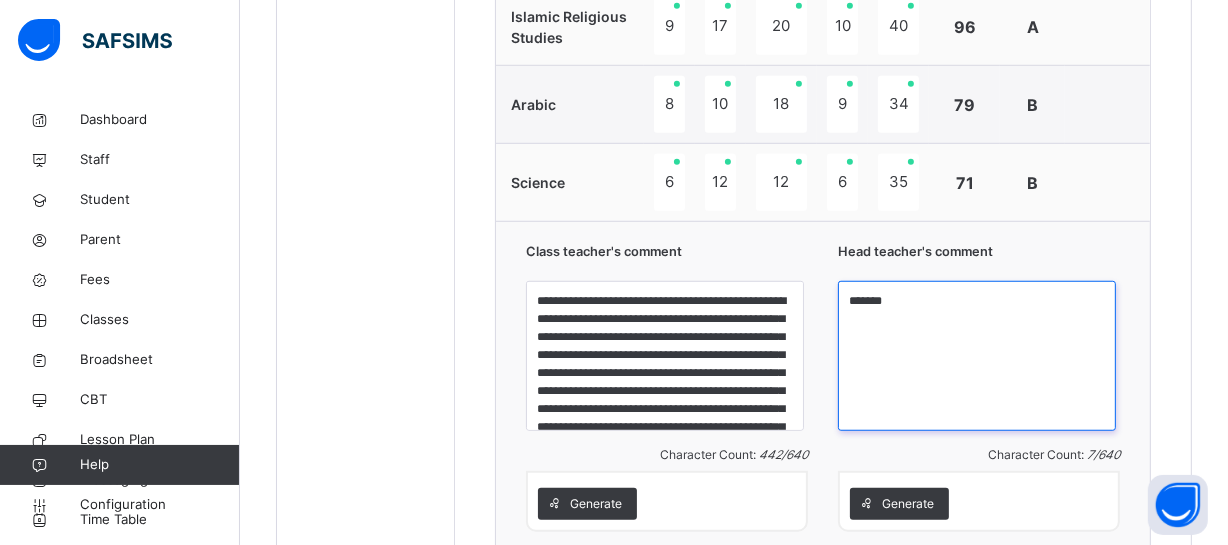 type on "*******" 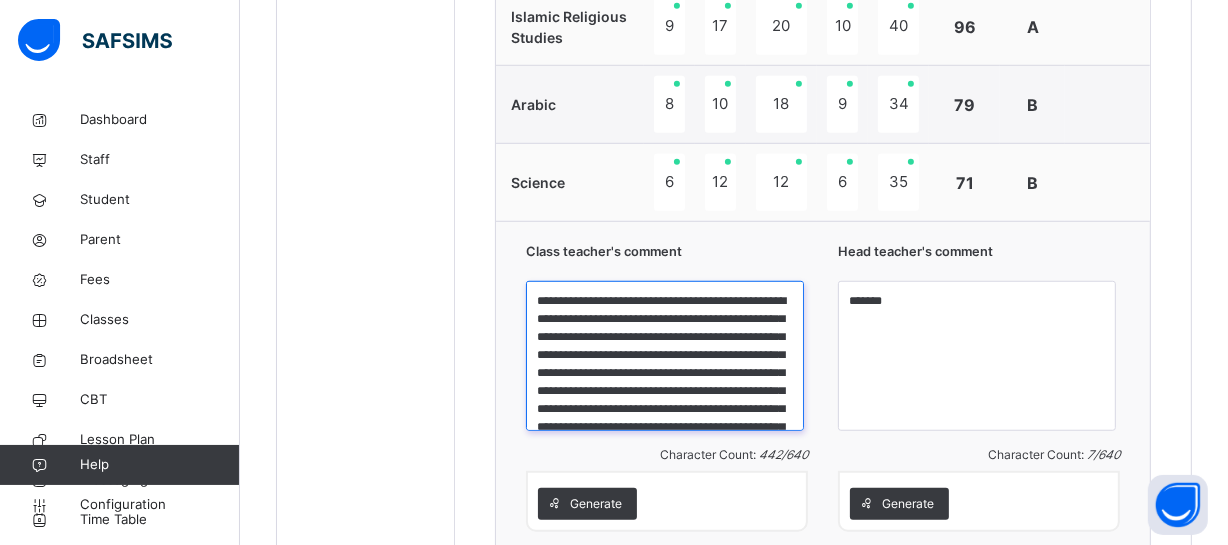 click on "**********" at bounding box center [665, 356] 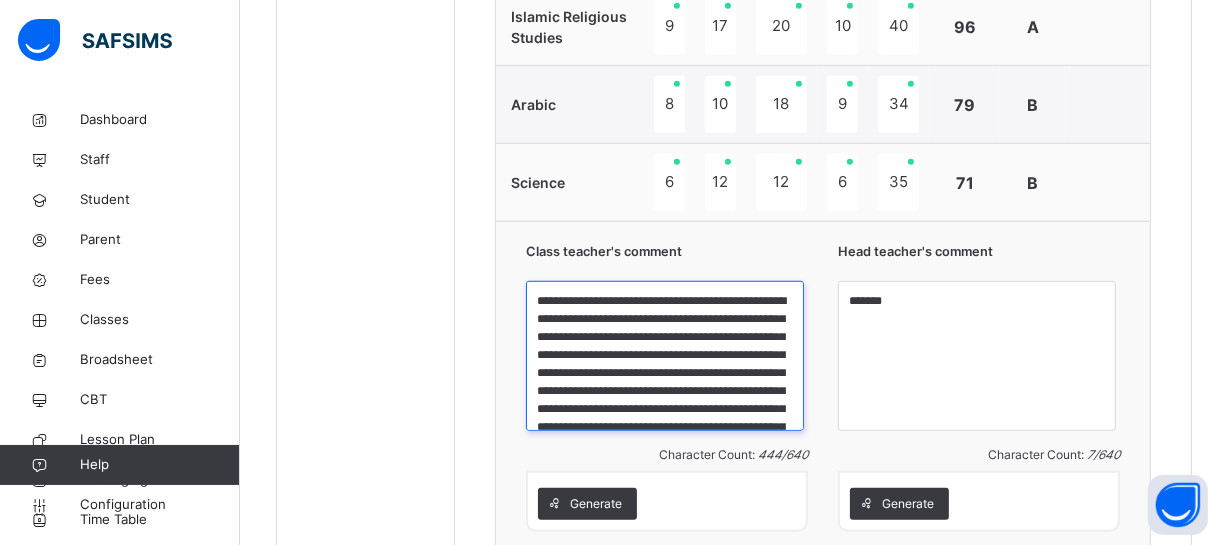 type on "**********" 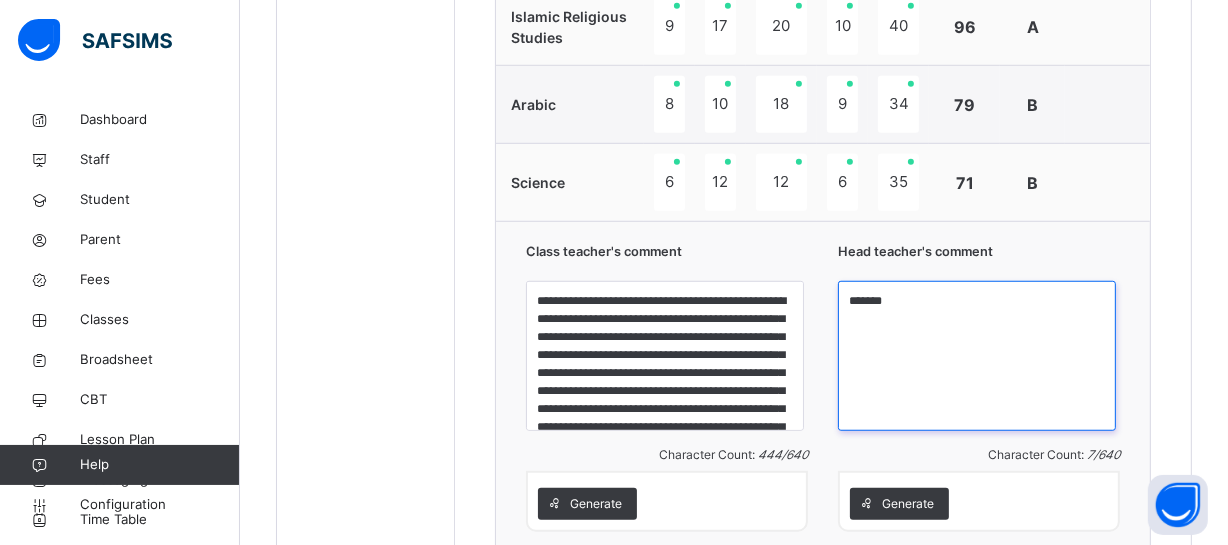 click on "*******" at bounding box center (977, 356) 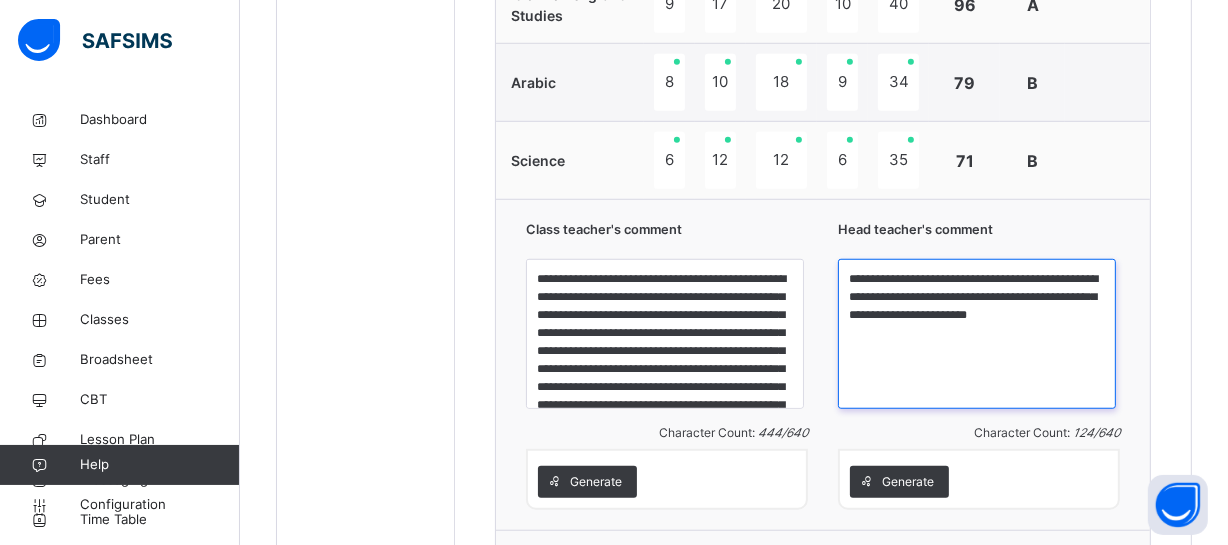 scroll, scrollTop: 1360, scrollLeft: 0, axis: vertical 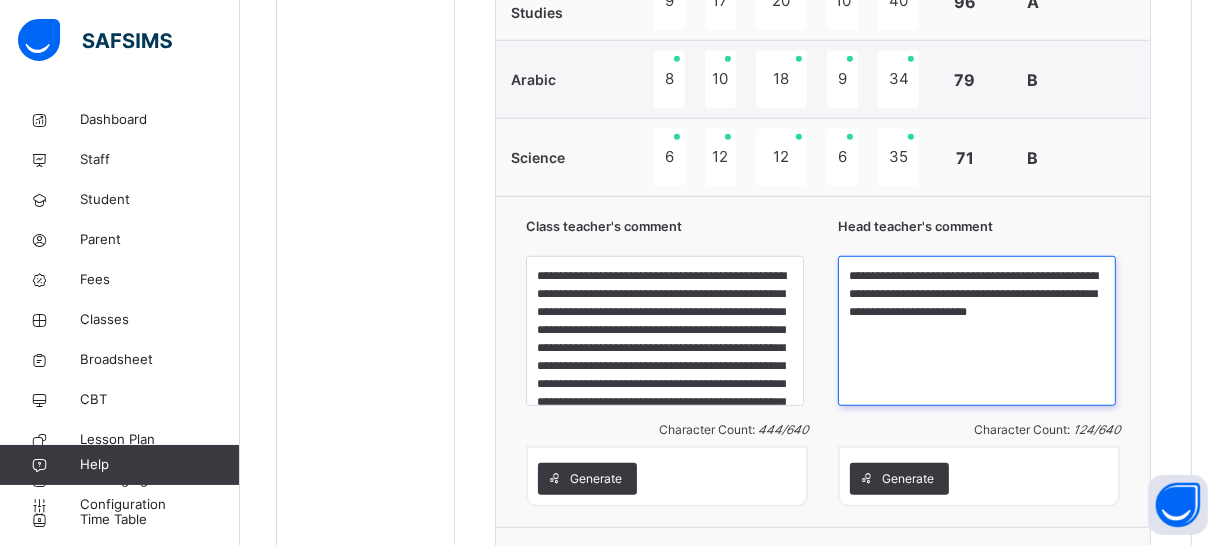 click on "**********" at bounding box center (977, 331) 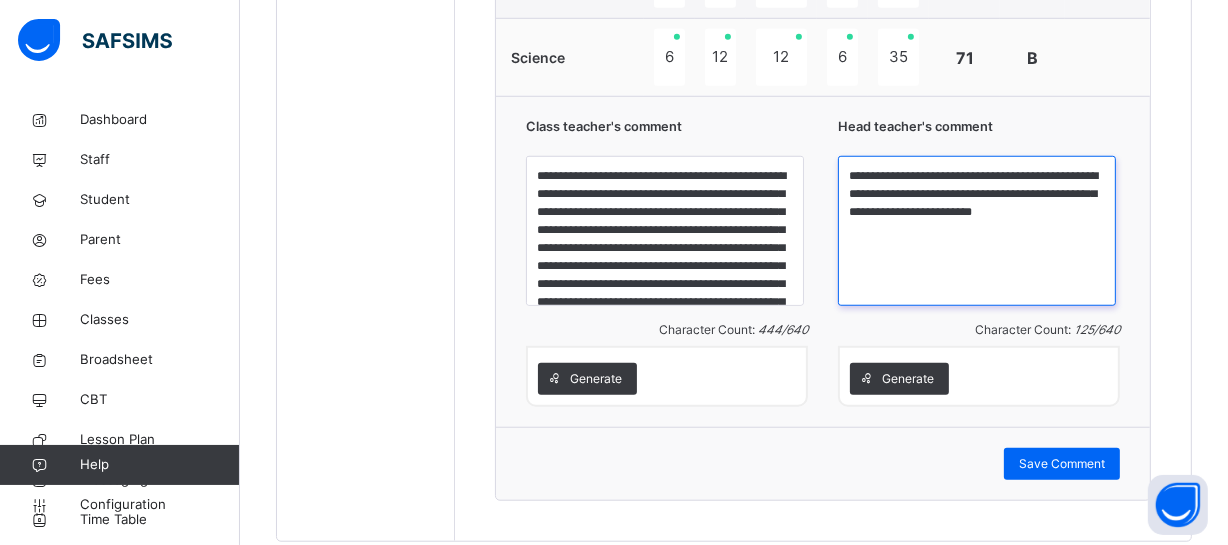 scroll, scrollTop: 1485, scrollLeft: 0, axis: vertical 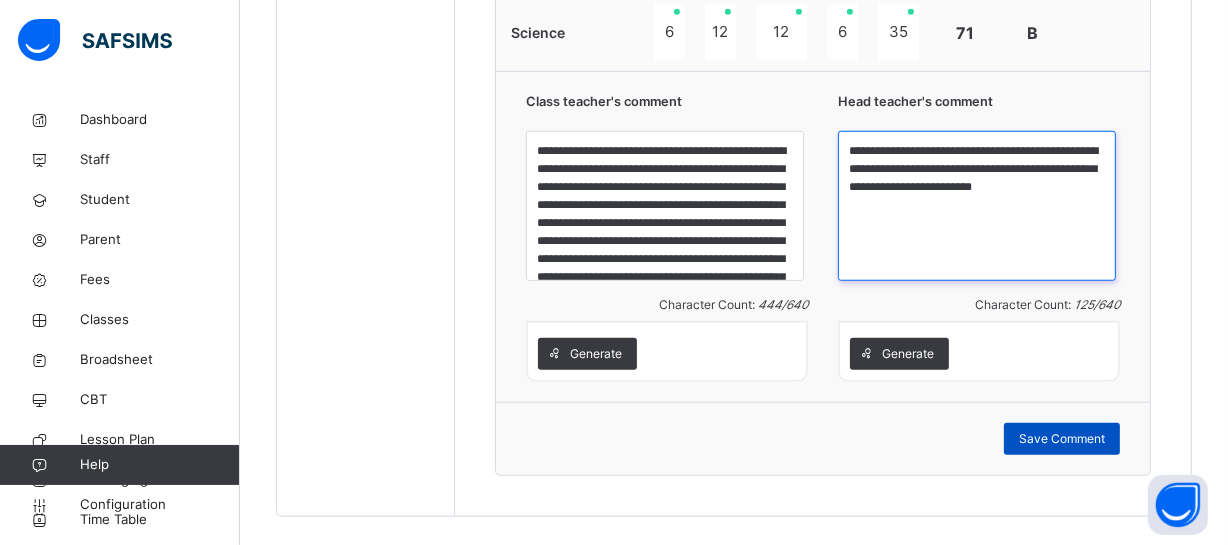 type on "**********" 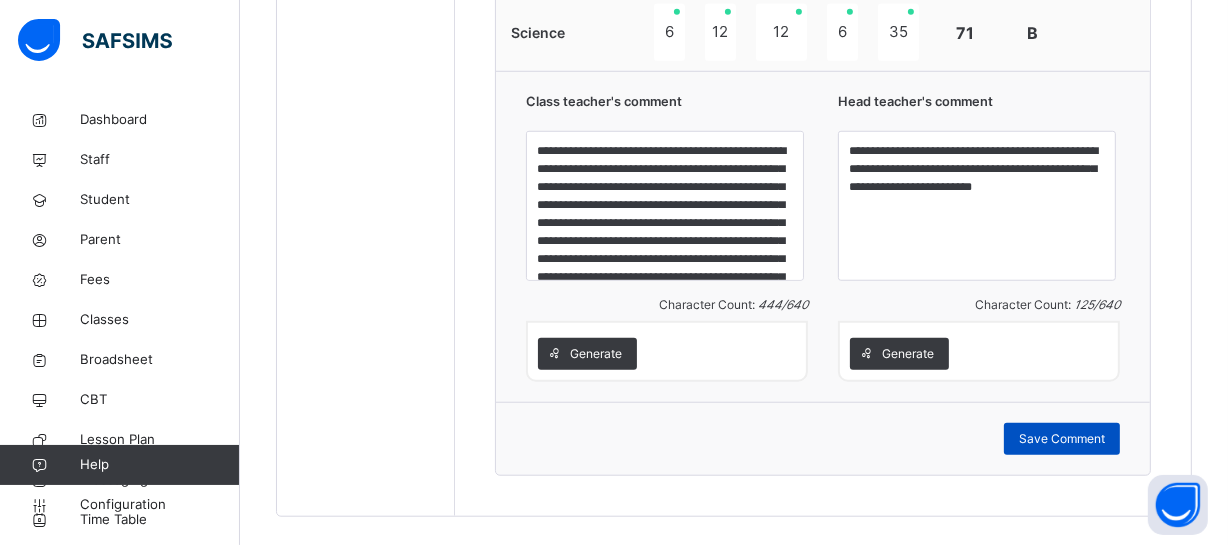 click on "Save Comment" at bounding box center (1062, 439) 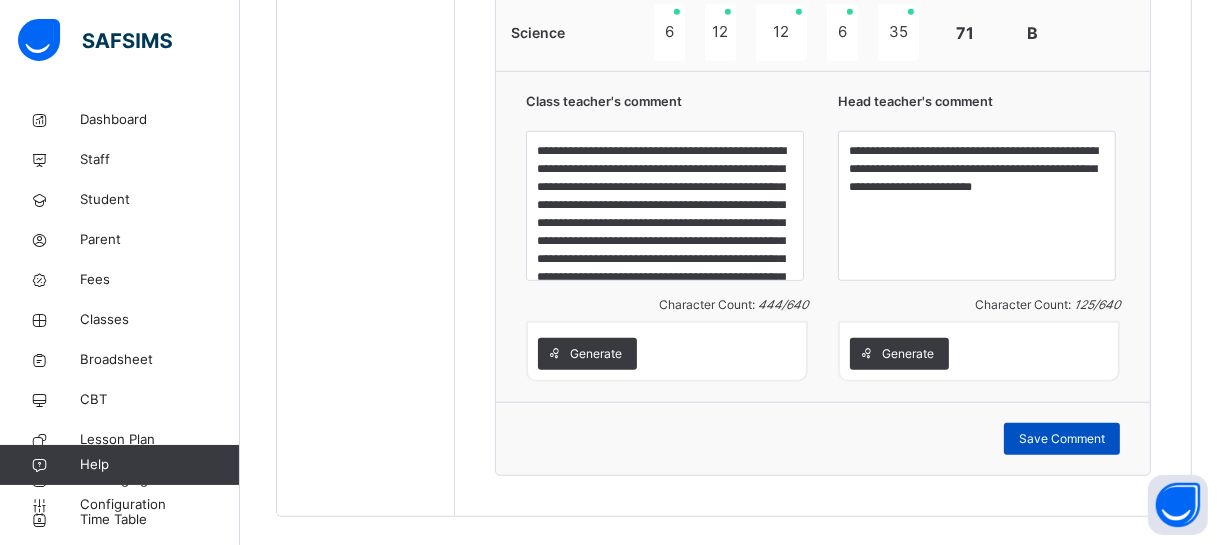 click on "Save Comment" at bounding box center [1062, 439] 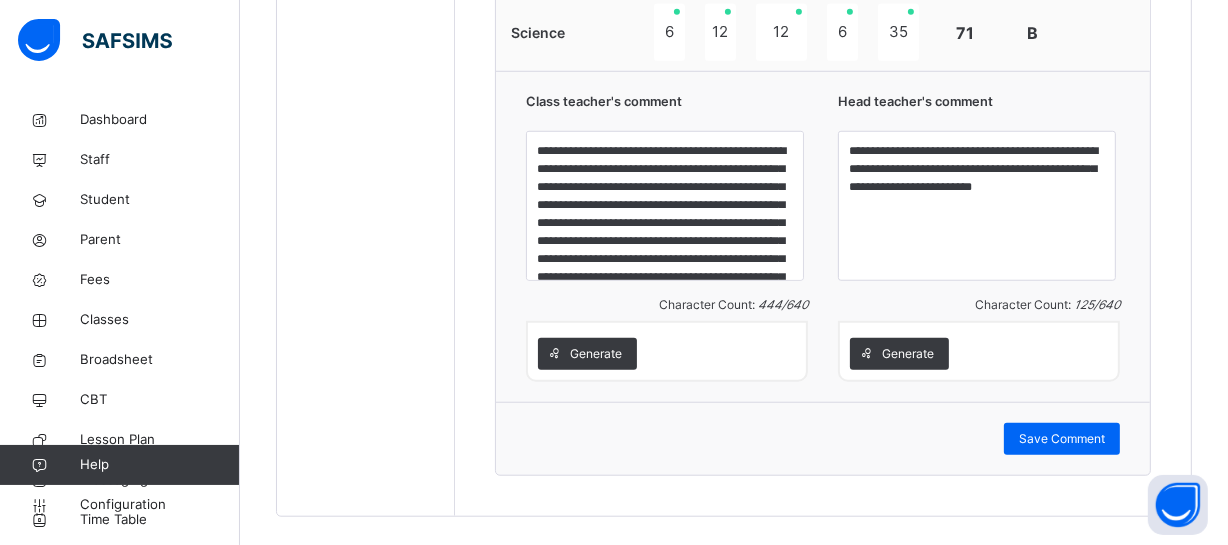 click on "Students [FIRST] [LAST] BMA/[ID] [FIRST] [LAST] [LAST] BMA/[ID] [FIRST] [LAST] BMA/[ID] [FIRST] [LAST] [LAST] BMA/[ID] [FIRST] [LAST] [LAST] BMA/[ID] [FIRST] [LAST] [LAST] BMA/[ID] [FIRST] [LAST] [LAST] BMA/[ID] [FIRST] [LAST] [LAST] BMA/[ID]" at bounding box center (366, -225) 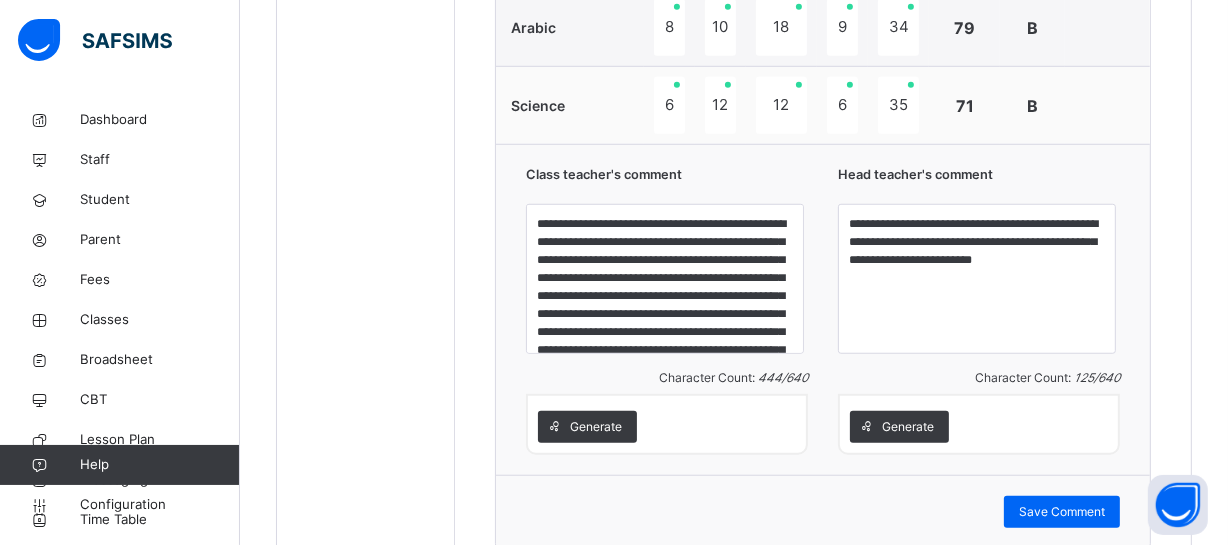scroll, scrollTop: 1520, scrollLeft: 0, axis: vertical 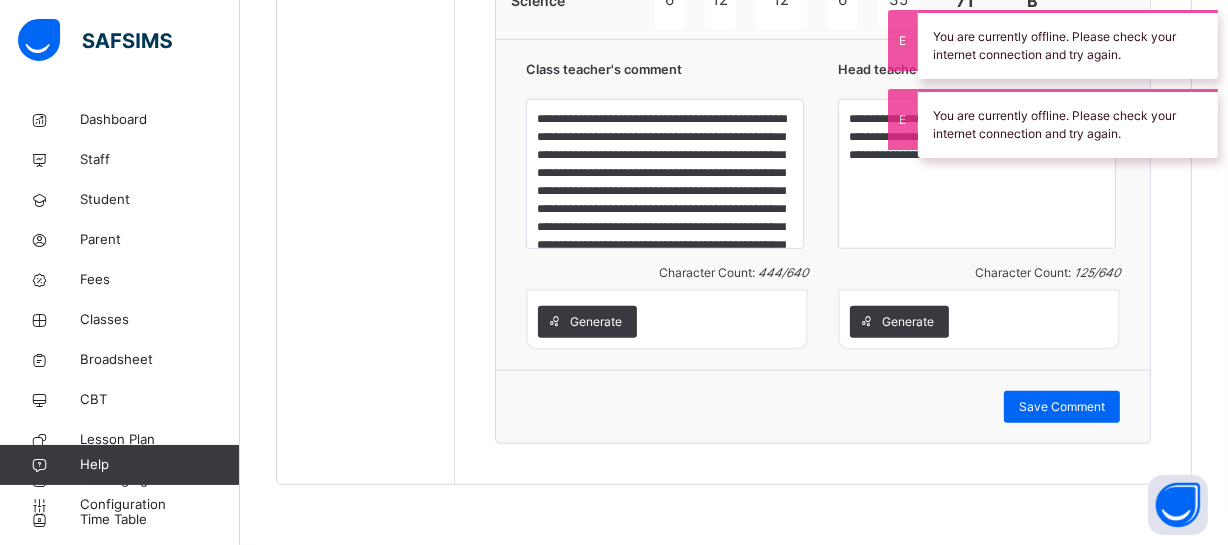 click on "Students [FIRST] [LAST] BMA/[ID] [FIRST] [LAST] [LAST] BMA/[ID] [FIRST] [LAST] BMA/[ID] [FIRST] [LAST] [LAST] BMA/[ID] [FIRST] [LAST] [LAST] BMA/[ID] [FIRST] [LAST] [LAST] BMA/[ID] [FIRST] [LAST] [LAST] BMA/[ID] [FIRST] [LAST] [LAST] BMA/[ID]" at bounding box center [366, -257] 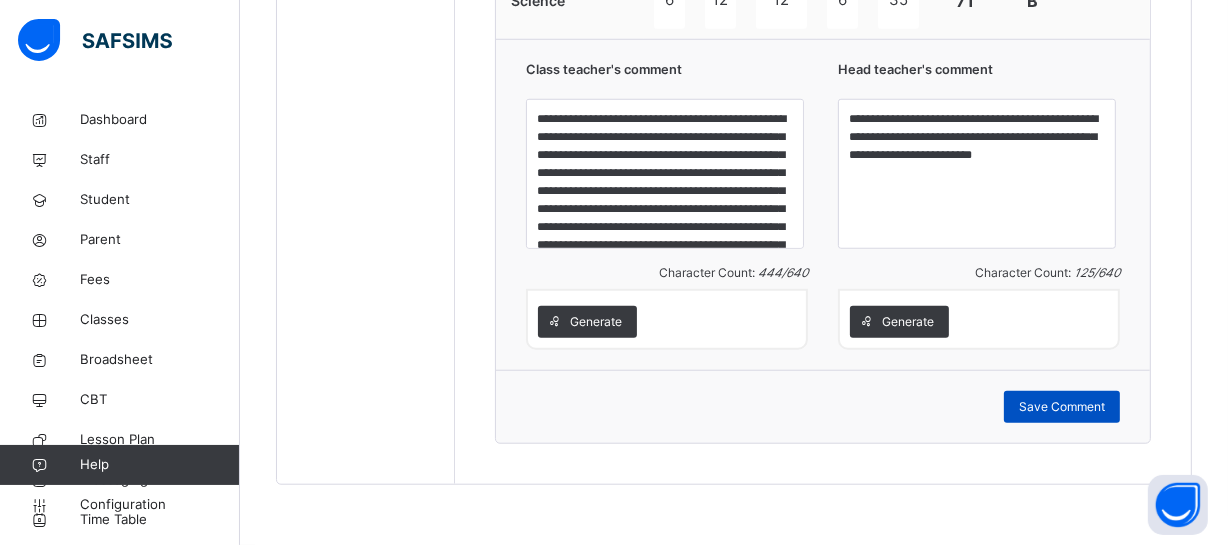 click on "Save Comment" at bounding box center (1062, 407) 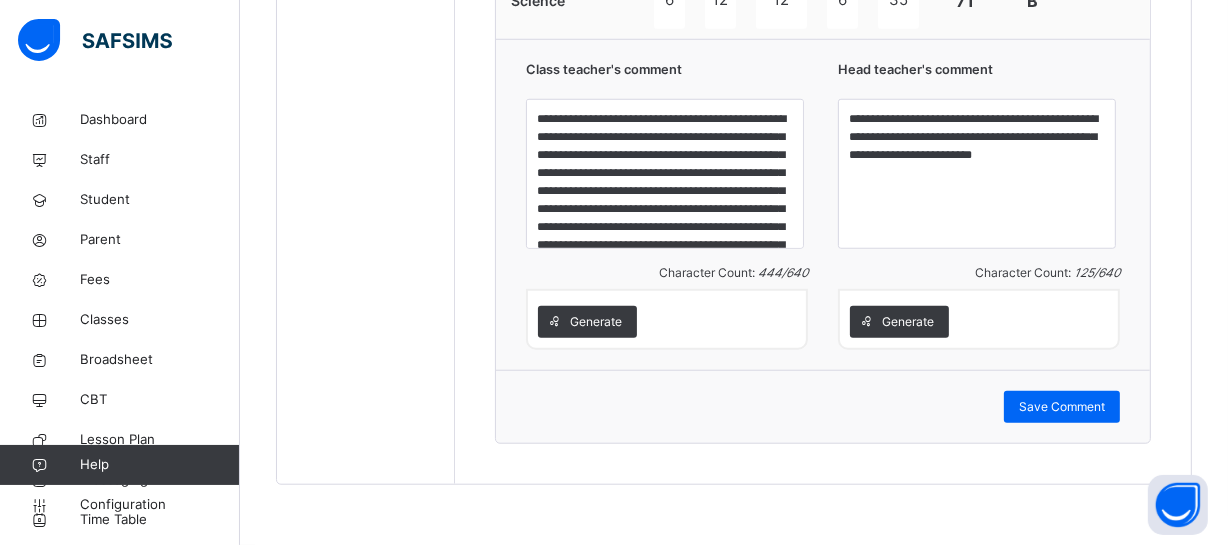 click on "Students [FIRST] [LAST] BMA/[ID] [FIRST] [LAST] [LAST] BMA/[ID] [FIRST] [LAST] BMA/[ID] [FIRST] [LAST] [LAST] BMA/[ID] [FIRST] [LAST] [LAST] BMA/[ID] [FIRST] [LAST] [LAST] BMA/[ID] [FIRST] [LAST] [LAST] BMA/[ID] [FIRST] [LAST] [LAST] BMA/[ID]" at bounding box center (366, -257) 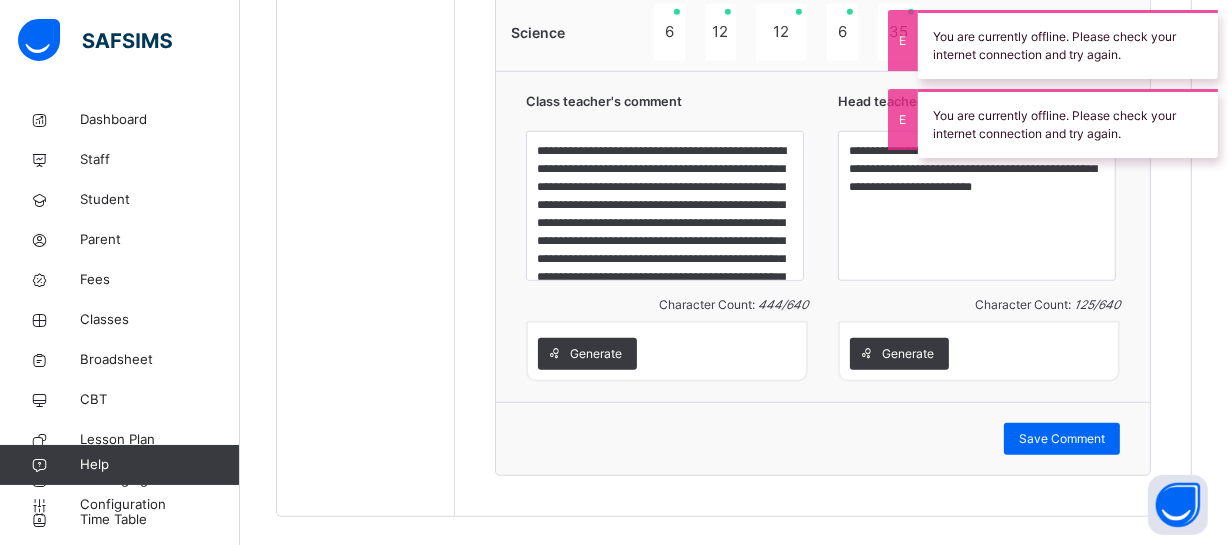 scroll, scrollTop: 1484, scrollLeft: 0, axis: vertical 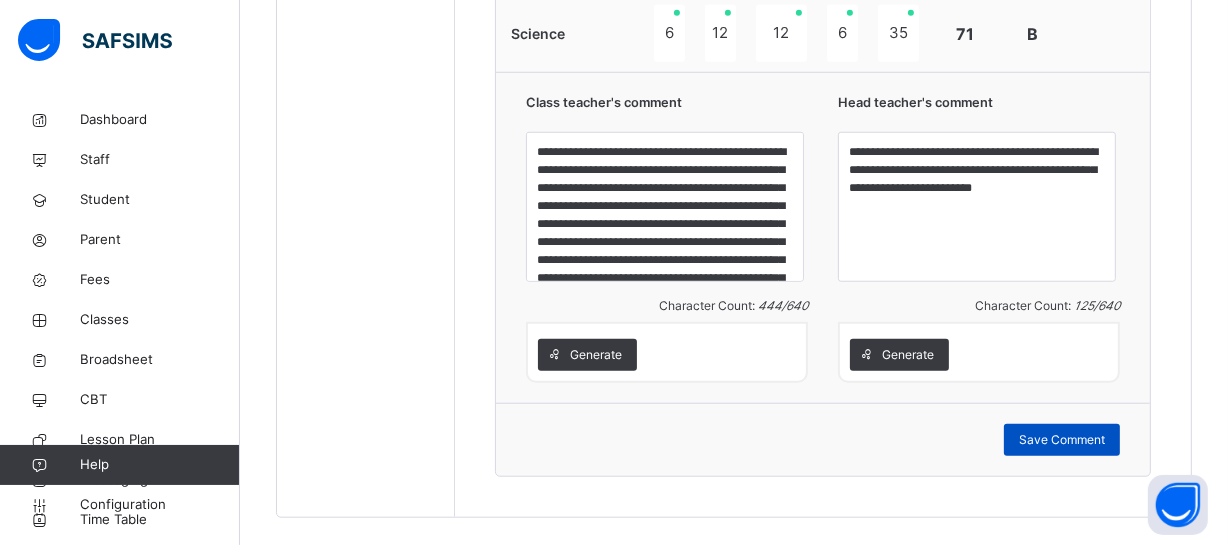 click on "Save Comment" at bounding box center [1062, 440] 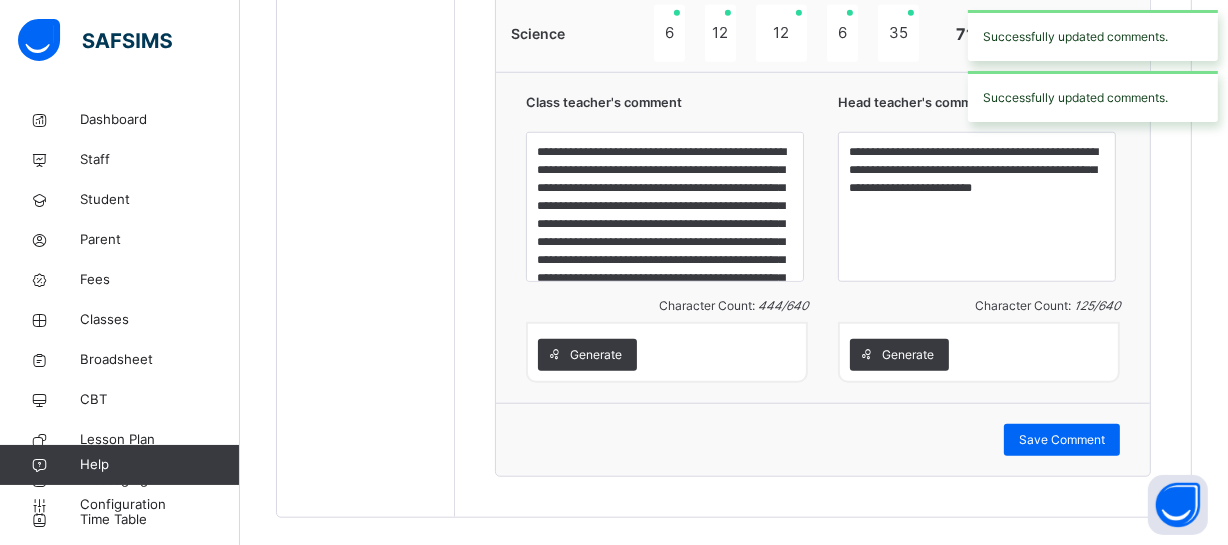 click on "Students [FIRST] [LAST] BMA/[ID] [FIRST] [LAST] [LAST] BMA/[ID] [FIRST] [LAST] BMA/[ID] [FIRST] [LAST] [LAST] BMA/[ID] [FIRST] [LAST] [LAST] BMA/[ID] [FIRST] [LAST] [LAST] BMA/[ID] [FIRST] [LAST] [LAST] BMA/[ID] [FIRST] [LAST] [LAST] BMA/[ID]" at bounding box center (366, -224) 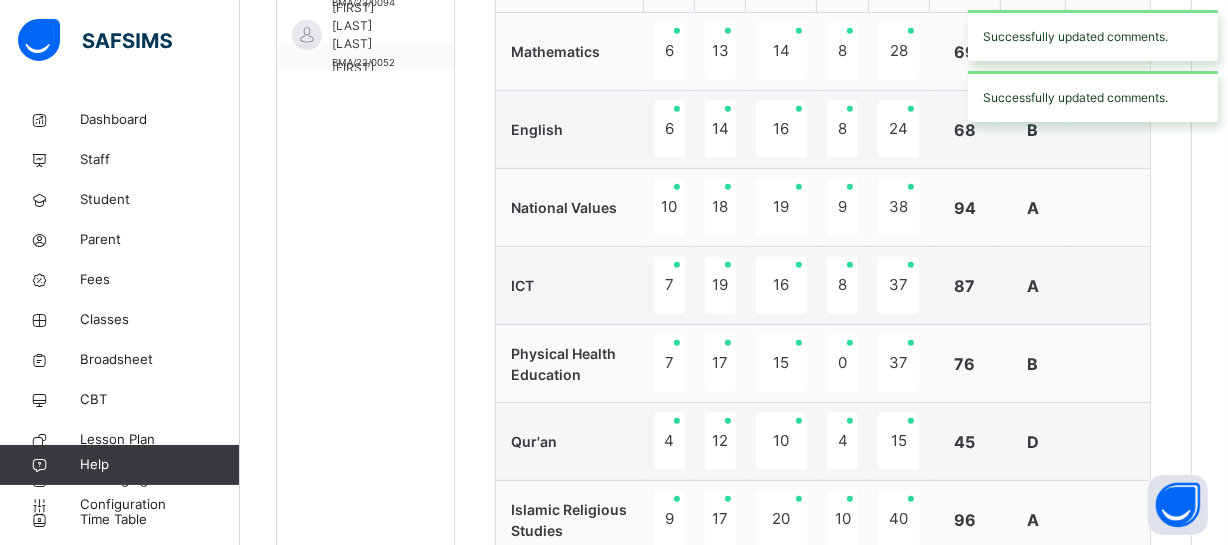 scroll, scrollTop: 539, scrollLeft: 0, axis: vertical 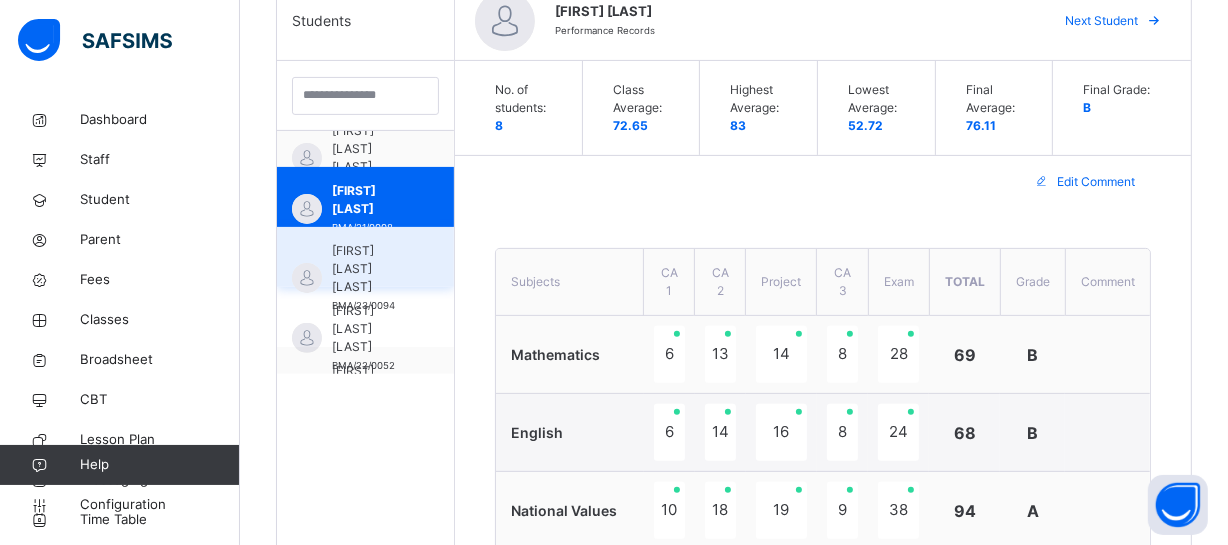 click on "[FIRST] [LAST] [LAST]" at bounding box center (370, 269) 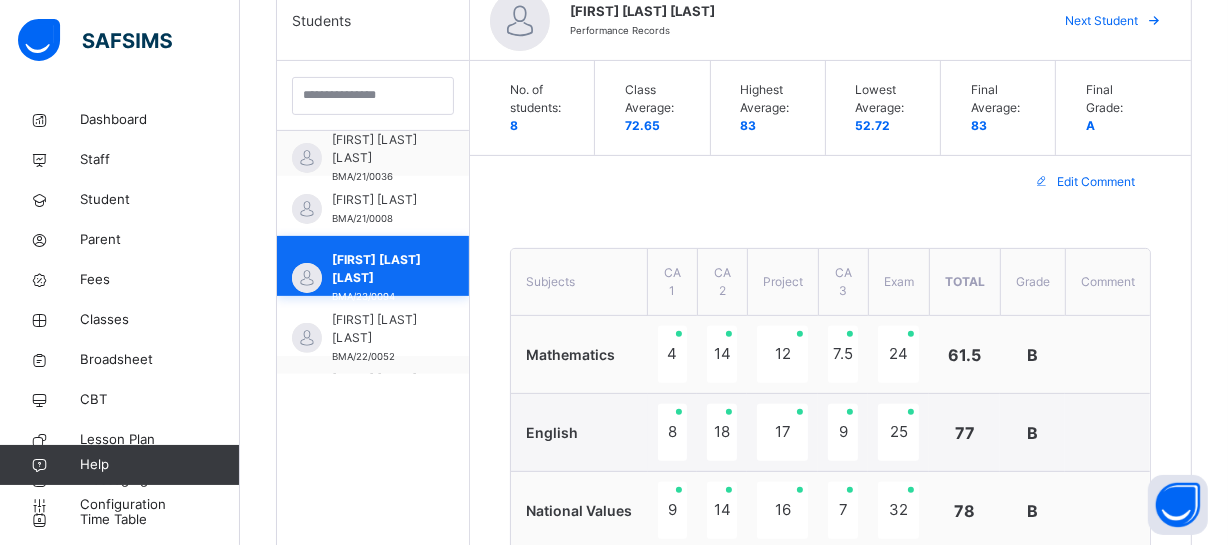 scroll, scrollTop: 84, scrollLeft: 0, axis: vertical 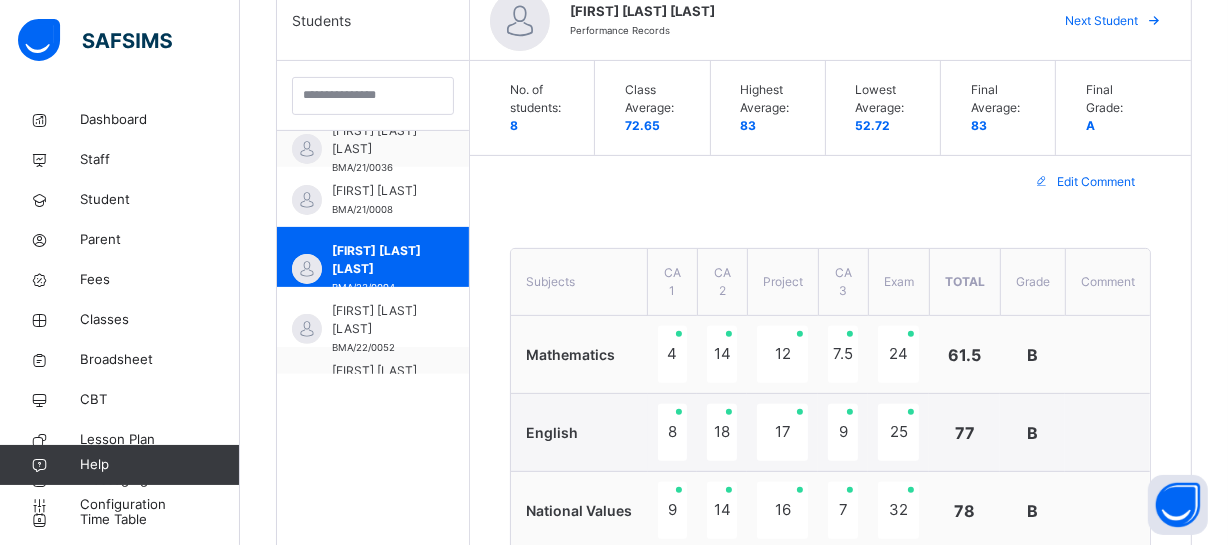 click on "Students [FIRST] [LAST] BMA/[ID] [FIRST] [LAST] [LAST] BMA/[ID] [FIRST] [LAST] BMA/[ID] [FIRST] [LAST] [LAST] BMA/[ID] [FIRST] [LAST] [LAST] BMA/[ID] [FIRST] [LAST] [LAST] BMA/[ID] [FIRST] [LAST] [LAST] BMA/[ID] [FIRST] [LAST] [LAST] BMA/[ID]" at bounding box center [373, 724] 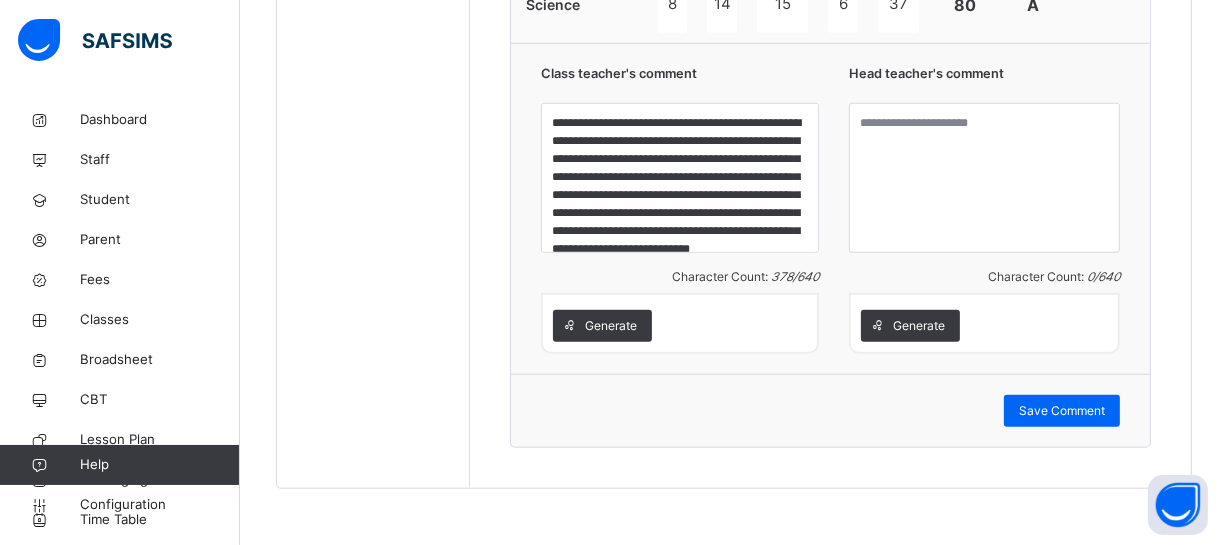 scroll, scrollTop: 1520, scrollLeft: 0, axis: vertical 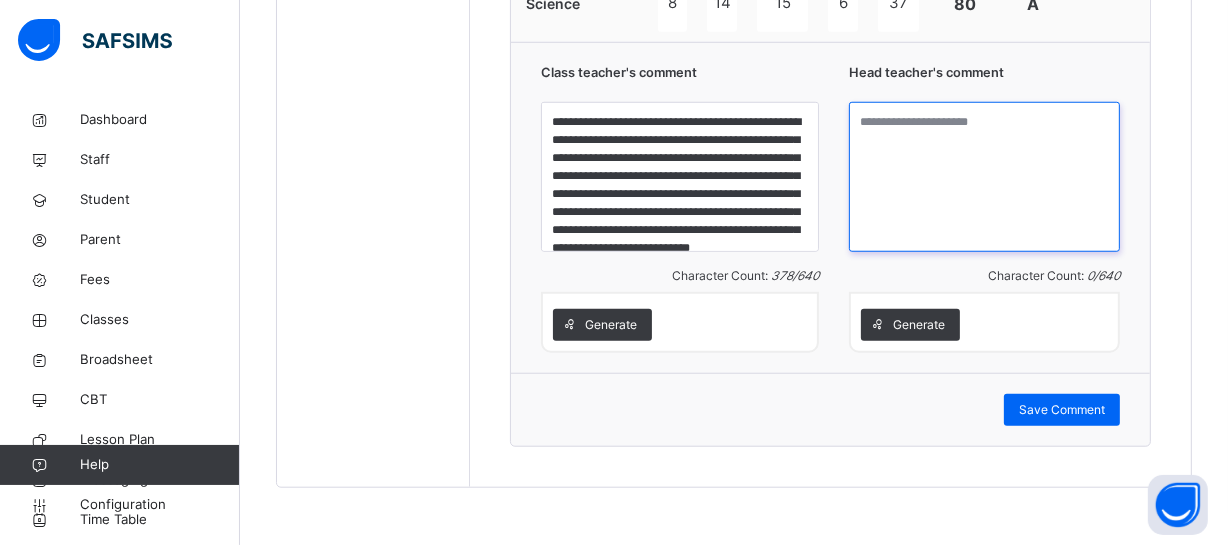 click at bounding box center (984, 177) 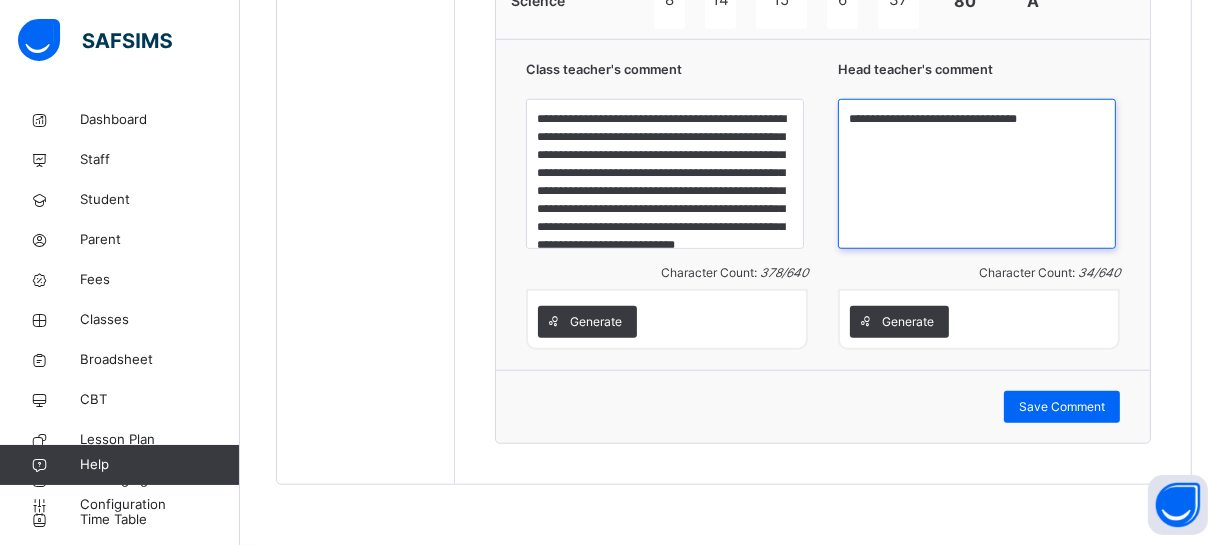 click on "**********" at bounding box center (977, 174) 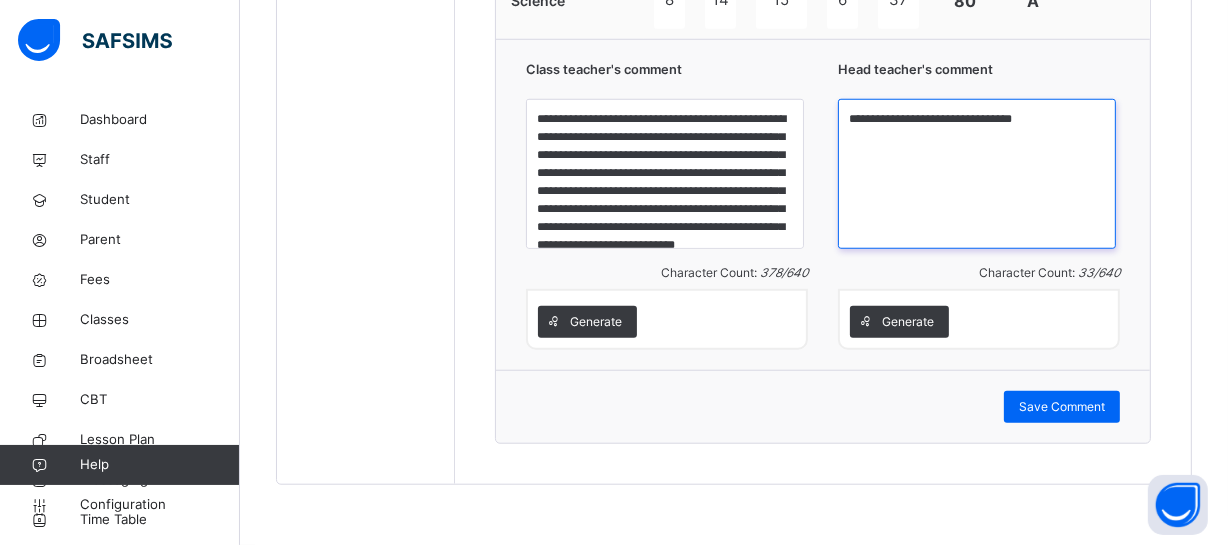 click on "**********" at bounding box center [977, 174] 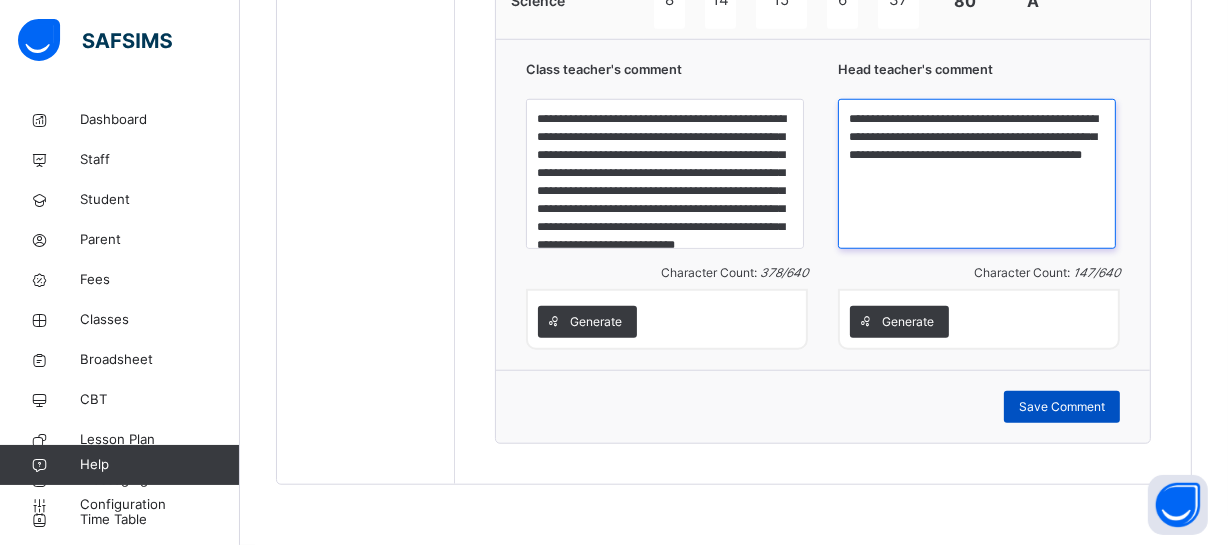 type on "**********" 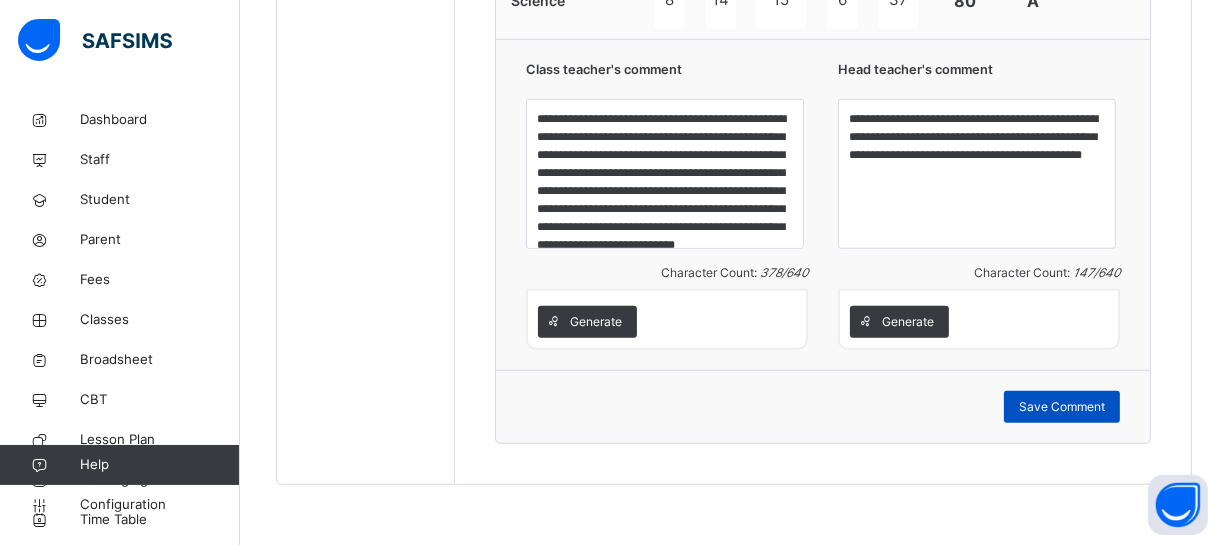 click on "Save Comment" at bounding box center (1062, 407) 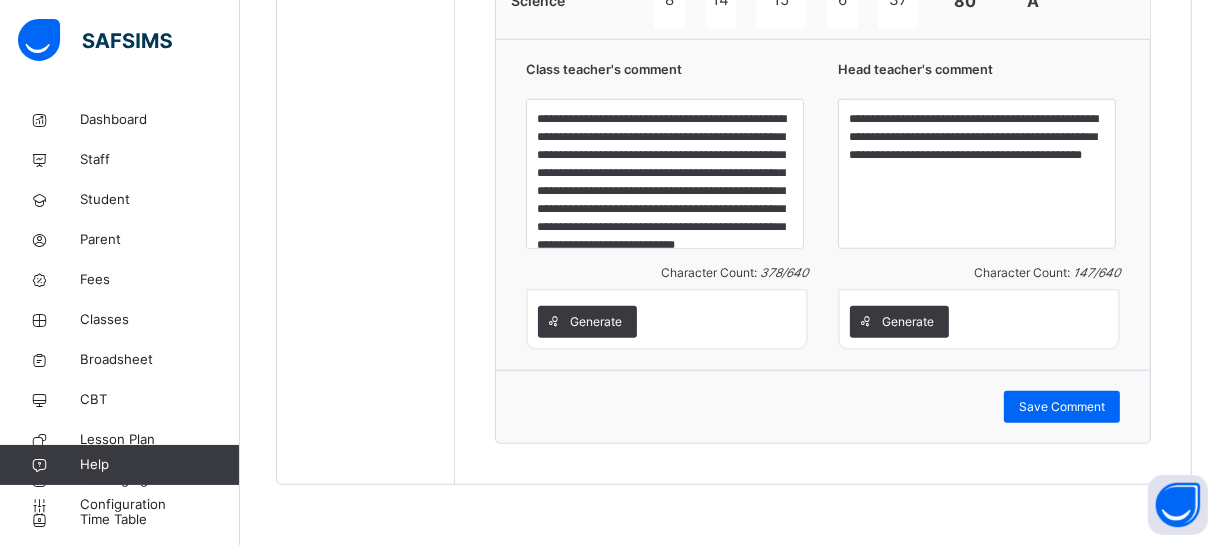 click on "Students [FIRST] [LAST] BMA/[ID] [FIRST] [LAST] [LAST] BMA/[ID] [FIRST] [LAST] BMA/[ID] [FIRST] [LAST] [LAST] BMA/[ID] [FIRST] [LAST] [LAST] BMA/[ID] [FIRST] [LAST] [LAST] BMA/[ID] [FIRST] [LAST] [LAST] BMA/[ID] [FIRST] [LAST] [LAST] BMA/[ID]" at bounding box center (366, -257) 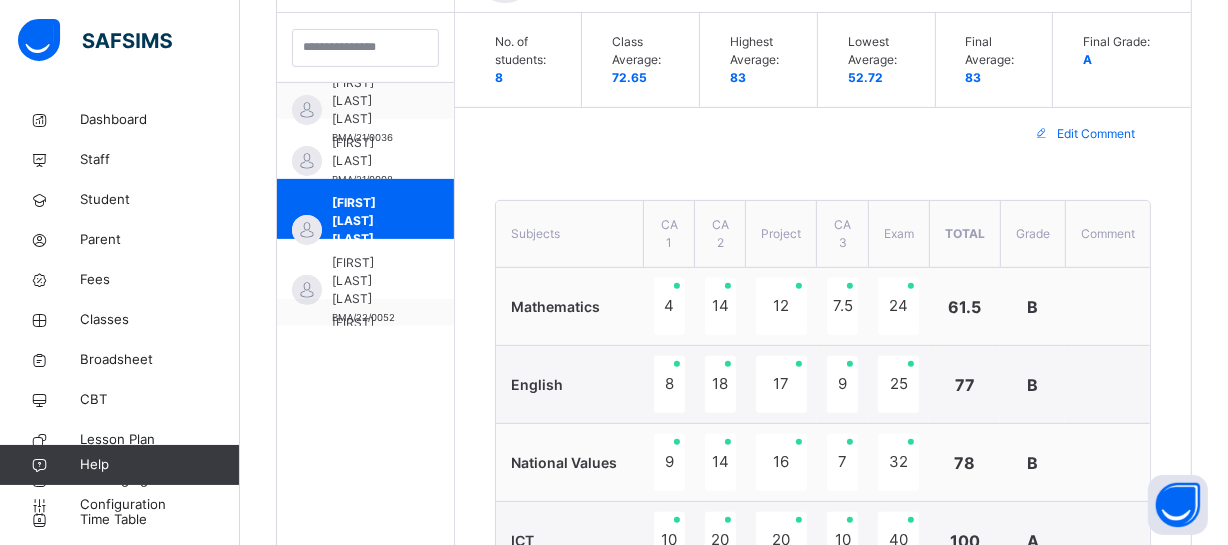 scroll, scrollTop: 575, scrollLeft: 0, axis: vertical 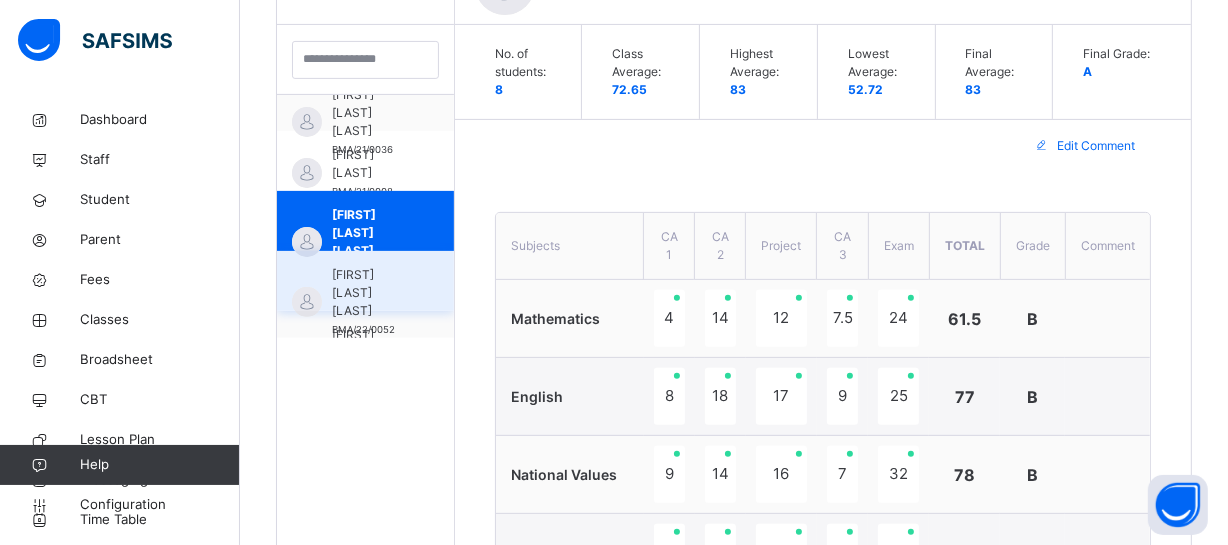 click on "[FIRST] [LAST] [LAST]" at bounding box center [370, 293] 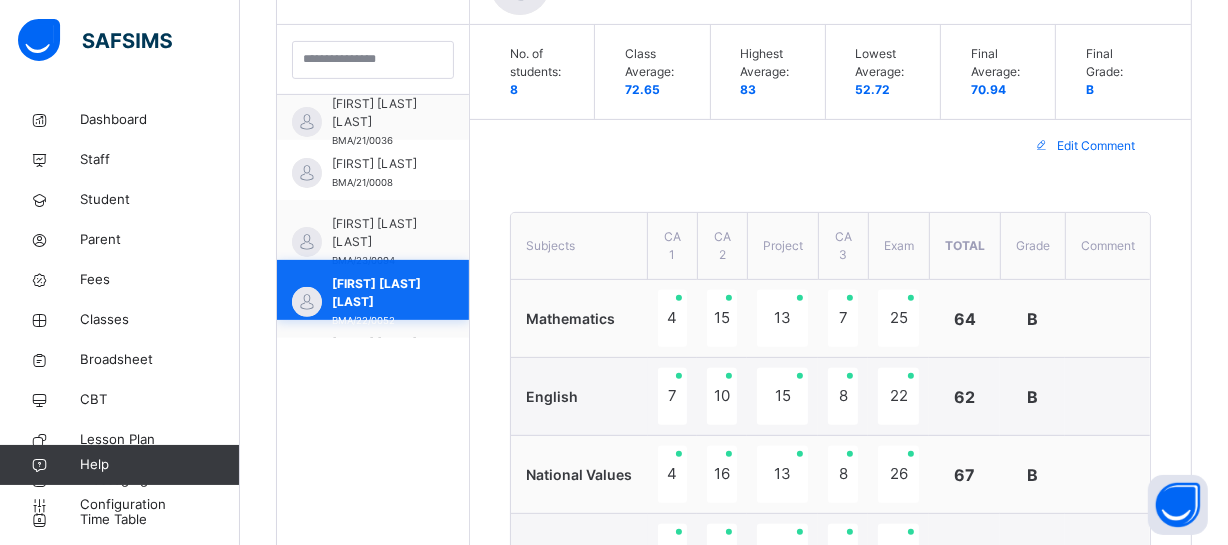 scroll, scrollTop: 84, scrollLeft: 0, axis: vertical 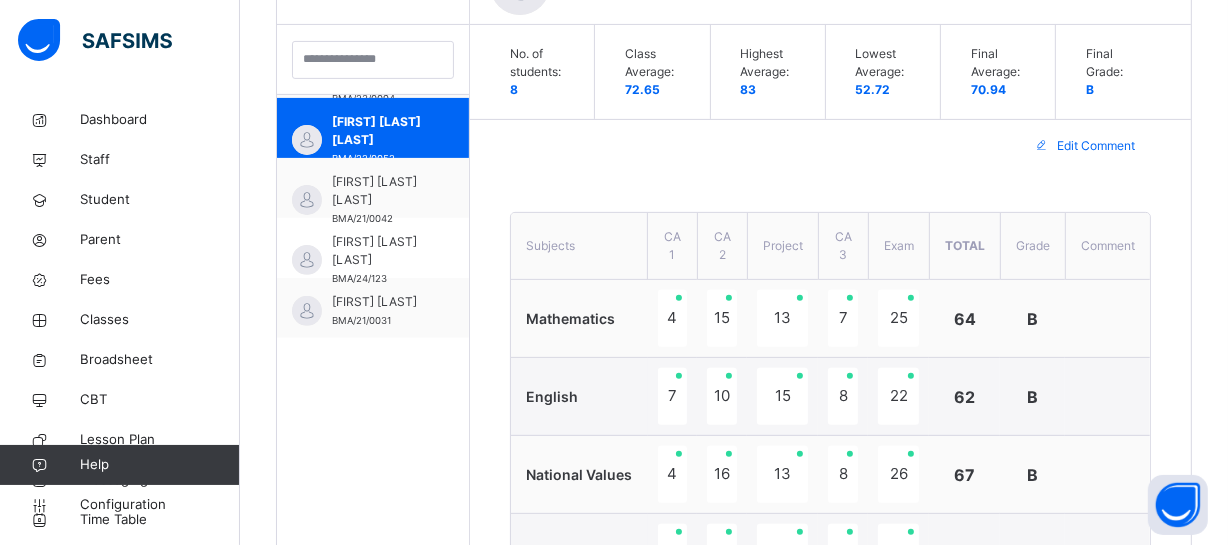 click on "Students [FIRST] [LAST] BMA/[ID] [FIRST] [LAST] [LAST] BMA/[ID] [FIRST] [LAST] BMA/[ID] [FIRST] [LAST] [LAST] BMA/[ID] [FIRST] [LAST] [LAST] BMA/[ID] [FIRST] [LAST] [LAST] BMA/[ID] [FIRST] [LAST] [LAST] BMA/[ID] [FIRST] [LAST] [LAST] BMA/[ID]" at bounding box center (373, 688) 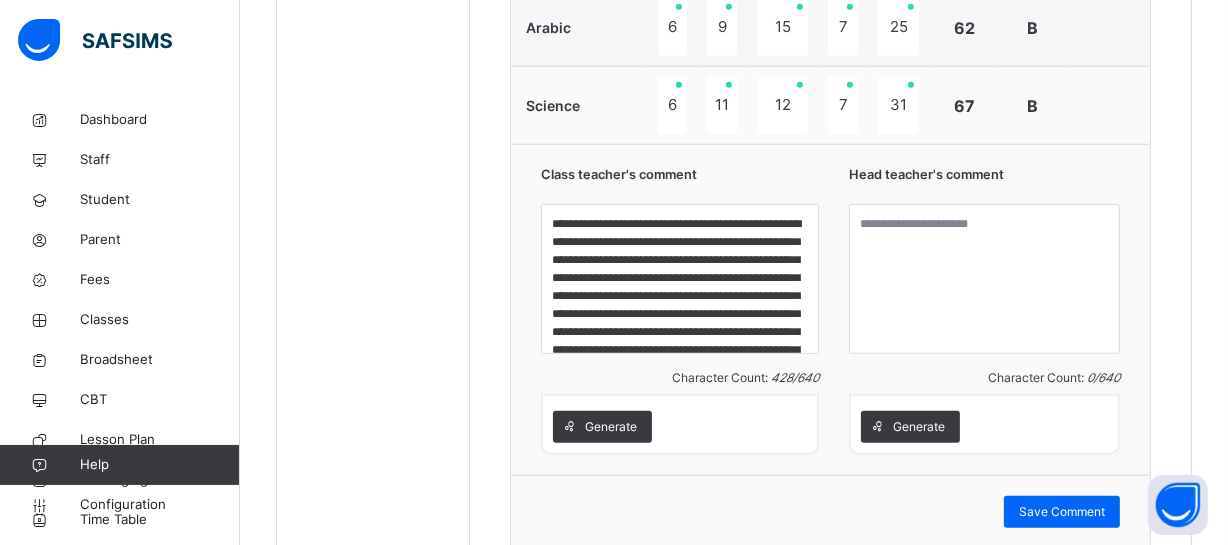 scroll, scrollTop: 1425, scrollLeft: 0, axis: vertical 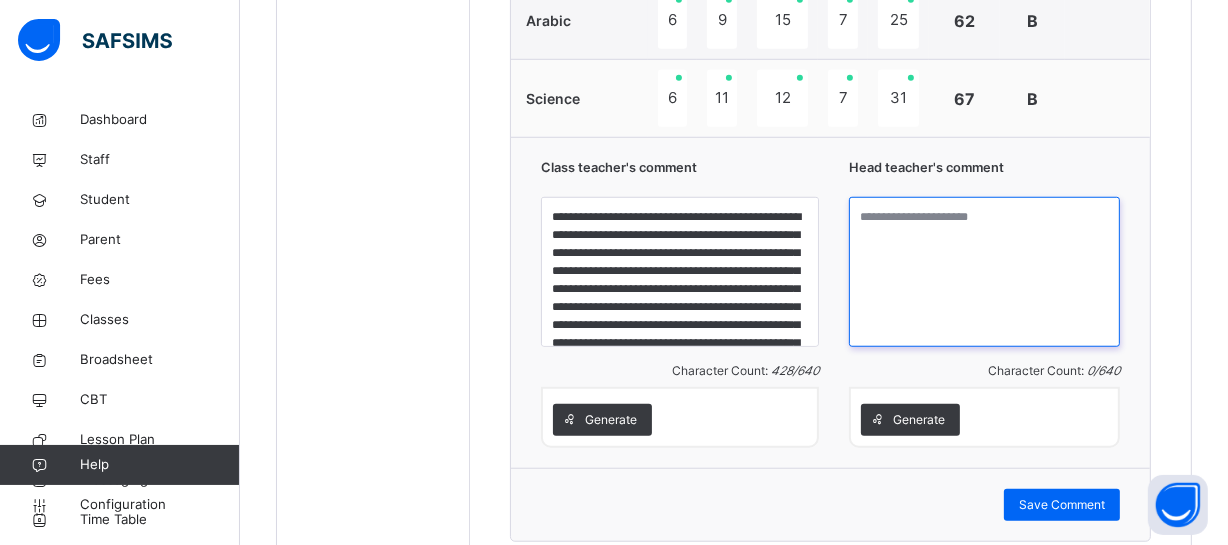 click at bounding box center (984, 272) 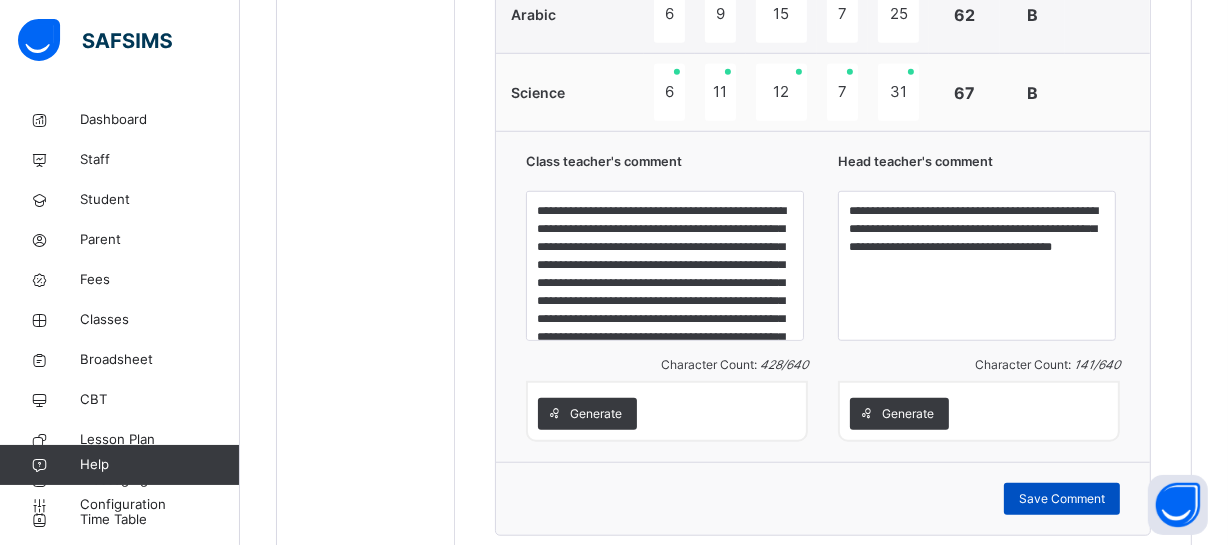 click on "Save Comment" at bounding box center (1062, 499) 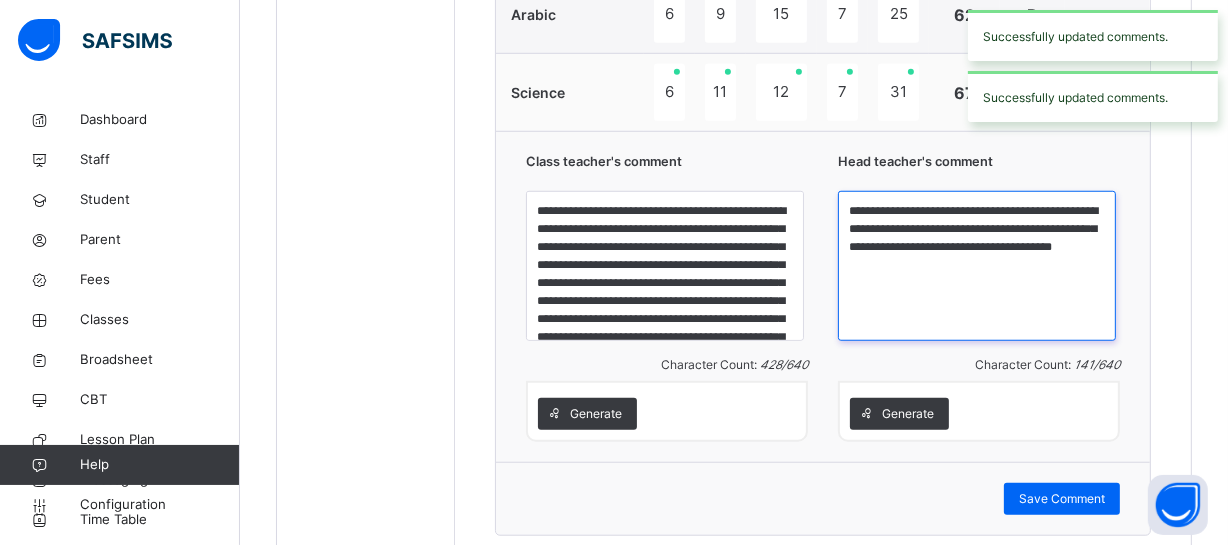 click on "**********" at bounding box center [977, 266] 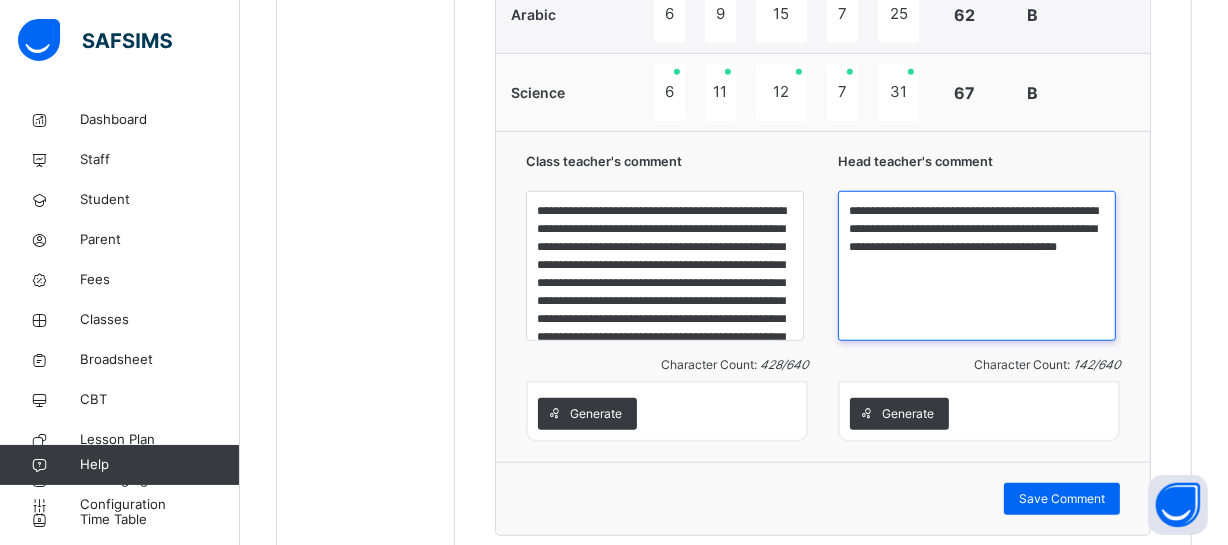 click on "**********" at bounding box center (977, 266) 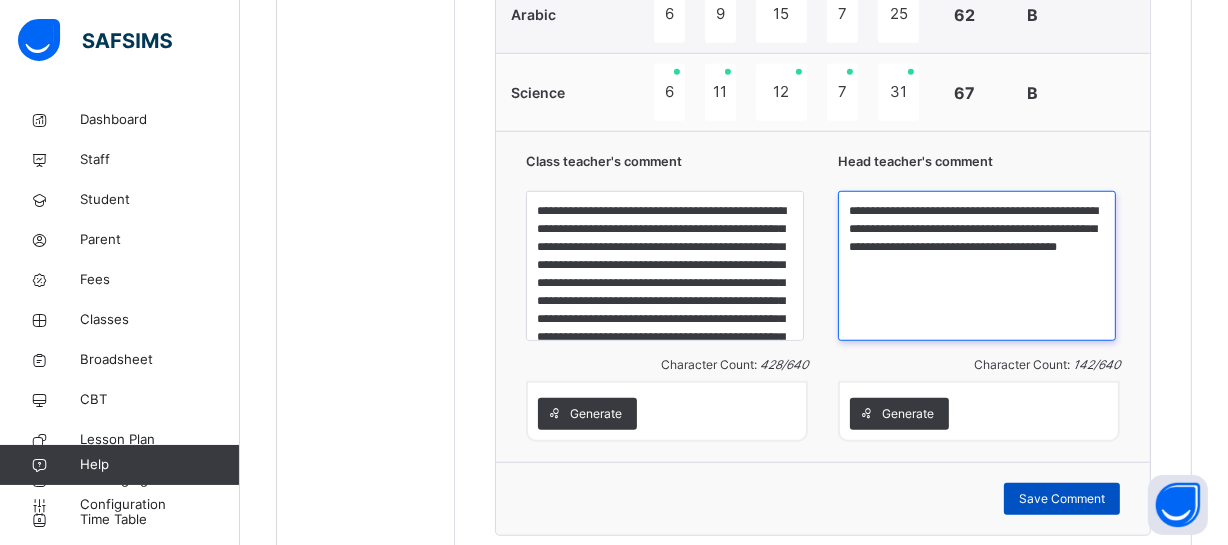 type on "**********" 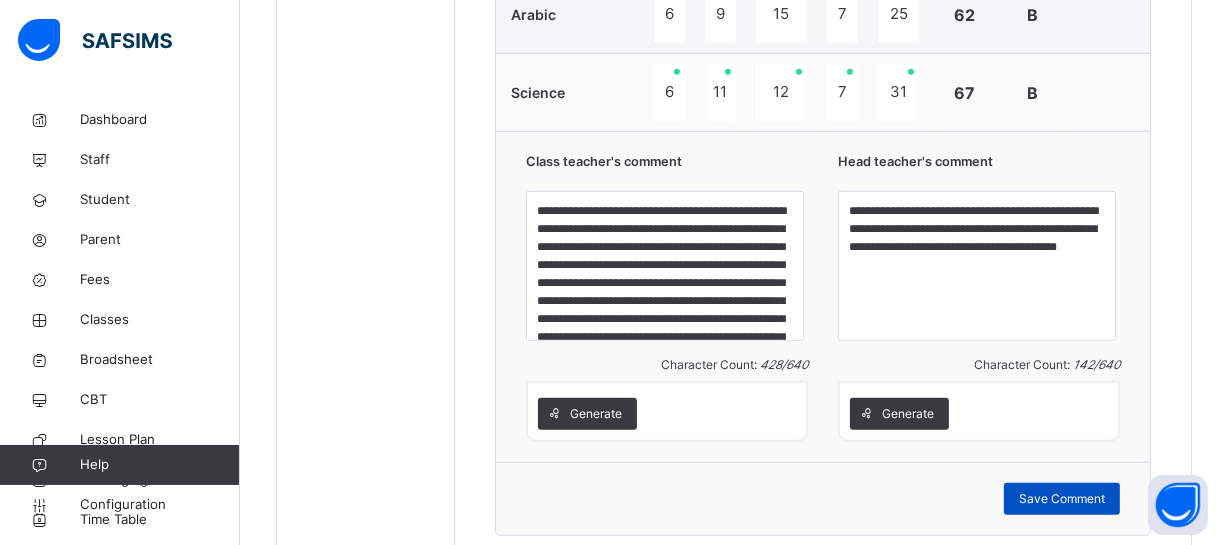 click on "Save Comment" at bounding box center [1062, 499] 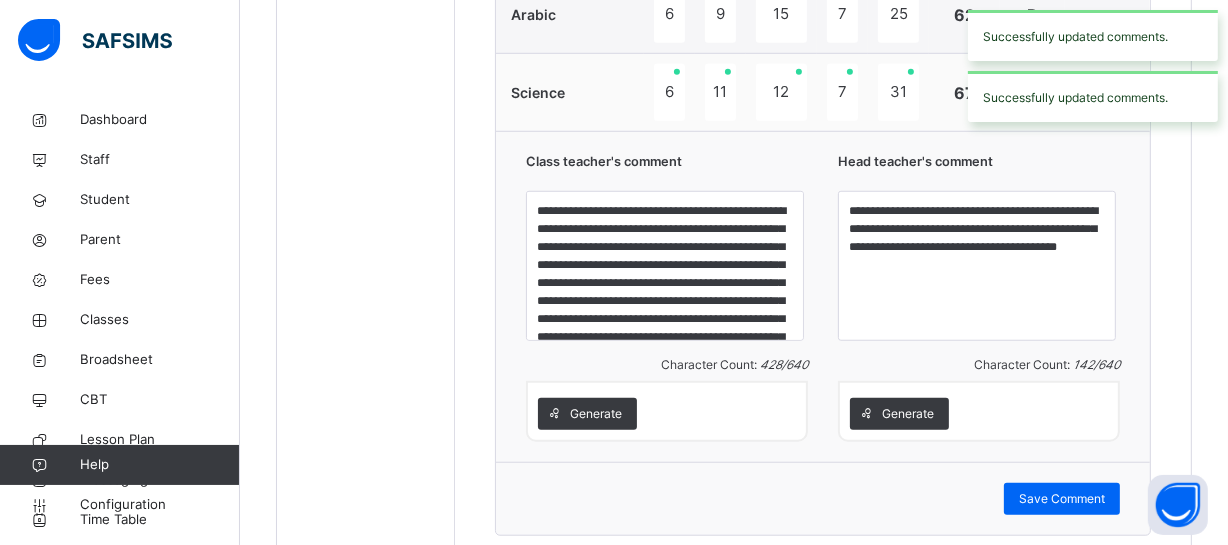 click on "Students [FIRST] [LAST] BMA/[ID] [FIRST] [LAST] [LAST] BMA/[ID] [FIRST] [LAST] BMA/[ID] [FIRST] [LAST] [LAST] BMA/[ID] [FIRST] [LAST] [LAST] BMA/[ID] [FIRST] [LAST] [LAST] BMA/[ID] [FIRST] [LAST] [LAST] BMA/[ID] [FIRST] [LAST] [LAST] BMA/[ID]" at bounding box center [366, -165] 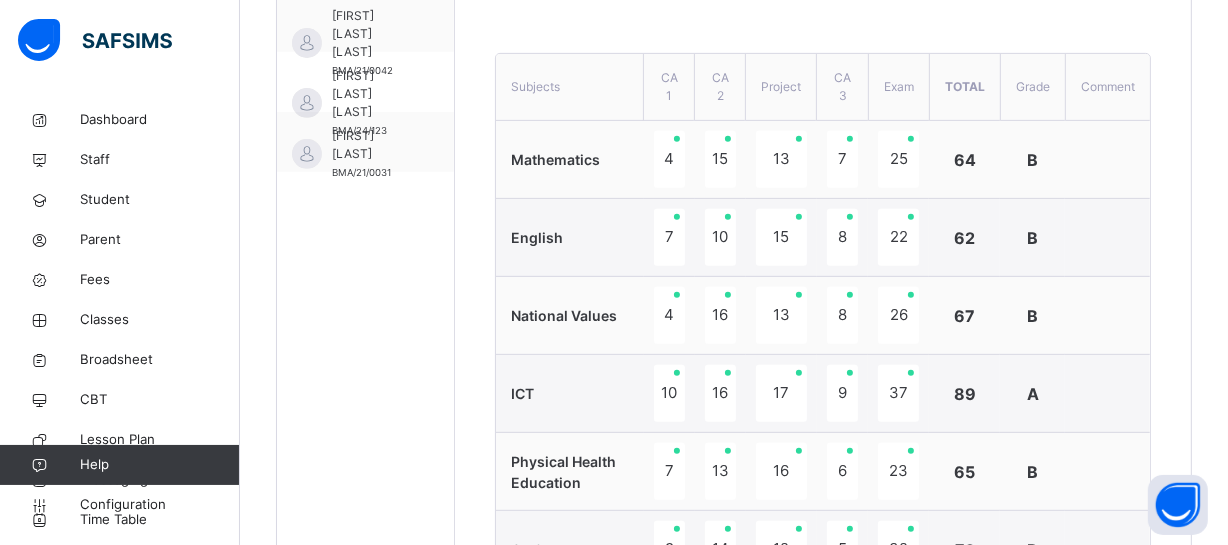 scroll, scrollTop: 698, scrollLeft: 0, axis: vertical 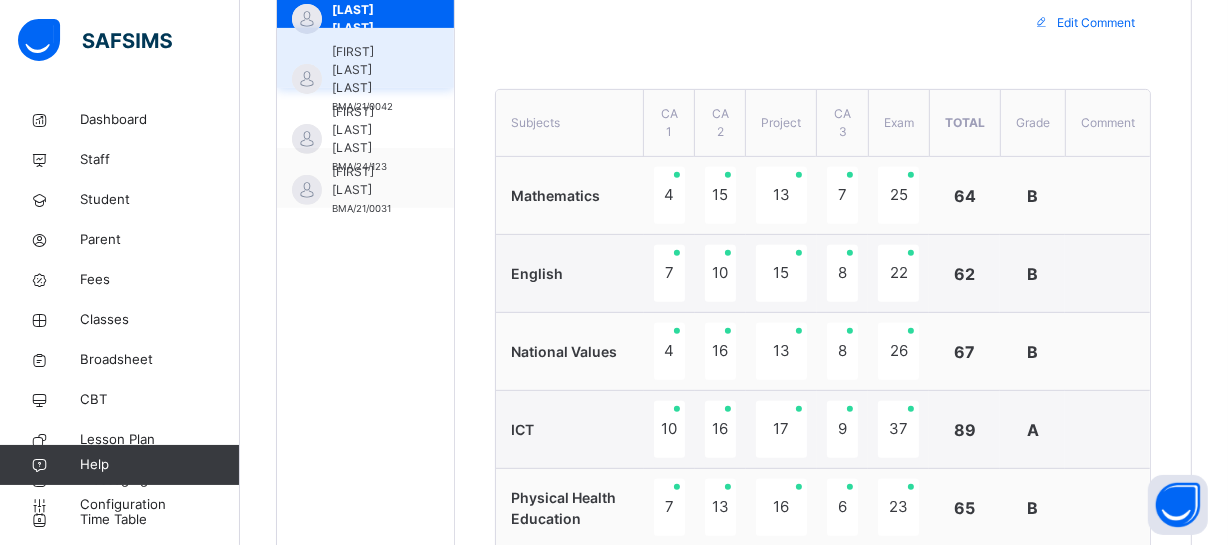 click on "[FIRST] [LAST] [LAST]" at bounding box center (370, 70) 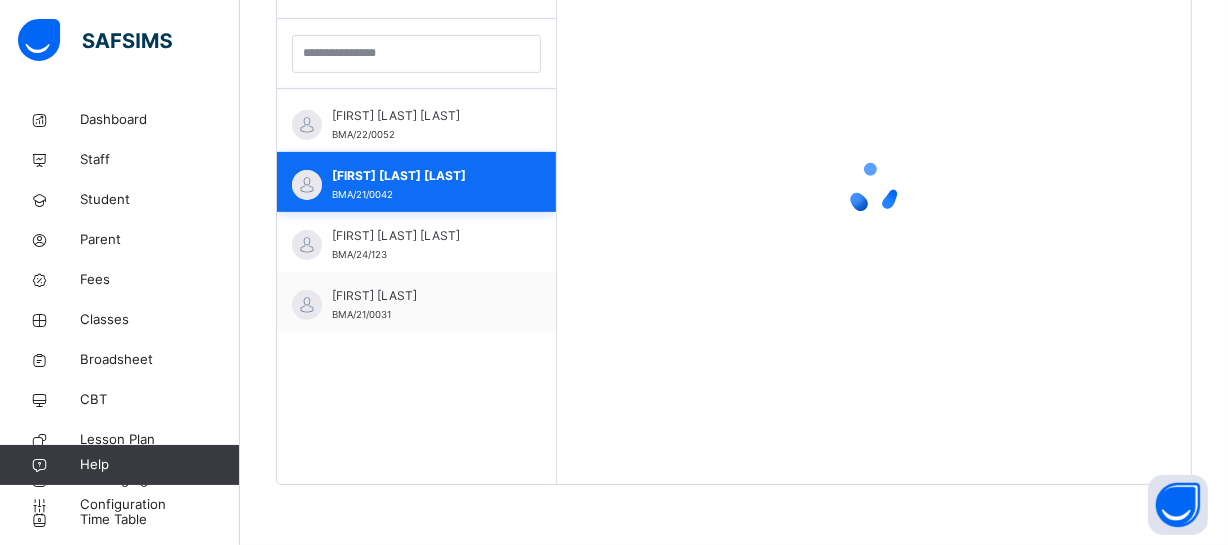 scroll, scrollTop: 580, scrollLeft: 0, axis: vertical 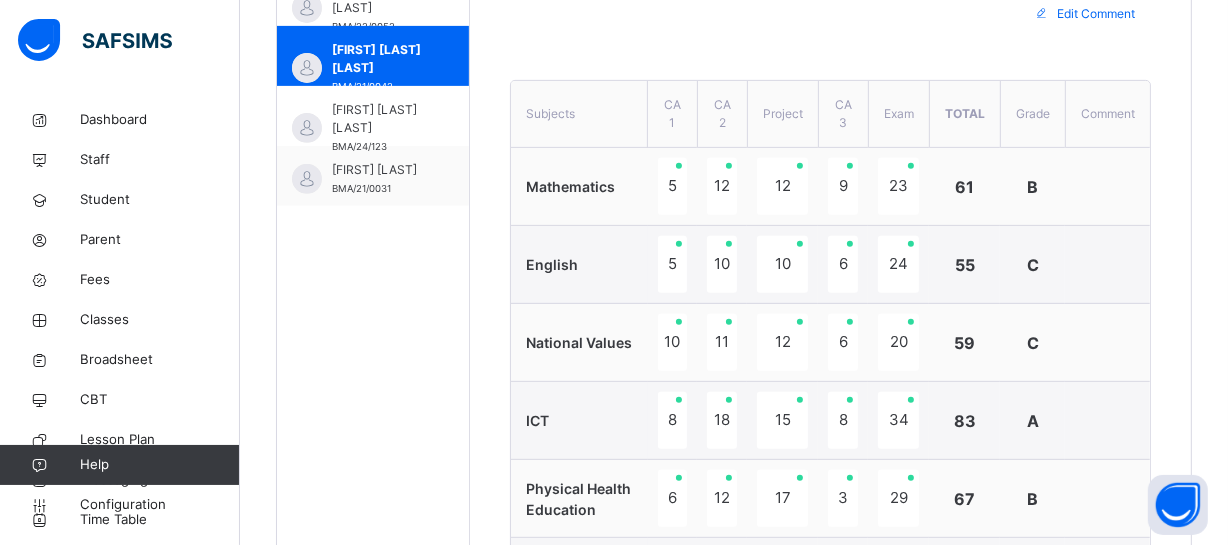 click on "Students [FIRST] [LAST] BMA/[ID] [FIRST] [LAST] [LAST] BMA/[ID] [FIRST] [LAST] BMA/[ID] [FIRST] [LAST] [LAST] BMA/[ID] [FIRST] [LAST] [LAST] BMA/[ID] [FIRST] [LAST] [LAST] BMA/[ID] [FIRST] [LAST] [LAST] BMA/[ID] [FIRST] [LAST] [LAST] BMA/[ID]" at bounding box center (373, 556) 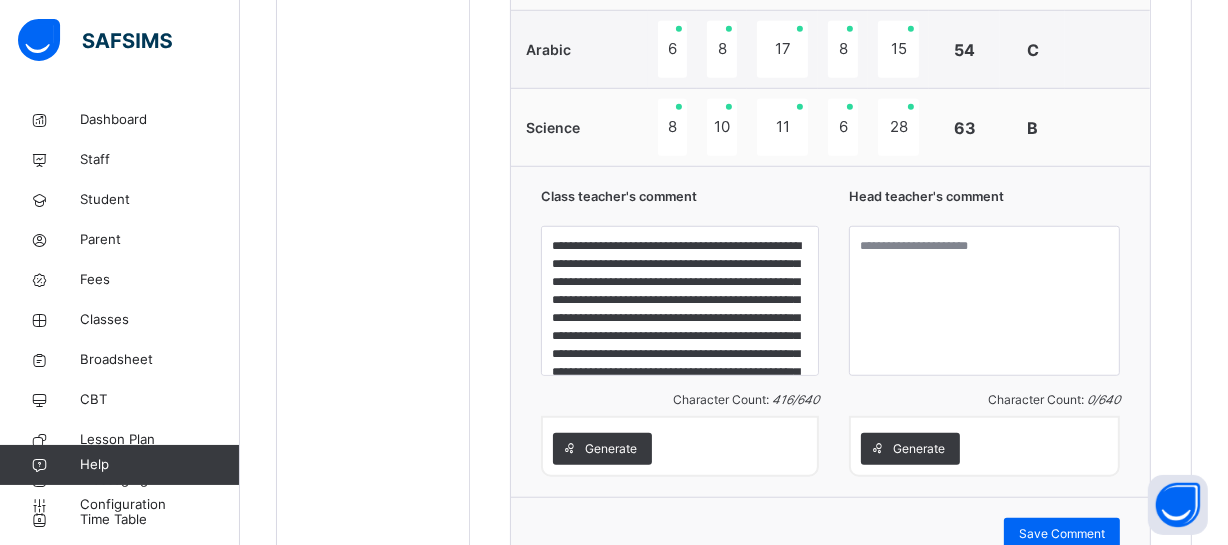 scroll, scrollTop: 1398, scrollLeft: 0, axis: vertical 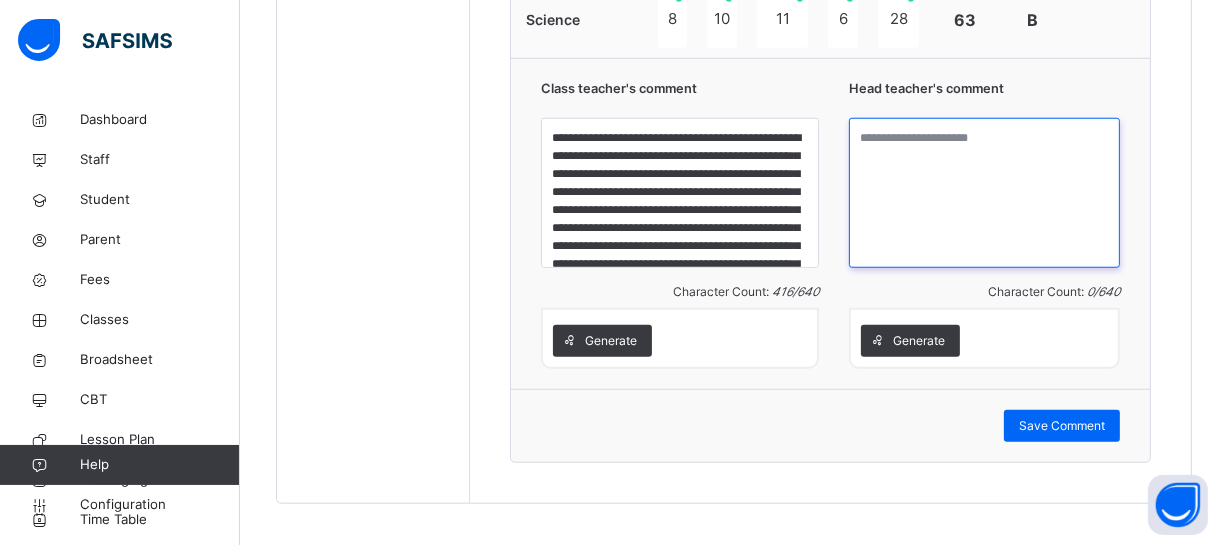 click at bounding box center (984, 193) 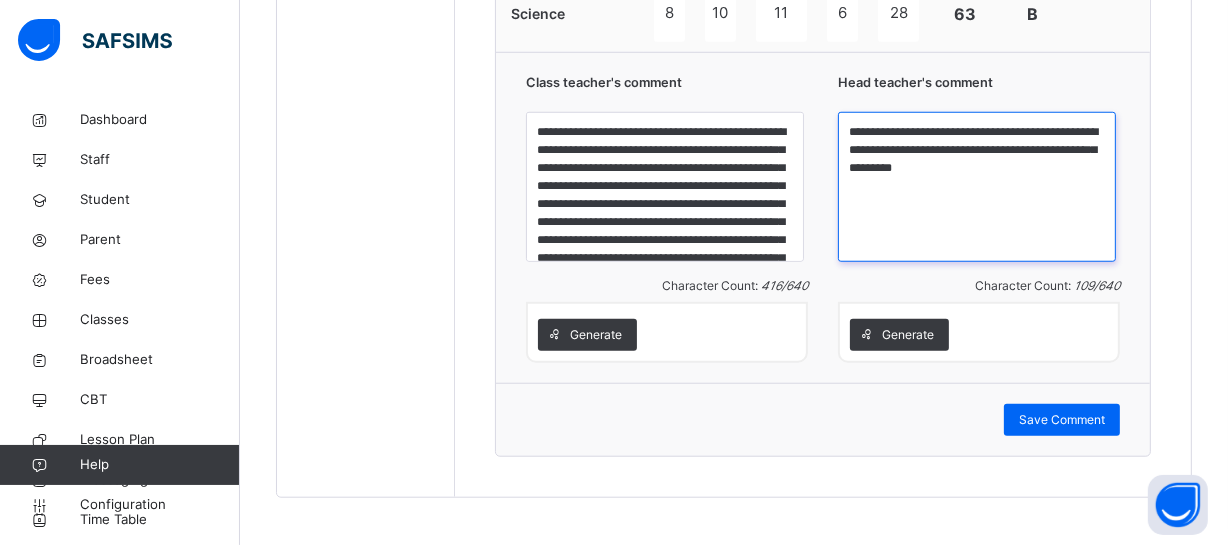 click on "**********" at bounding box center [977, 187] 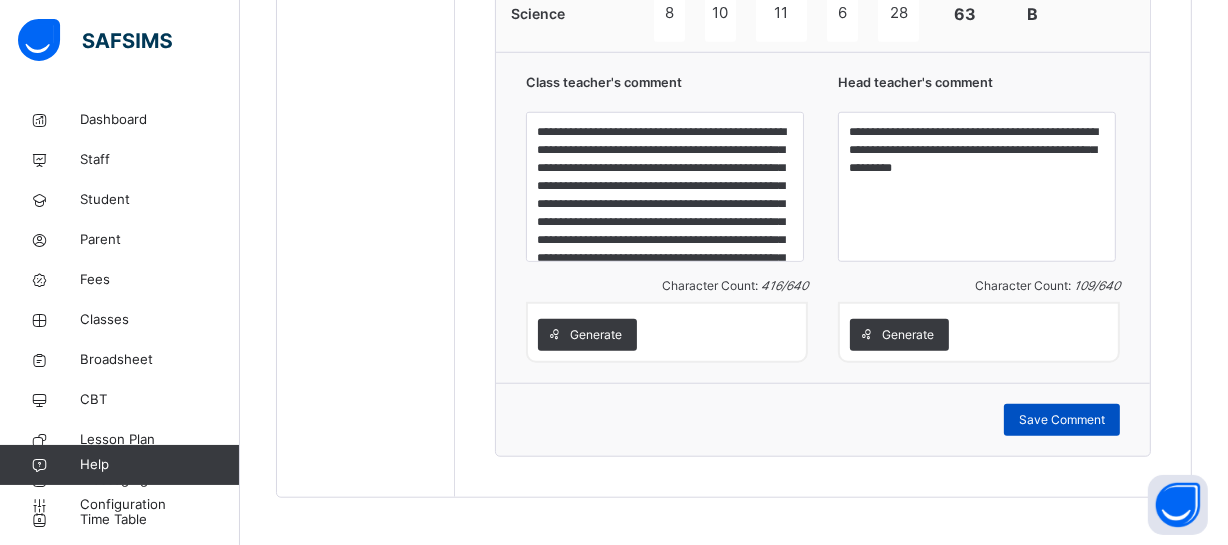 click on "Save Comment" at bounding box center [1062, 420] 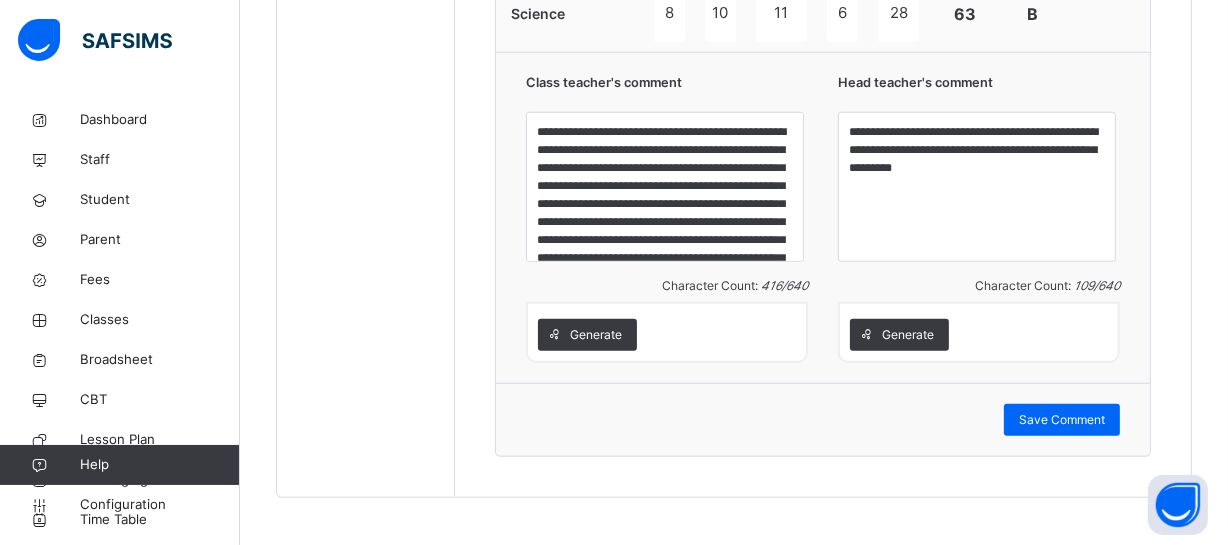click on "Students [FIRST] [LAST] BMA/[ID] [FIRST] [LAST] [LAST] BMA/[ID] [FIRST] [LAST] BMA/[ID] [FIRST] [LAST] [LAST] BMA/[ID] [FIRST] [LAST] [LAST] BMA/[ID] [FIRST] [LAST] [LAST] BMA/[ID] [FIRST] [LAST] [LAST] BMA/[ID] [FIRST] [LAST] [LAST] BMA/[ID]" at bounding box center (366, -244) 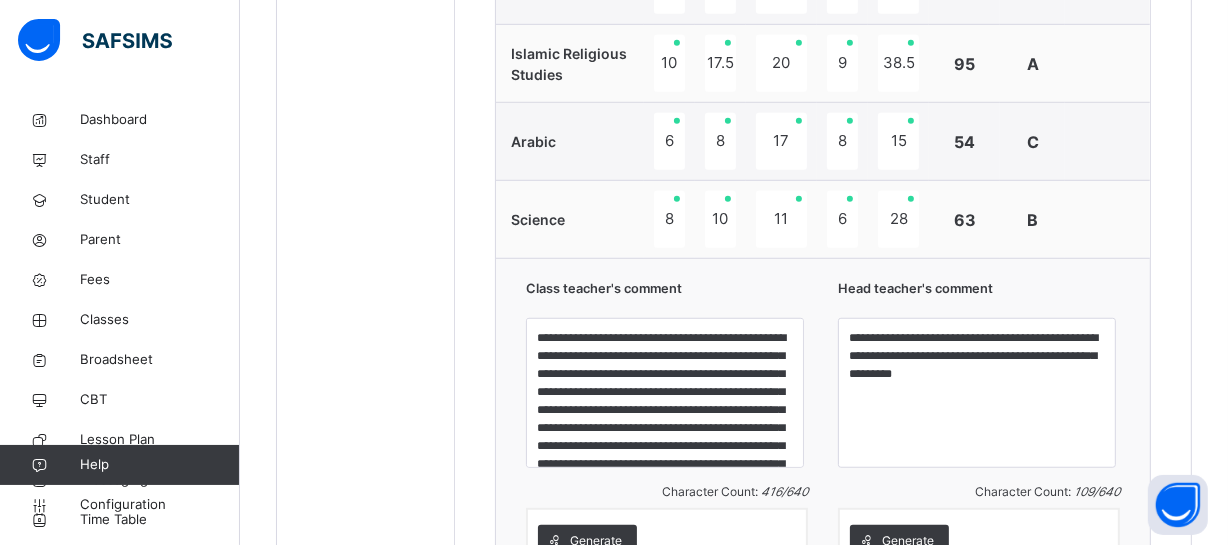 scroll, scrollTop: 1302, scrollLeft: 0, axis: vertical 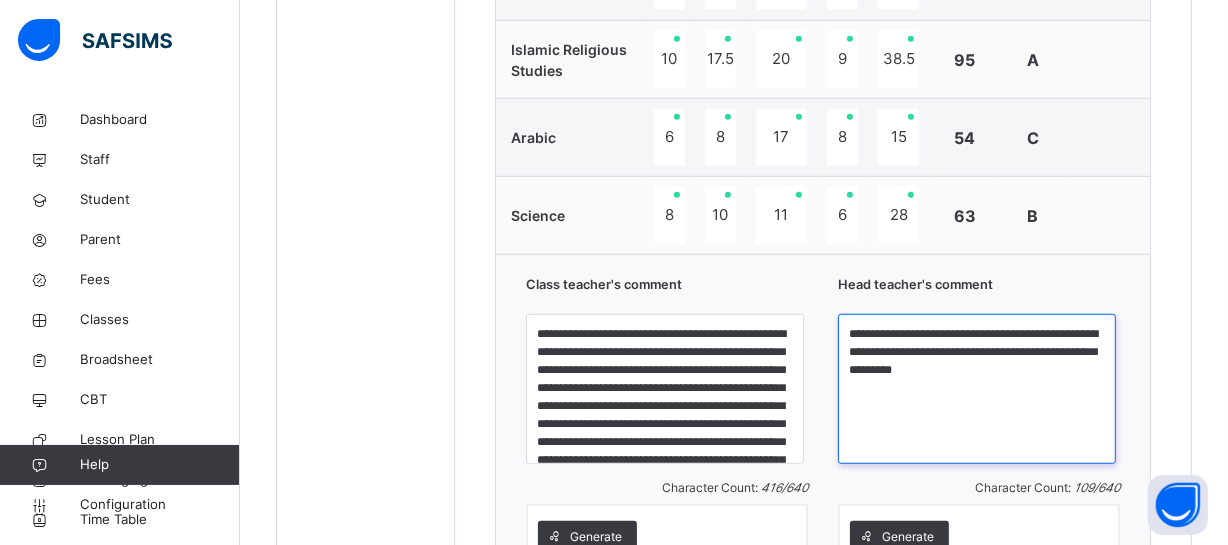 click on "**********" at bounding box center [977, 389] 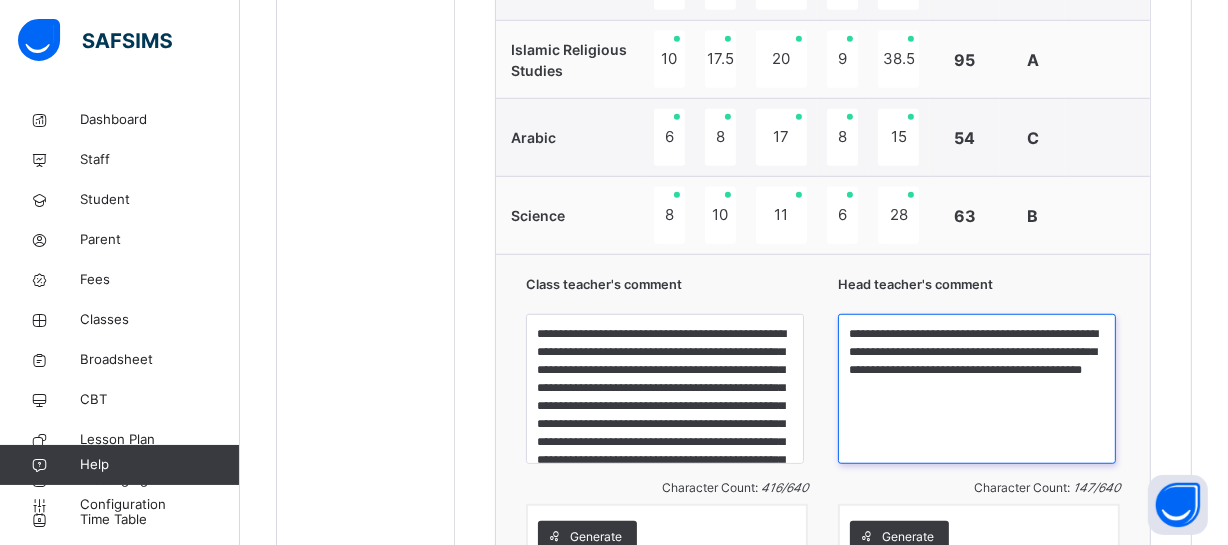 click on "**********" at bounding box center [977, 389] 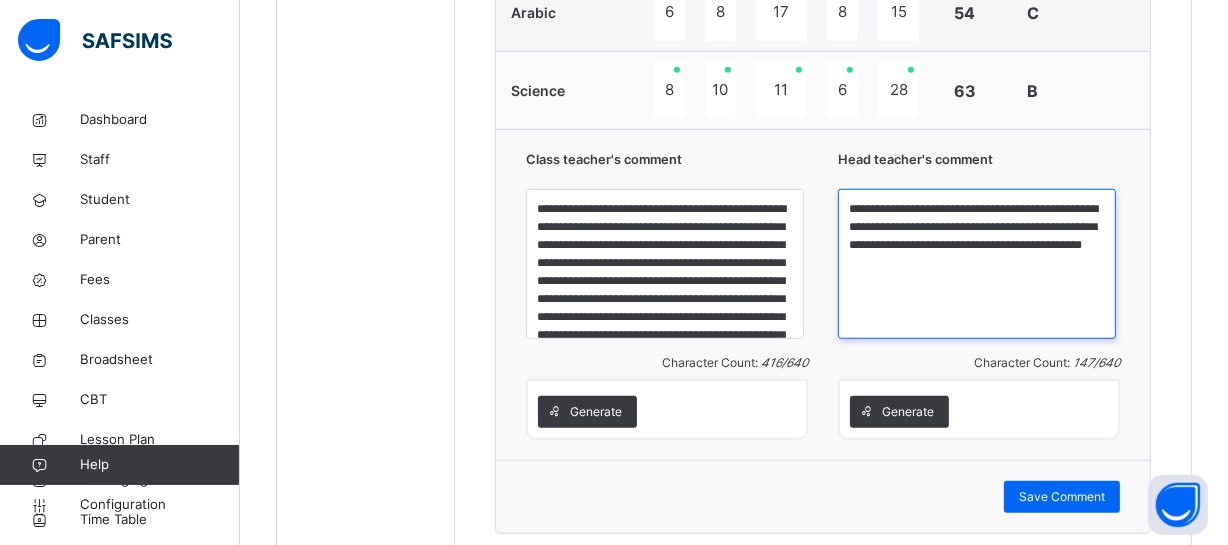 scroll, scrollTop: 1500, scrollLeft: 0, axis: vertical 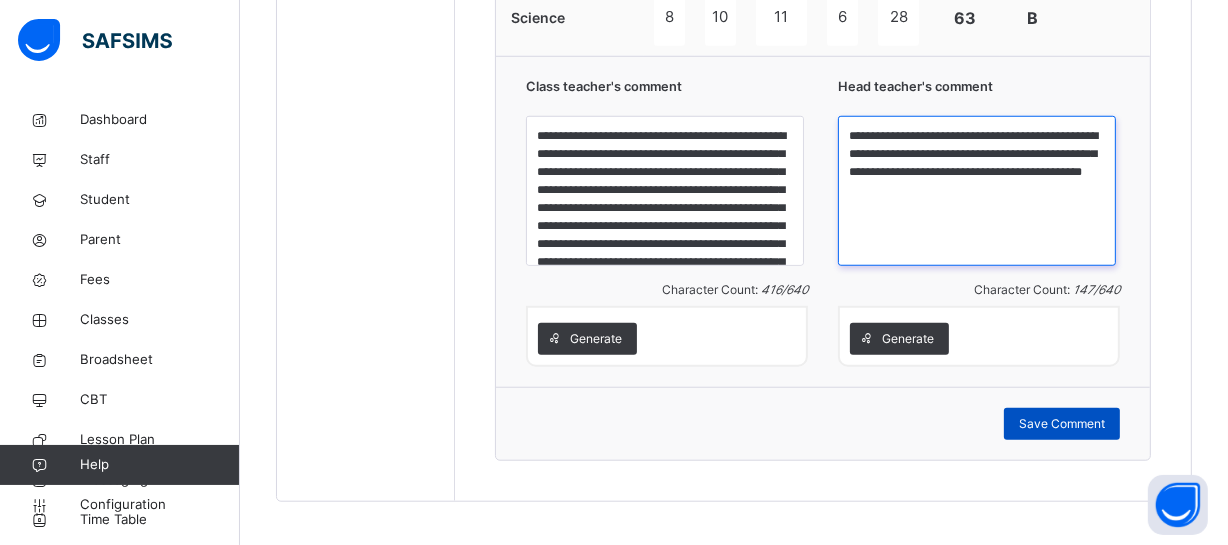 type on "**********" 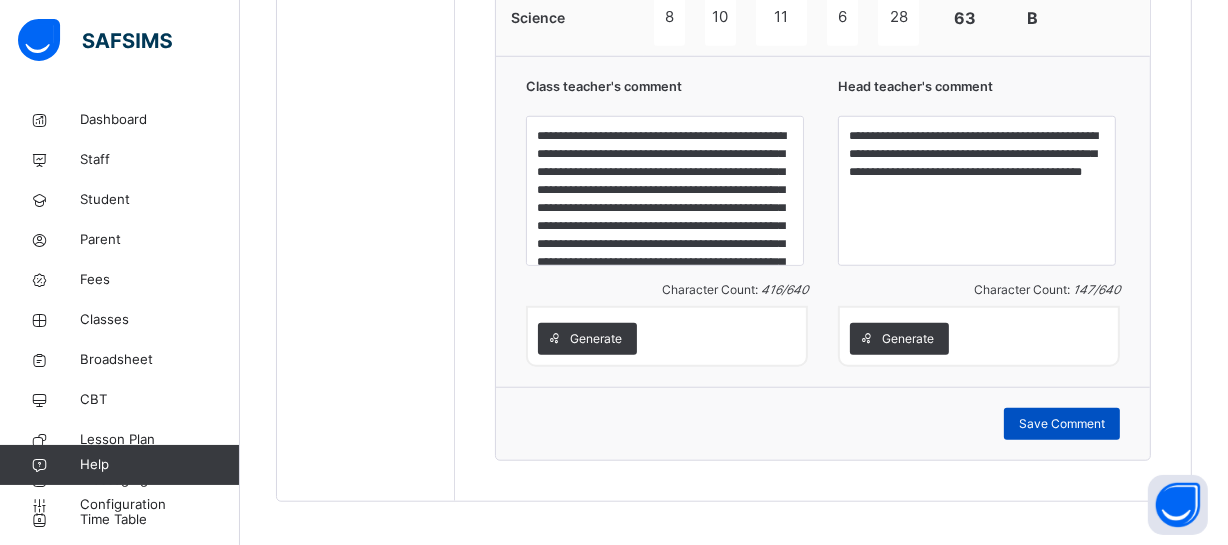 click on "Save Comment" at bounding box center (1062, 424) 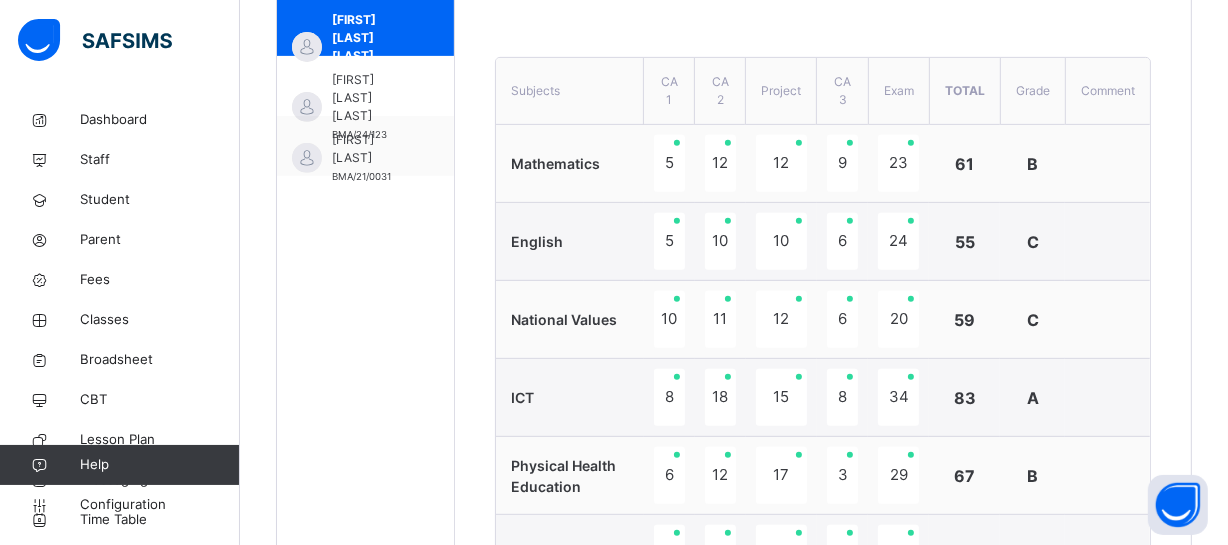 scroll, scrollTop: 700, scrollLeft: 0, axis: vertical 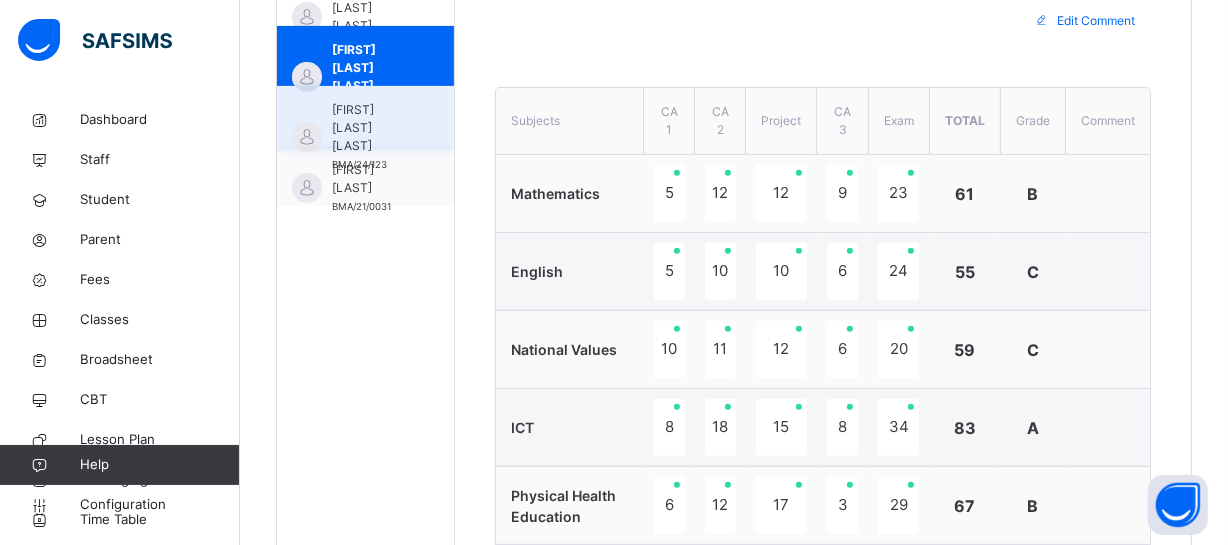 click on "[FIRST] [LAST] [LAST]" at bounding box center (370, 128) 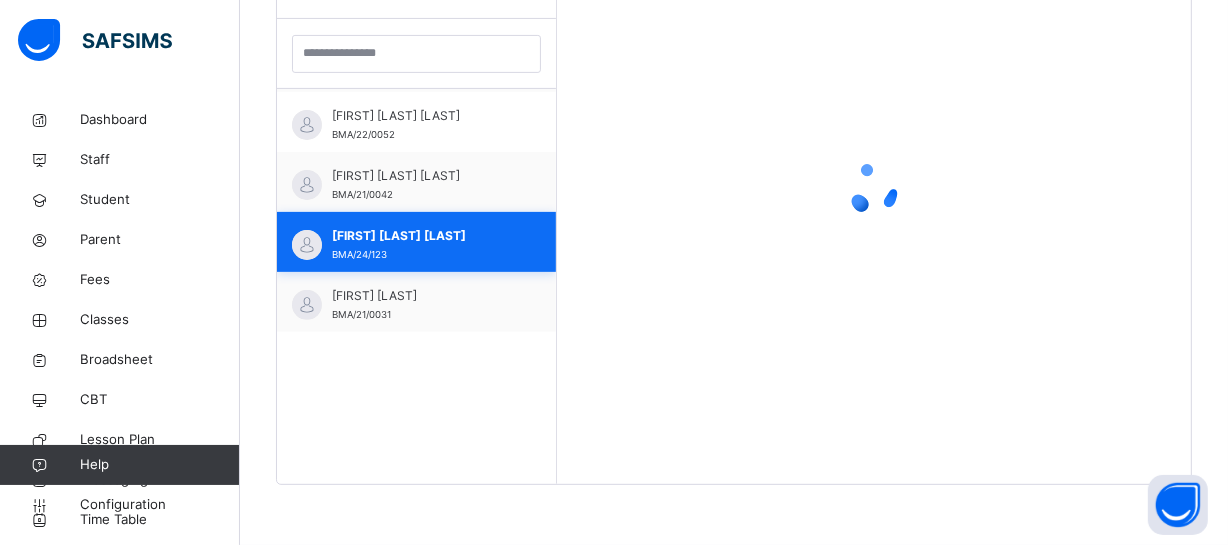scroll, scrollTop: 580, scrollLeft: 0, axis: vertical 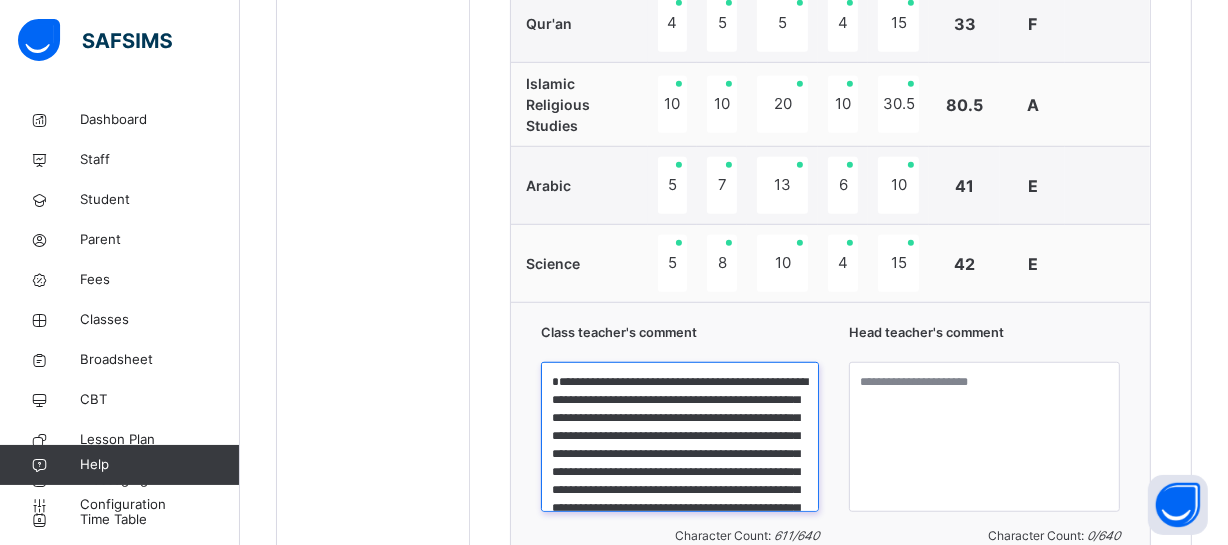 click on "**********" at bounding box center [680, 437] 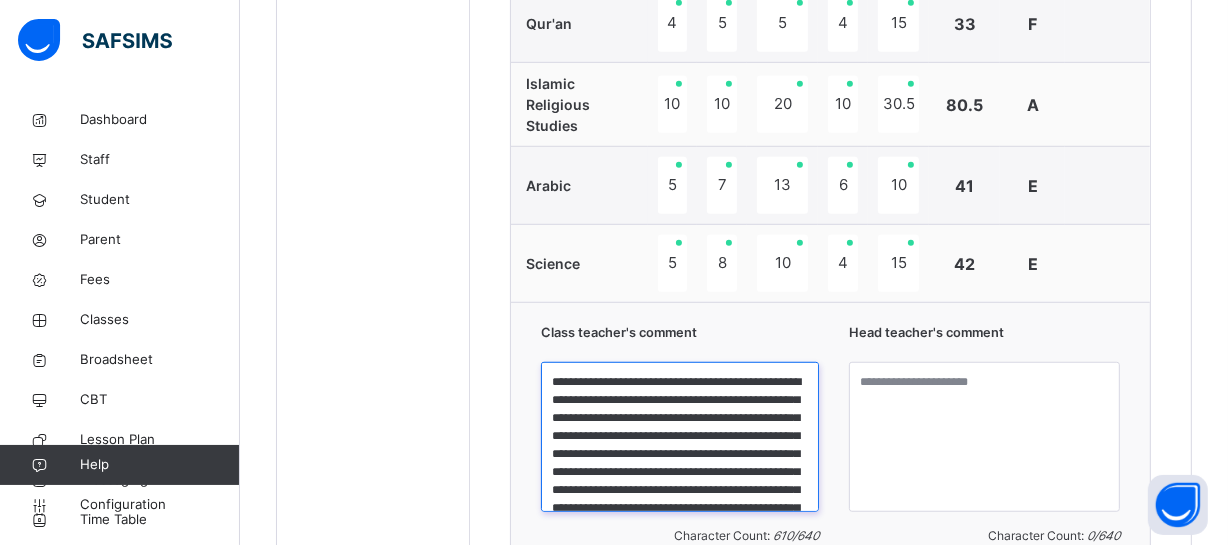 type on "**********" 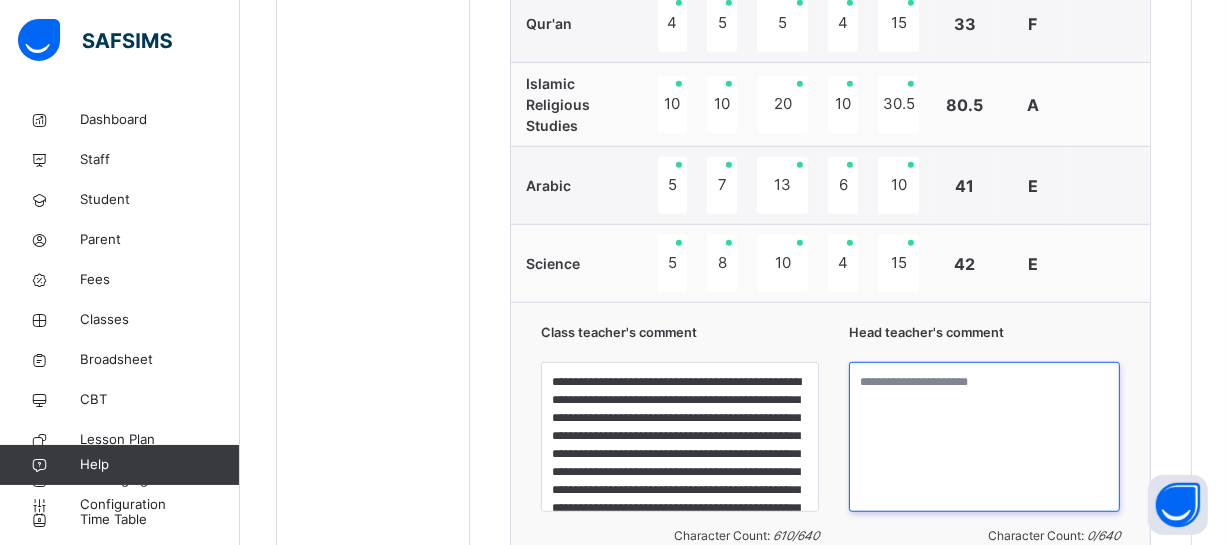 click at bounding box center (984, 437) 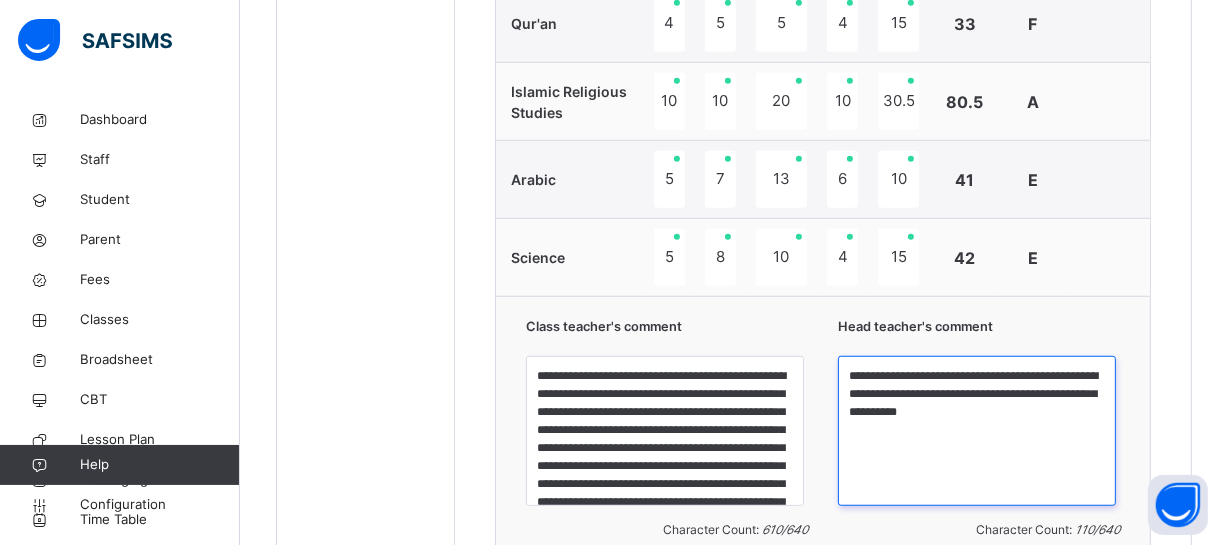 click on "**********" at bounding box center (977, 431) 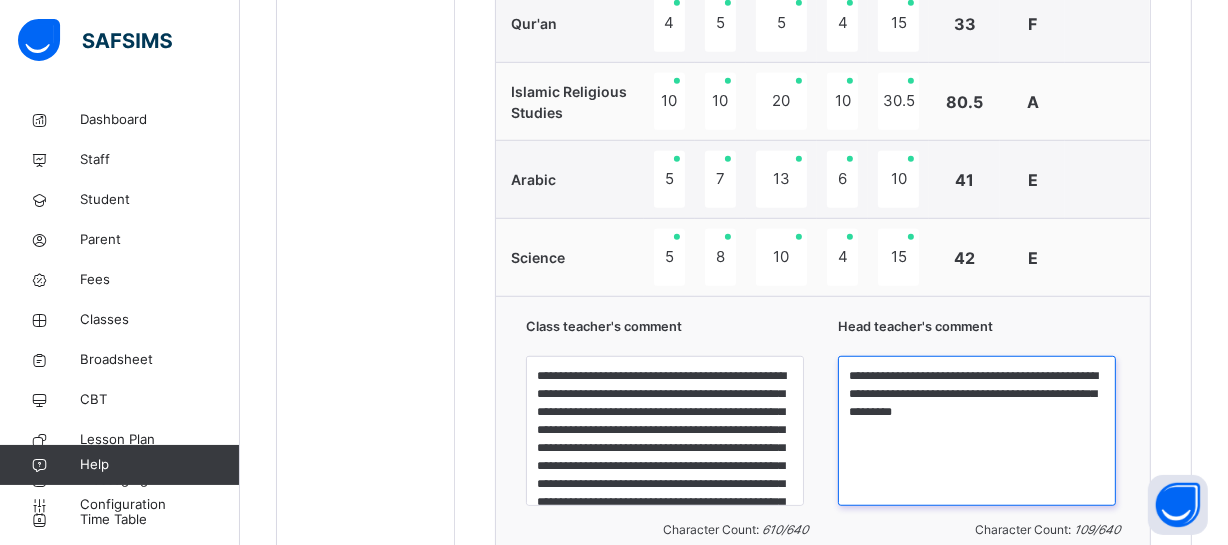 click on "**********" at bounding box center (977, 431) 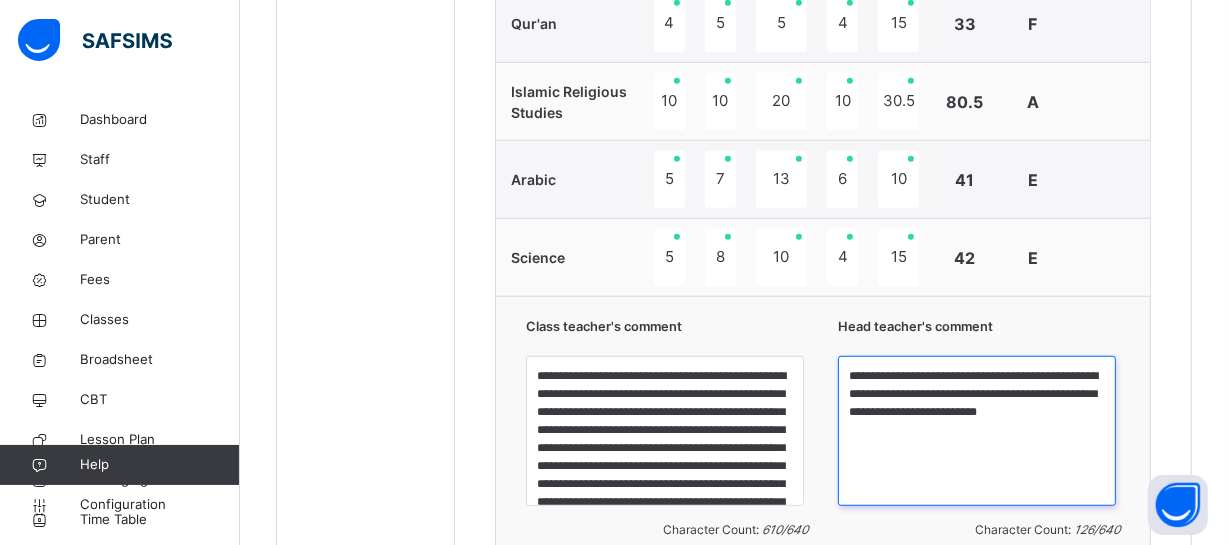 click on "**********" at bounding box center (977, 431) 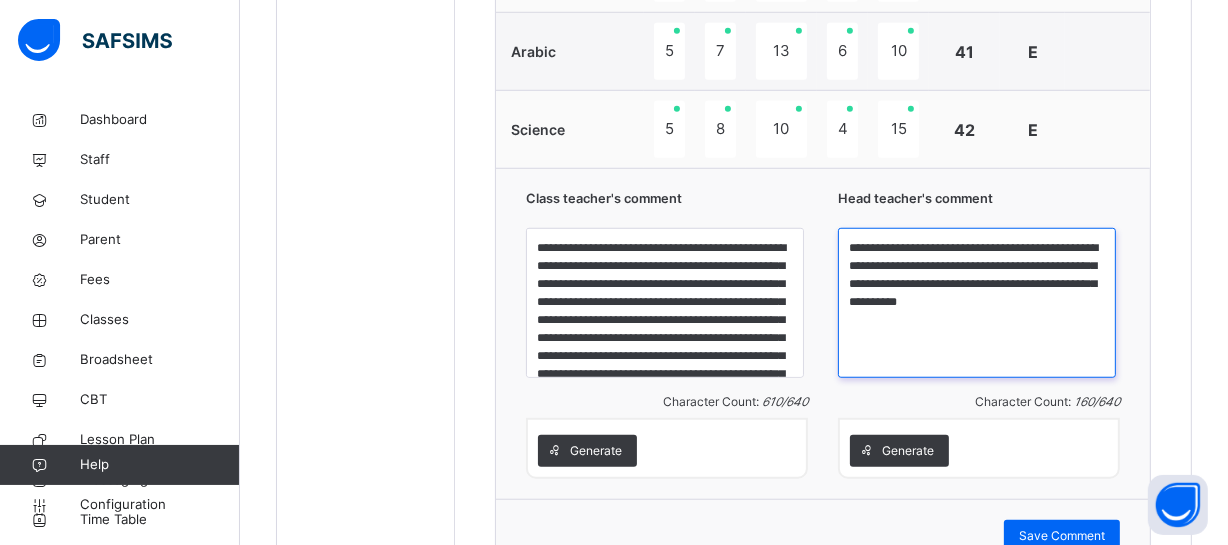 scroll, scrollTop: 1391, scrollLeft: 0, axis: vertical 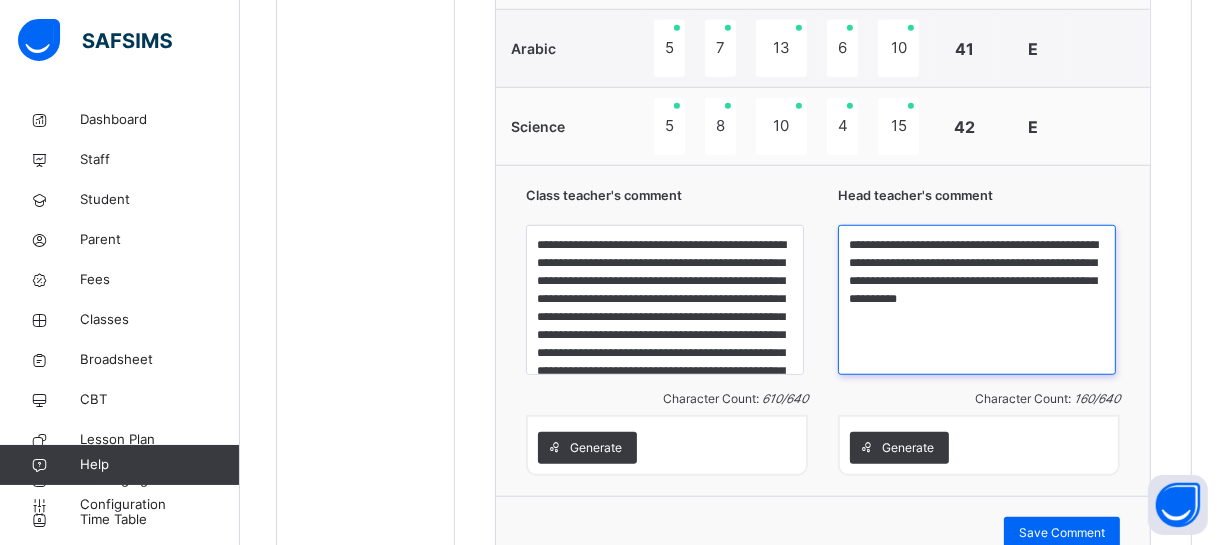 type on "**********" 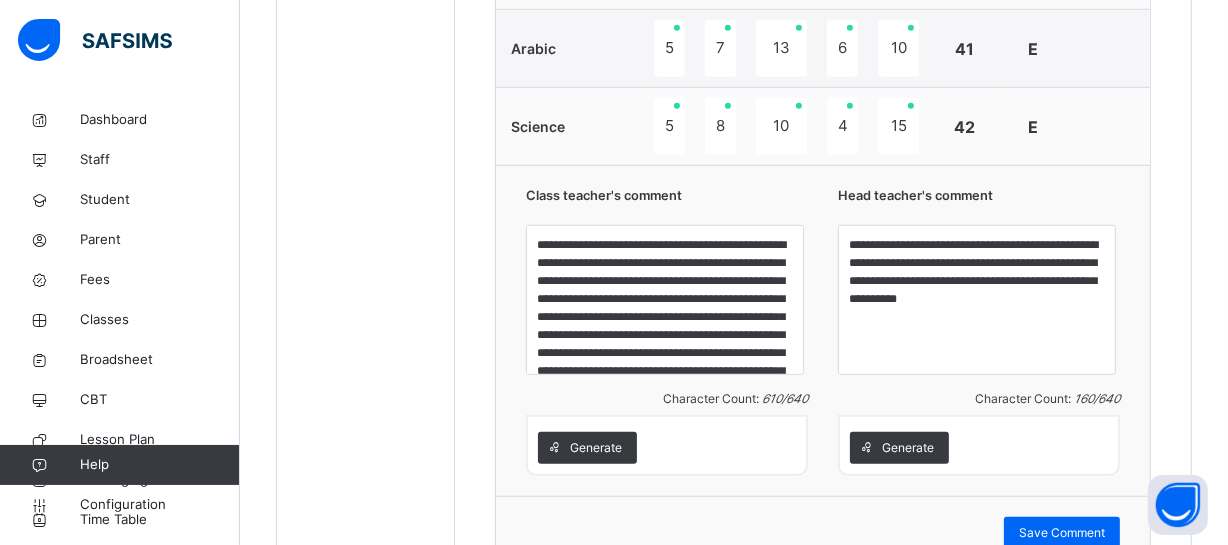 click on "Generate" at bounding box center (979, 448) 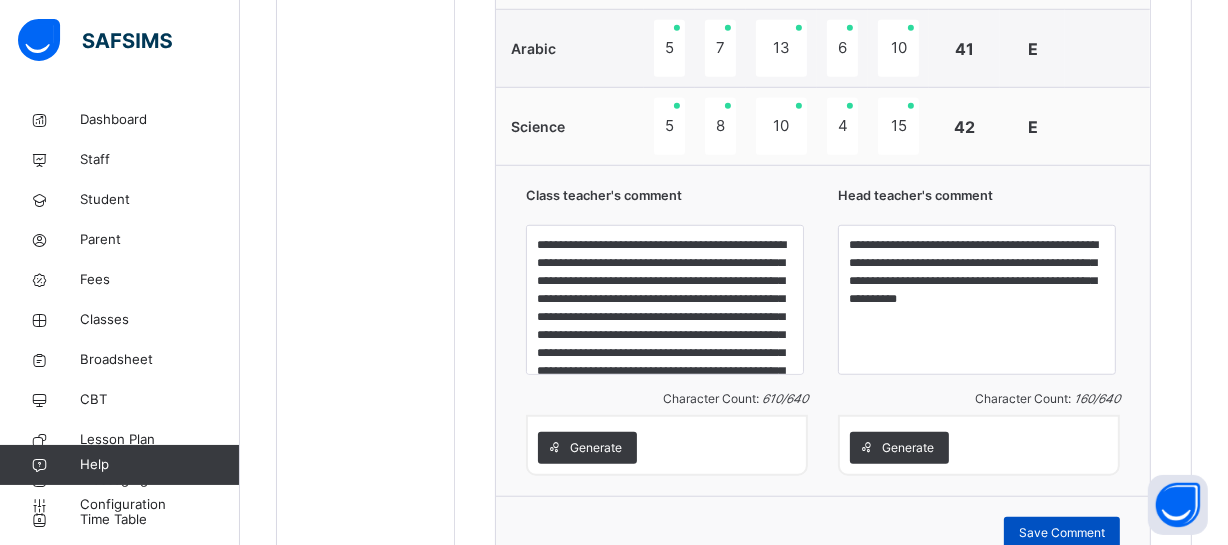 click on "Save Comment" at bounding box center [1062, 533] 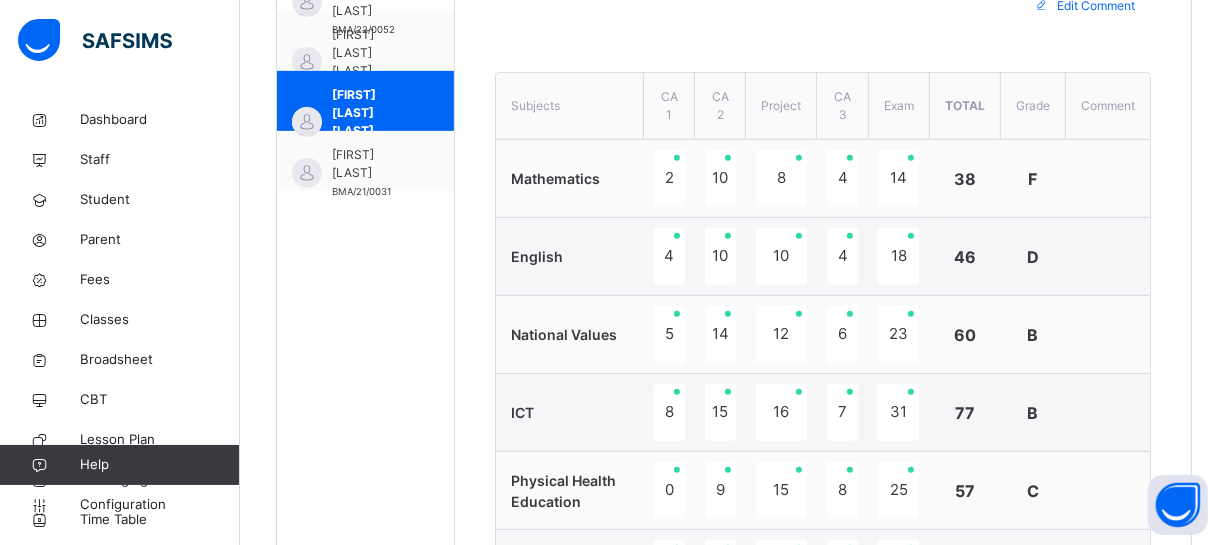 scroll, scrollTop: 555, scrollLeft: 0, axis: vertical 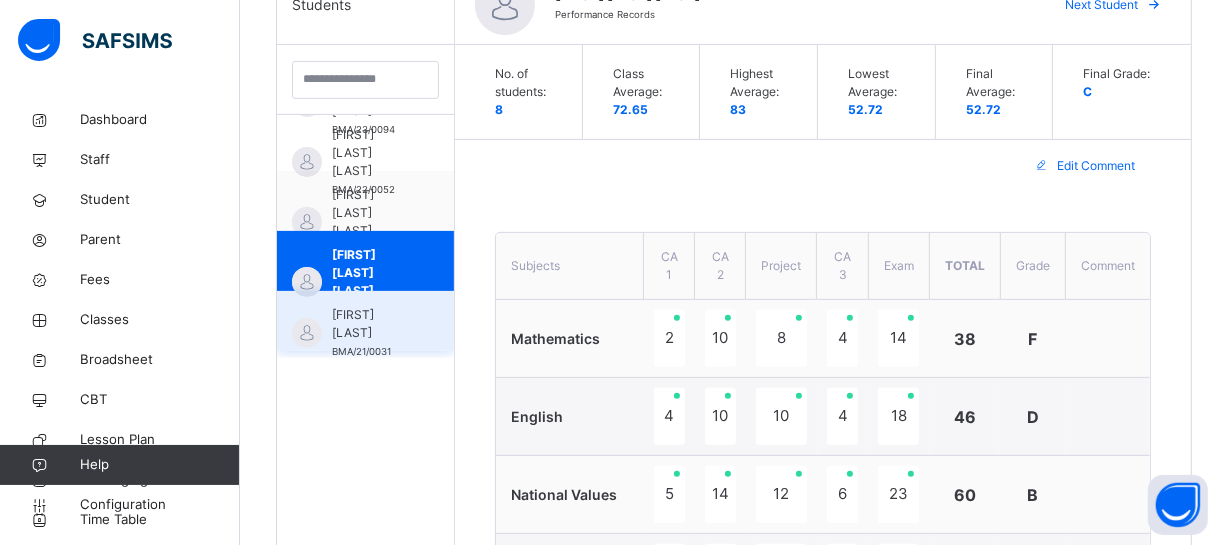 click on "[FIRST] [LAST]" at bounding box center (370, 324) 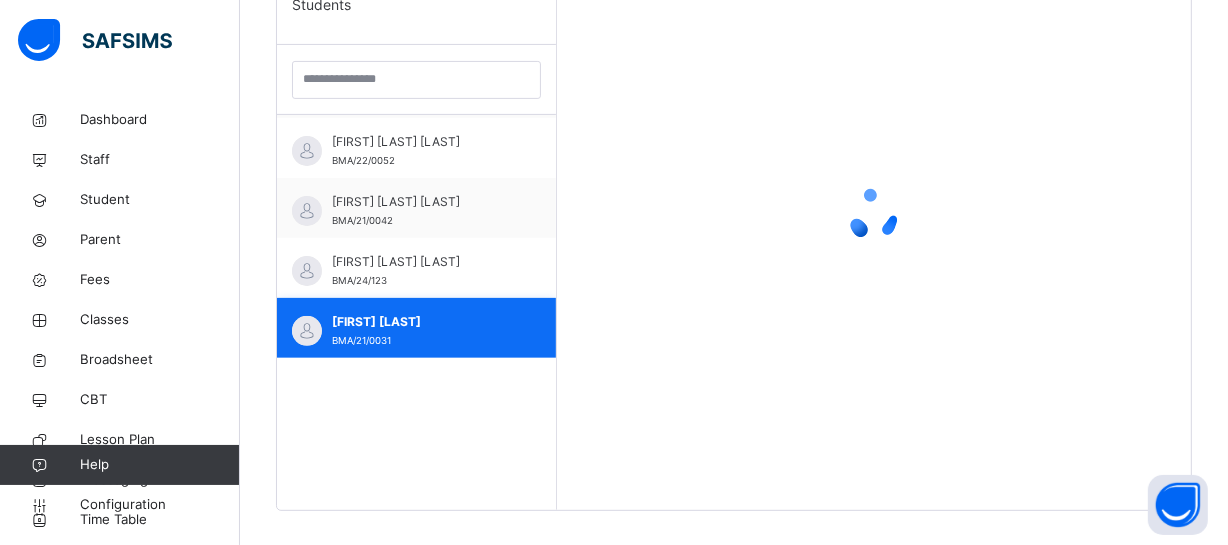 scroll, scrollTop: 235, scrollLeft: 0, axis: vertical 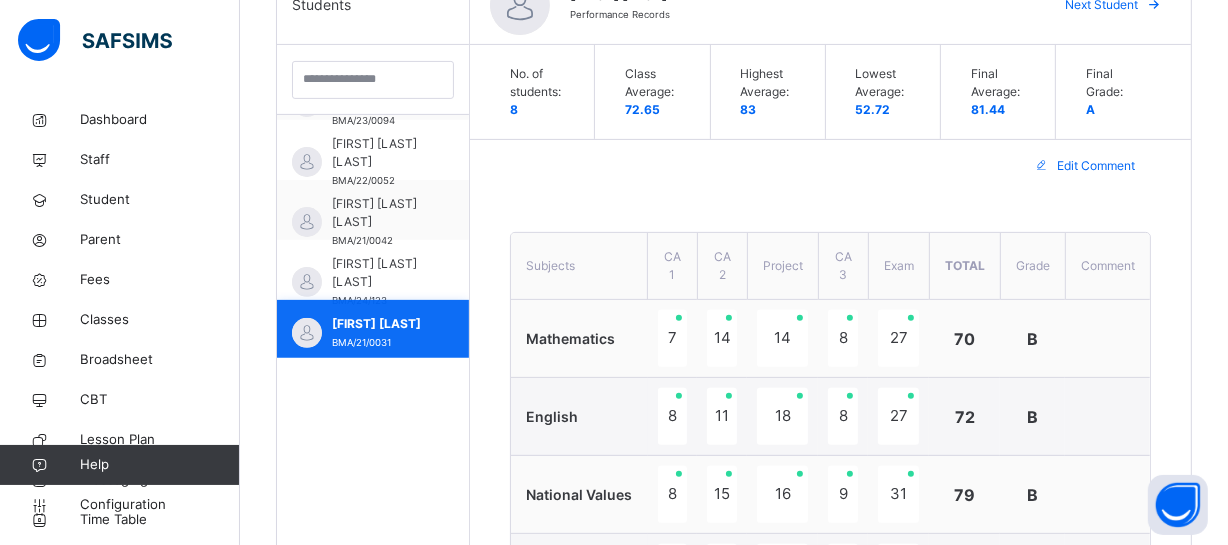 type on "**********" 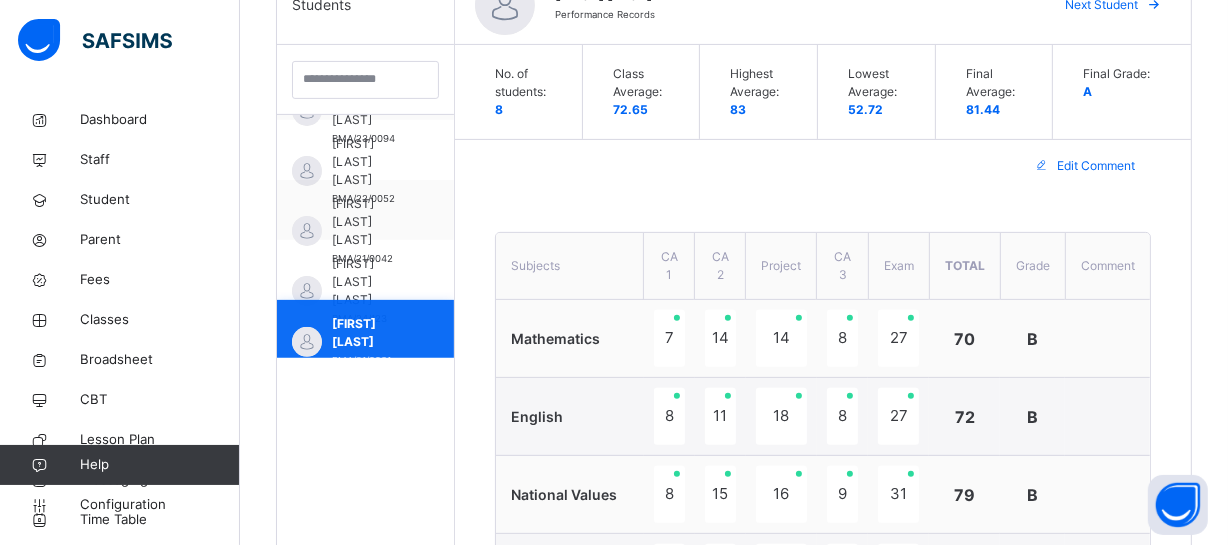 scroll, scrollTop: 244, scrollLeft: 0, axis: vertical 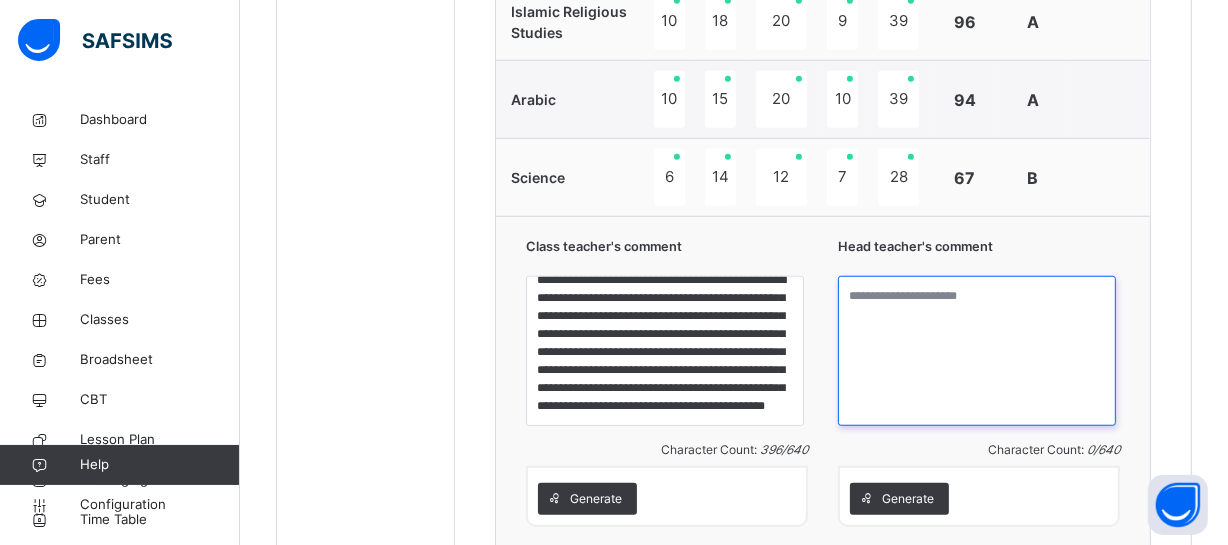 click at bounding box center (977, 351) 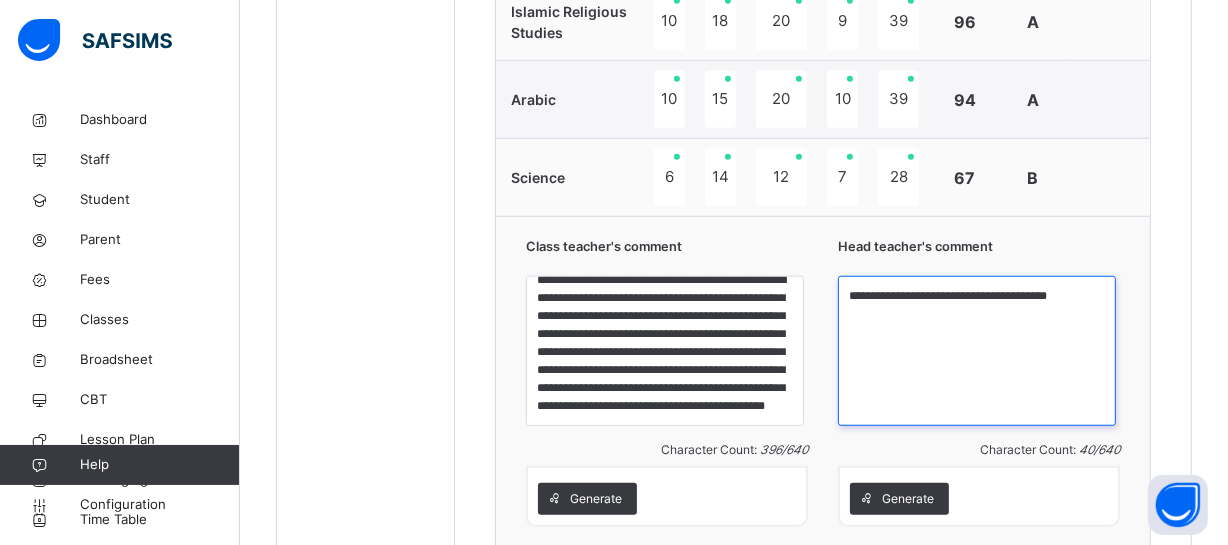 click on "**********" at bounding box center [977, 351] 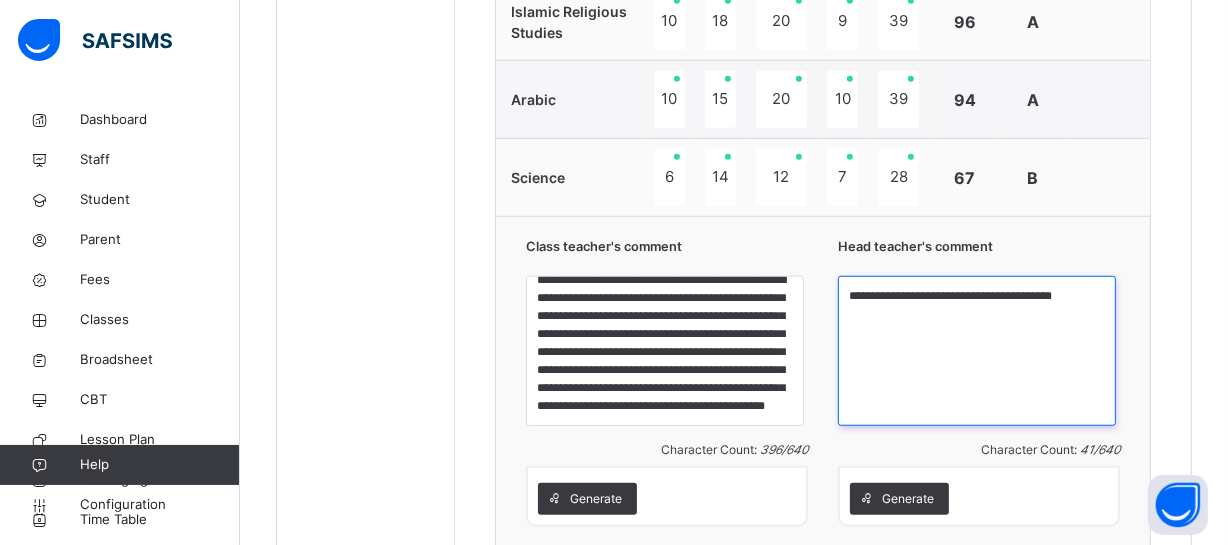 click on "**********" at bounding box center [977, 351] 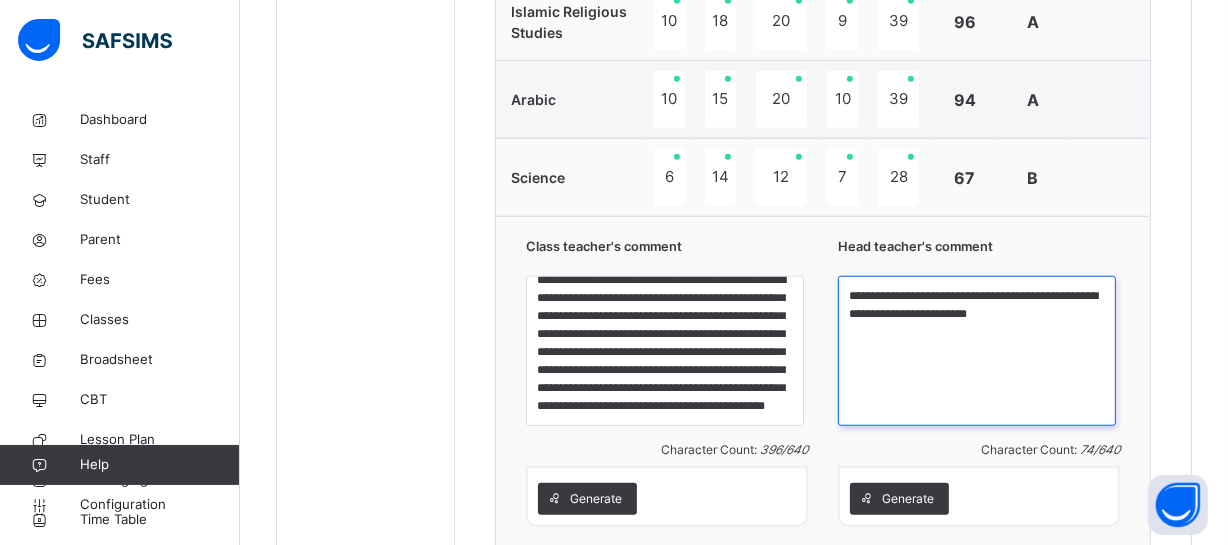 click on "**********" at bounding box center (977, 351) 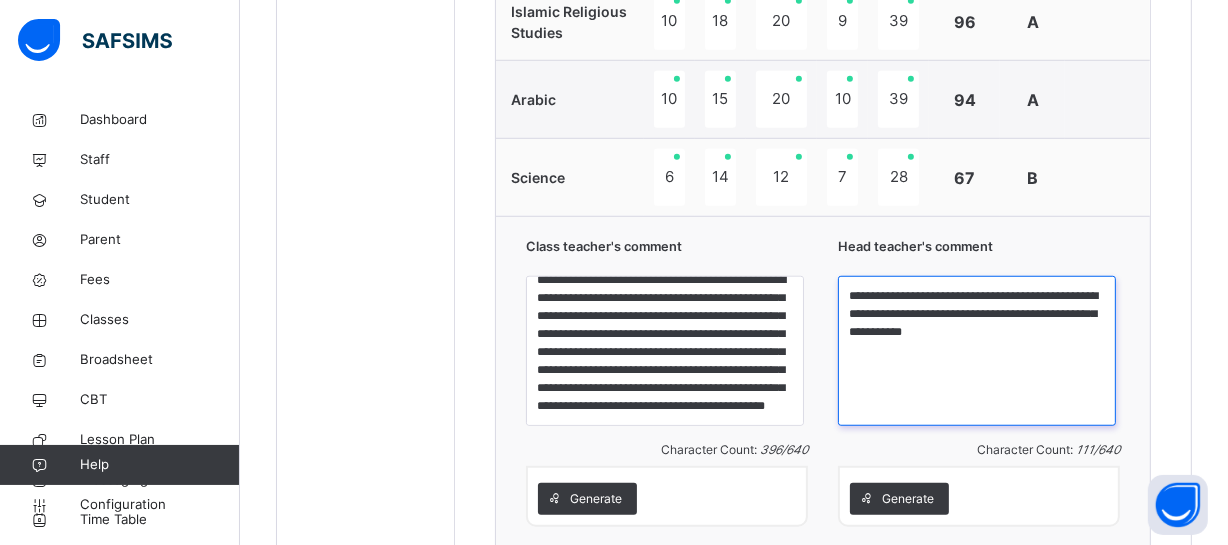 click on "**********" at bounding box center [977, 351] 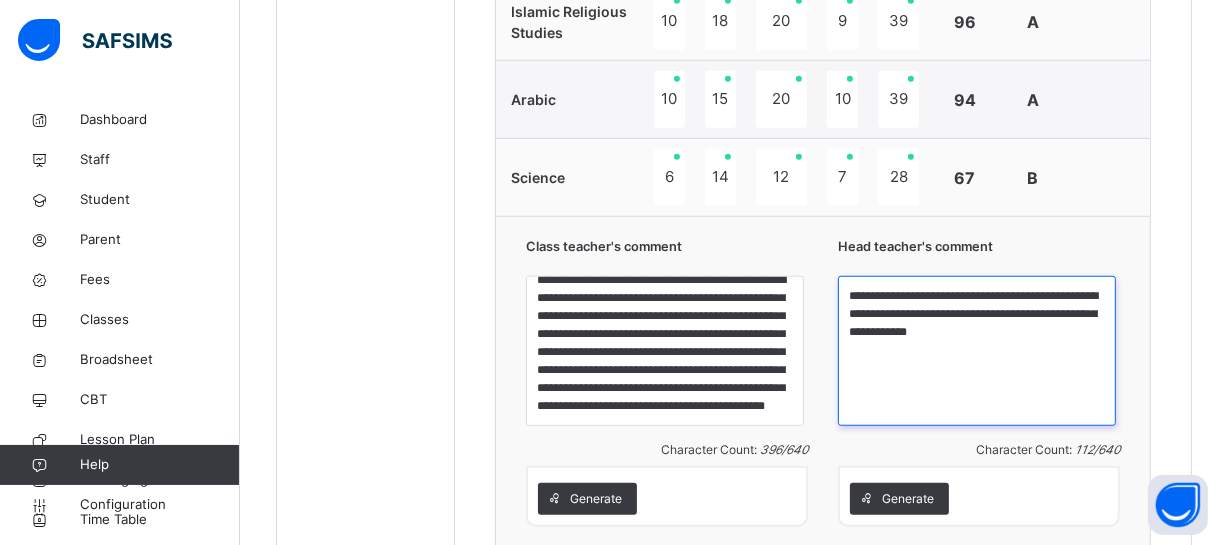 click on "**********" at bounding box center [977, 351] 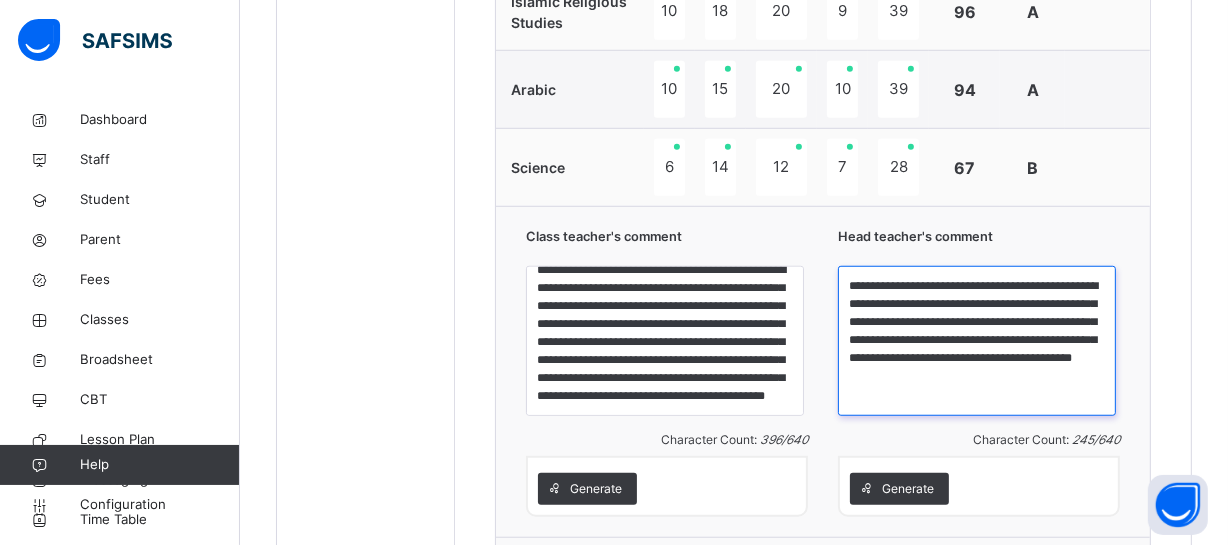 scroll, scrollTop: 1520, scrollLeft: 0, axis: vertical 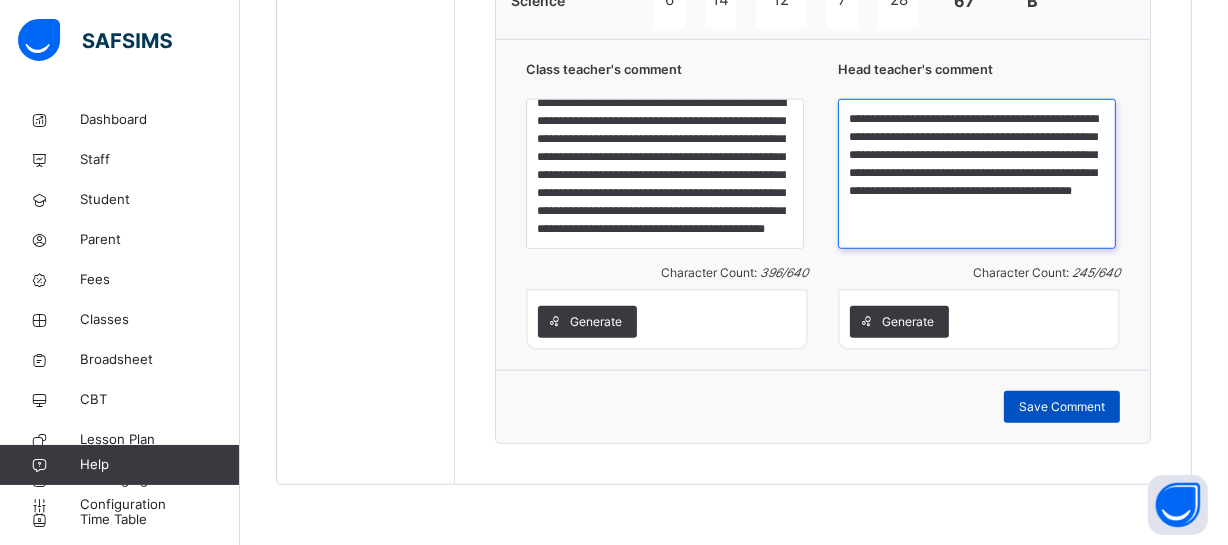 type on "**********" 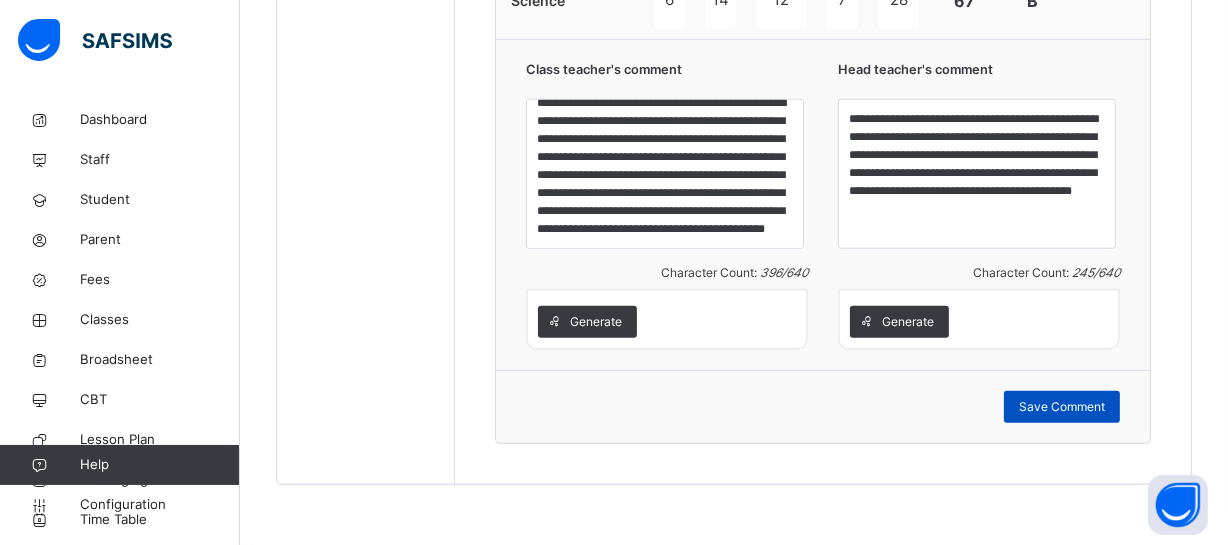 click on "Save Comment" at bounding box center [1062, 407] 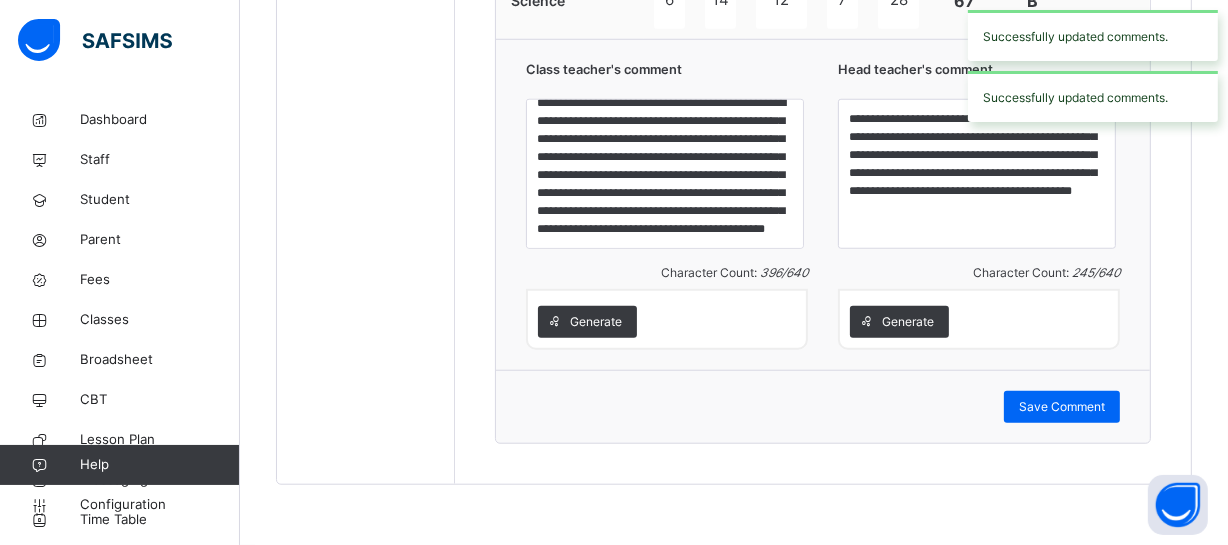 click on "Students [FIRST] [LAST] BMA/[ID] [FIRST] [LAST] [LAST] BMA/[ID] [FIRST] [LAST] BMA/[ID] [FIRST] [LAST] [LAST] BMA/[ID] [FIRST] [LAST] [LAST] BMA/[ID] [FIRST] [LAST] [LAST] BMA/[ID] [FIRST] [LAST] [LAST] BMA/[ID] [FIRST] [LAST] [LAST] BMA/[ID]" at bounding box center [366, -257] 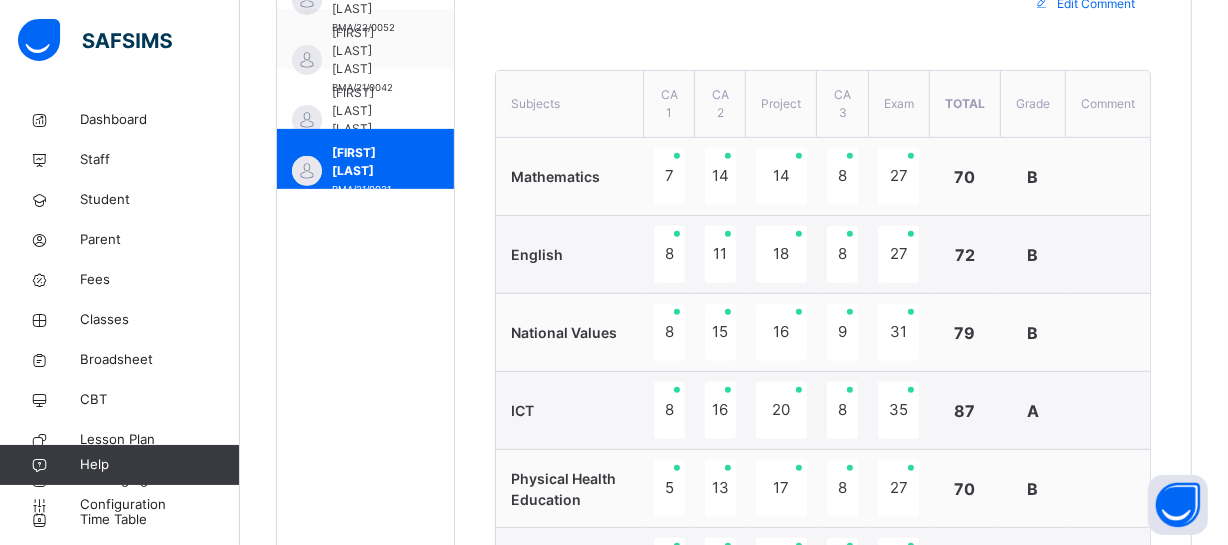 scroll, scrollTop: 720, scrollLeft: 0, axis: vertical 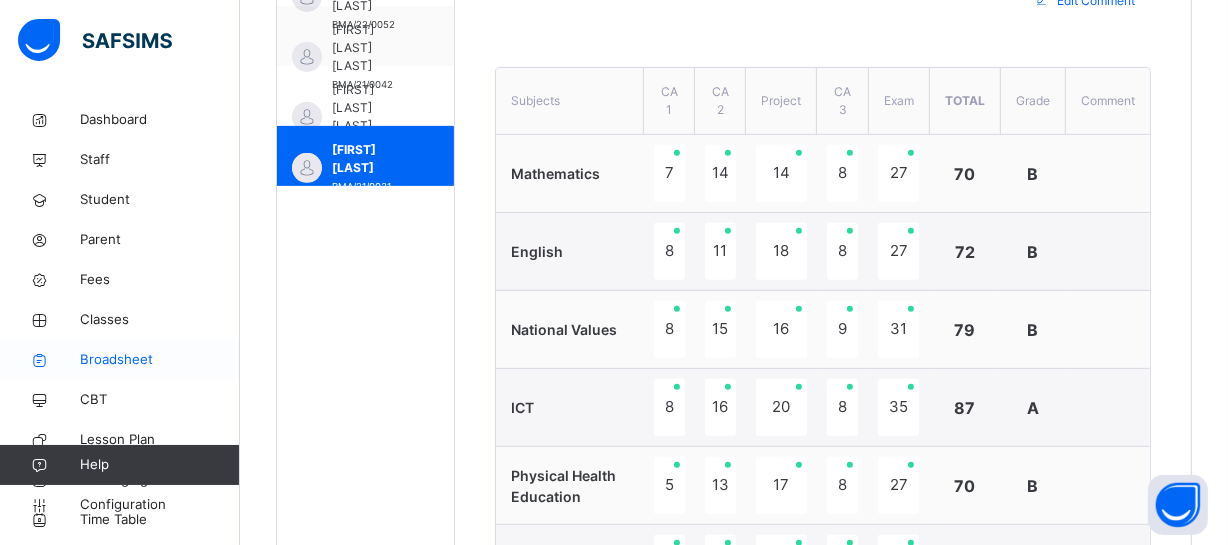click on "Broadsheet" at bounding box center (160, 360) 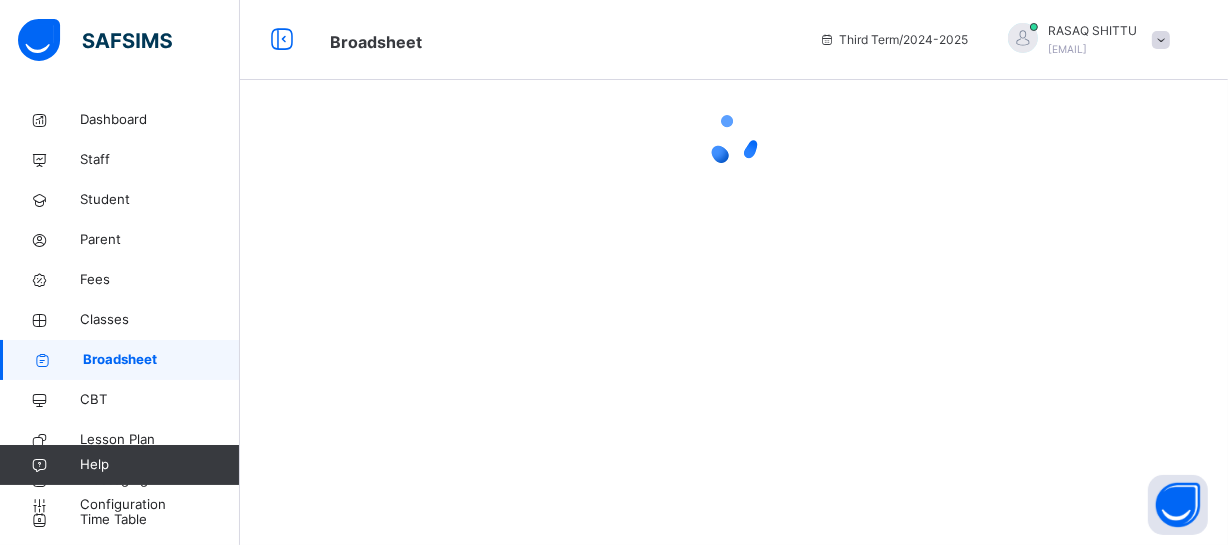scroll, scrollTop: 0, scrollLeft: 0, axis: both 